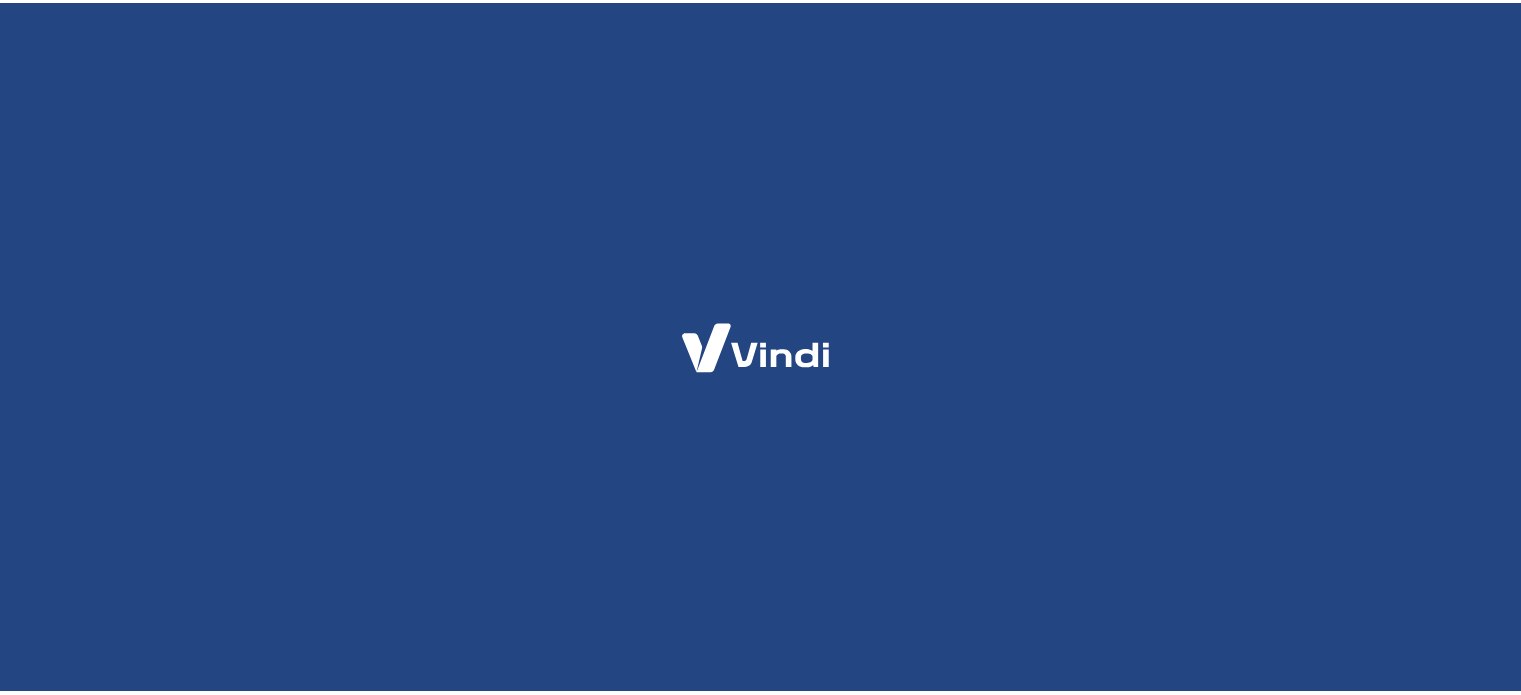 scroll, scrollTop: 0, scrollLeft: 0, axis: both 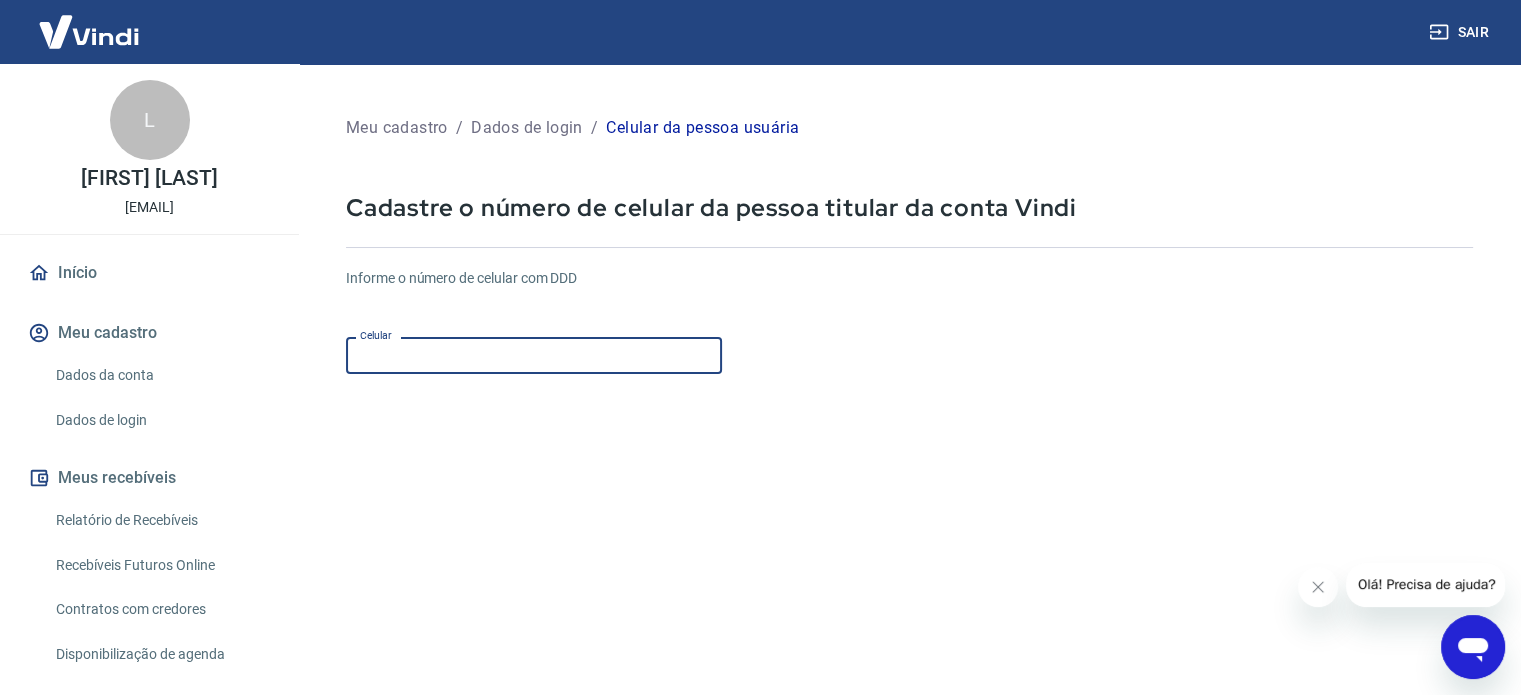 click on "Celular" at bounding box center (534, 355) 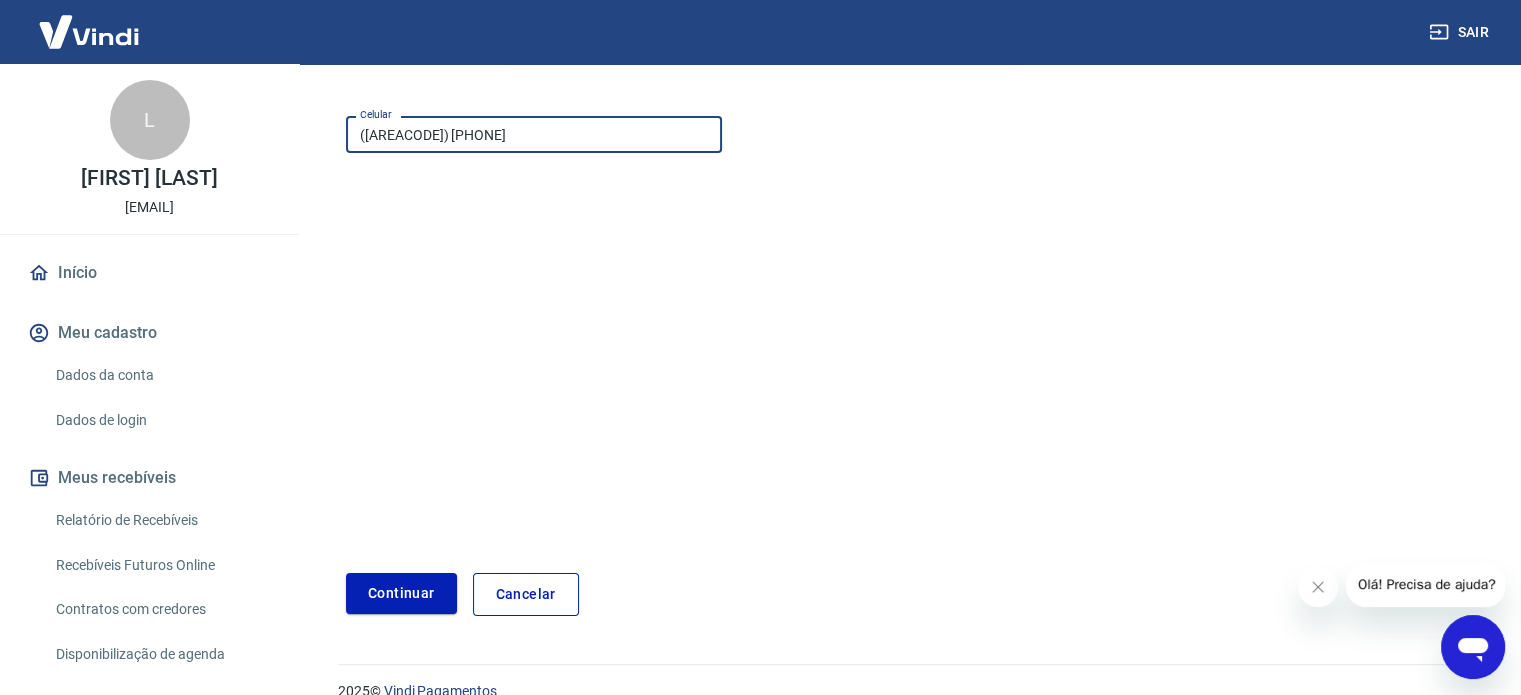 scroll, scrollTop: 251, scrollLeft: 0, axis: vertical 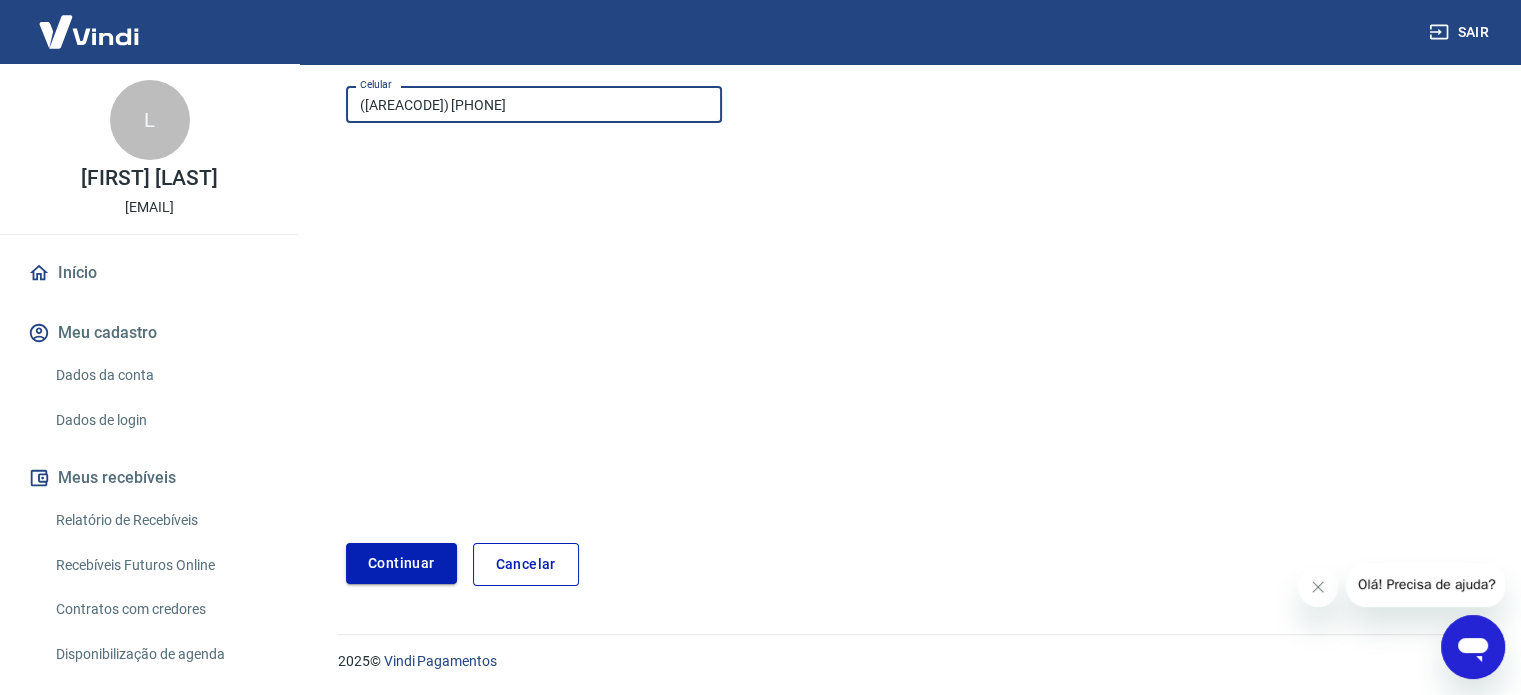 click on "Continuar" at bounding box center [401, 563] 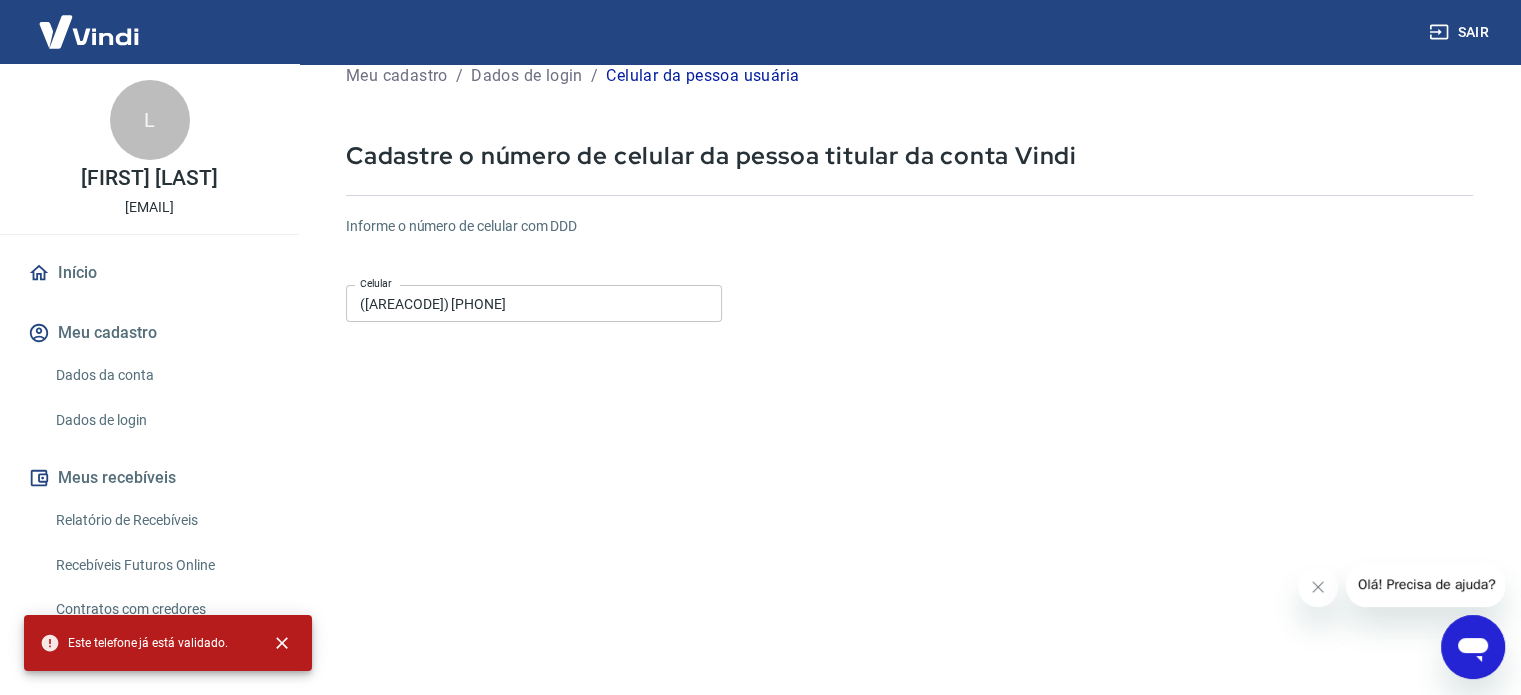scroll, scrollTop: 51, scrollLeft: 0, axis: vertical 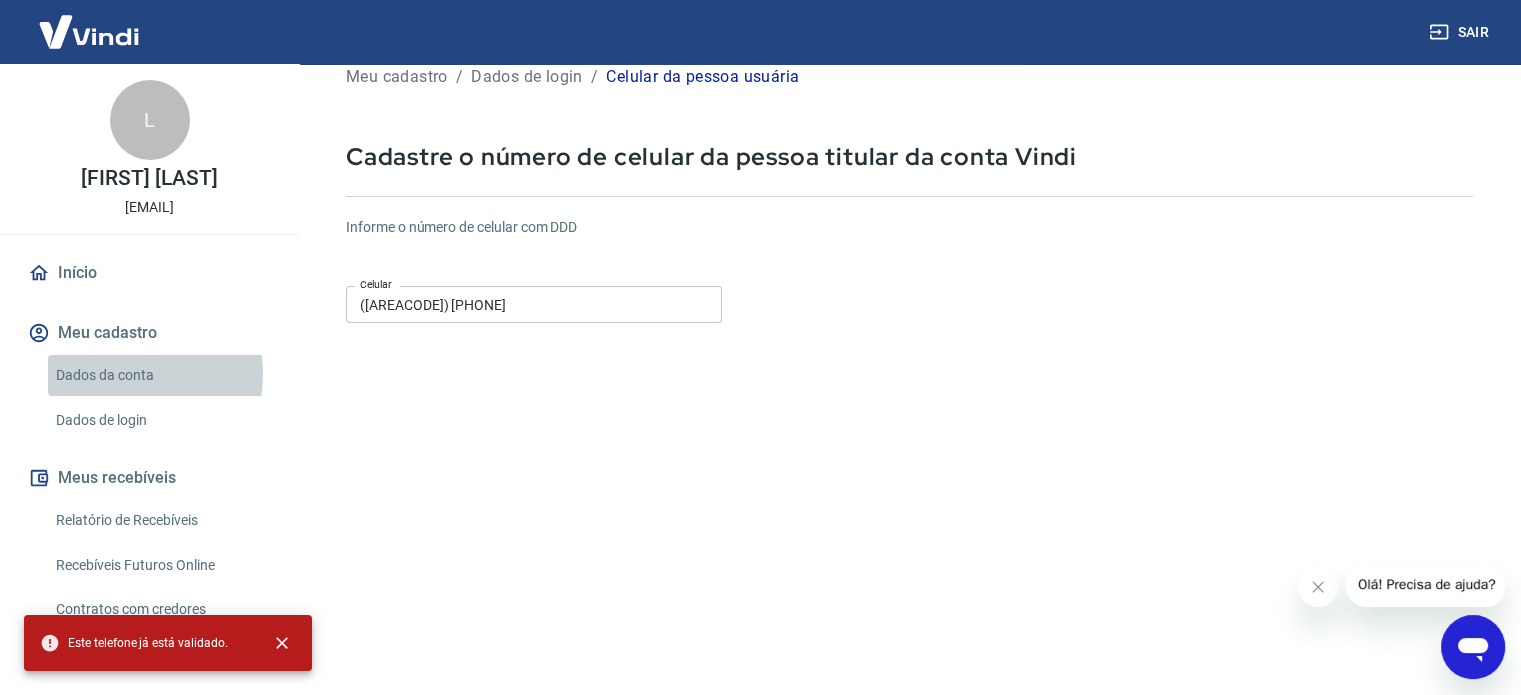 click on "Dados da conta" at bounding box center [161, 375] 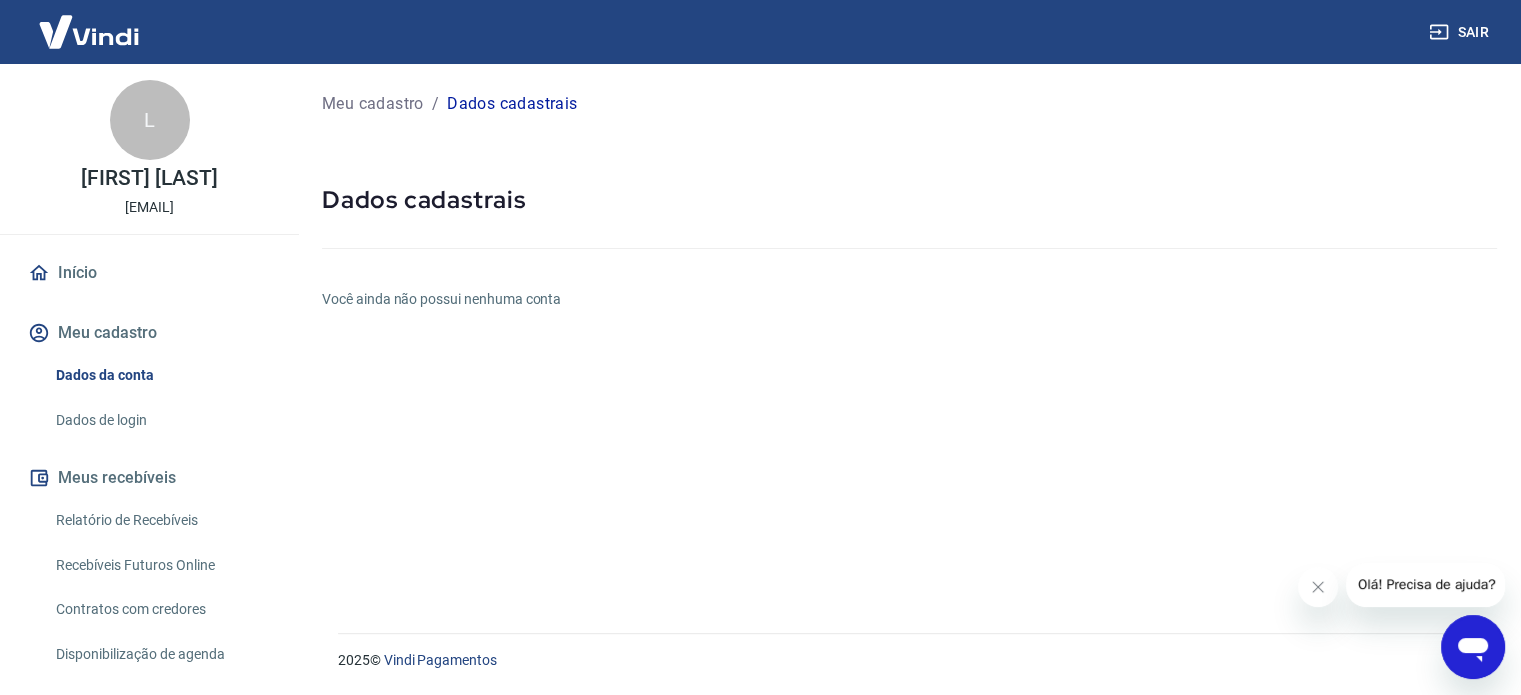 scroll, scrollTop: 0, scrollLeft: 0, axis: both 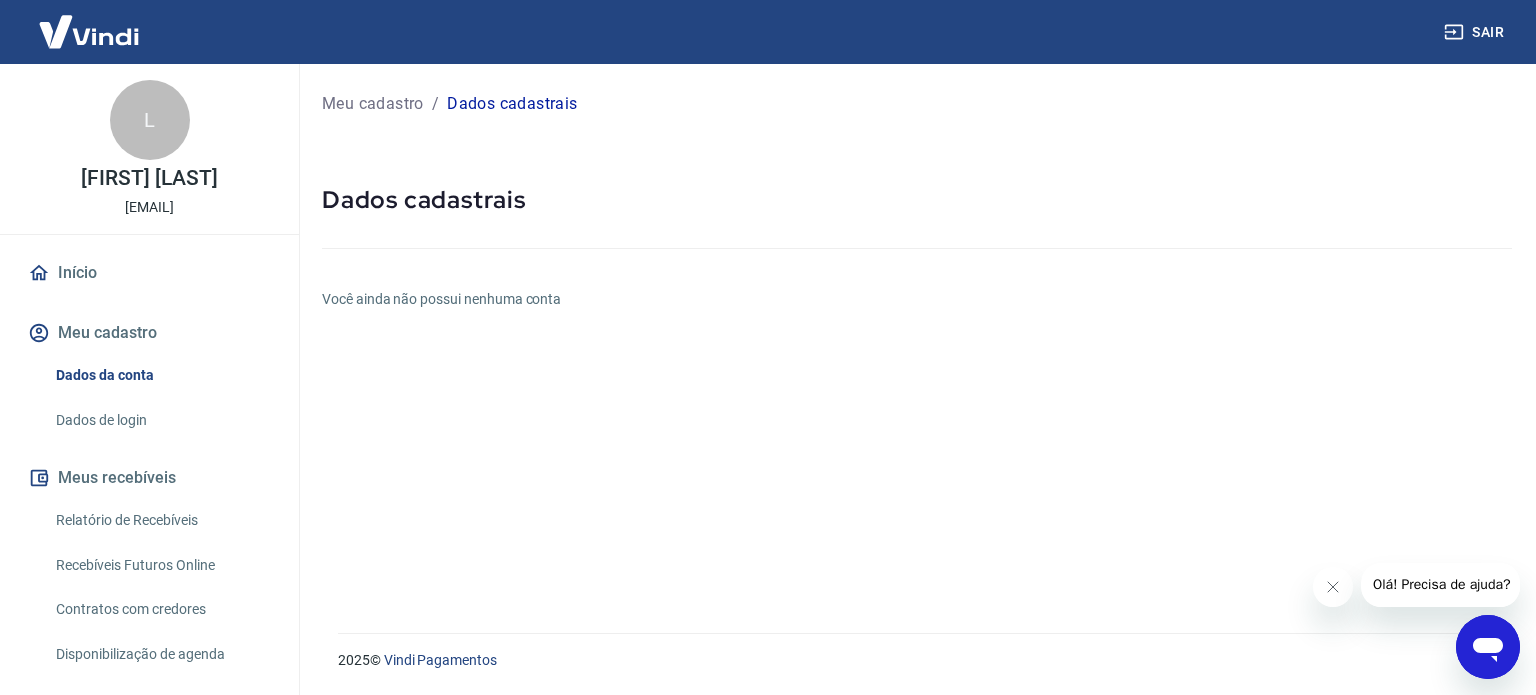 click on "Dados de login" at bounding box center (161, 420) 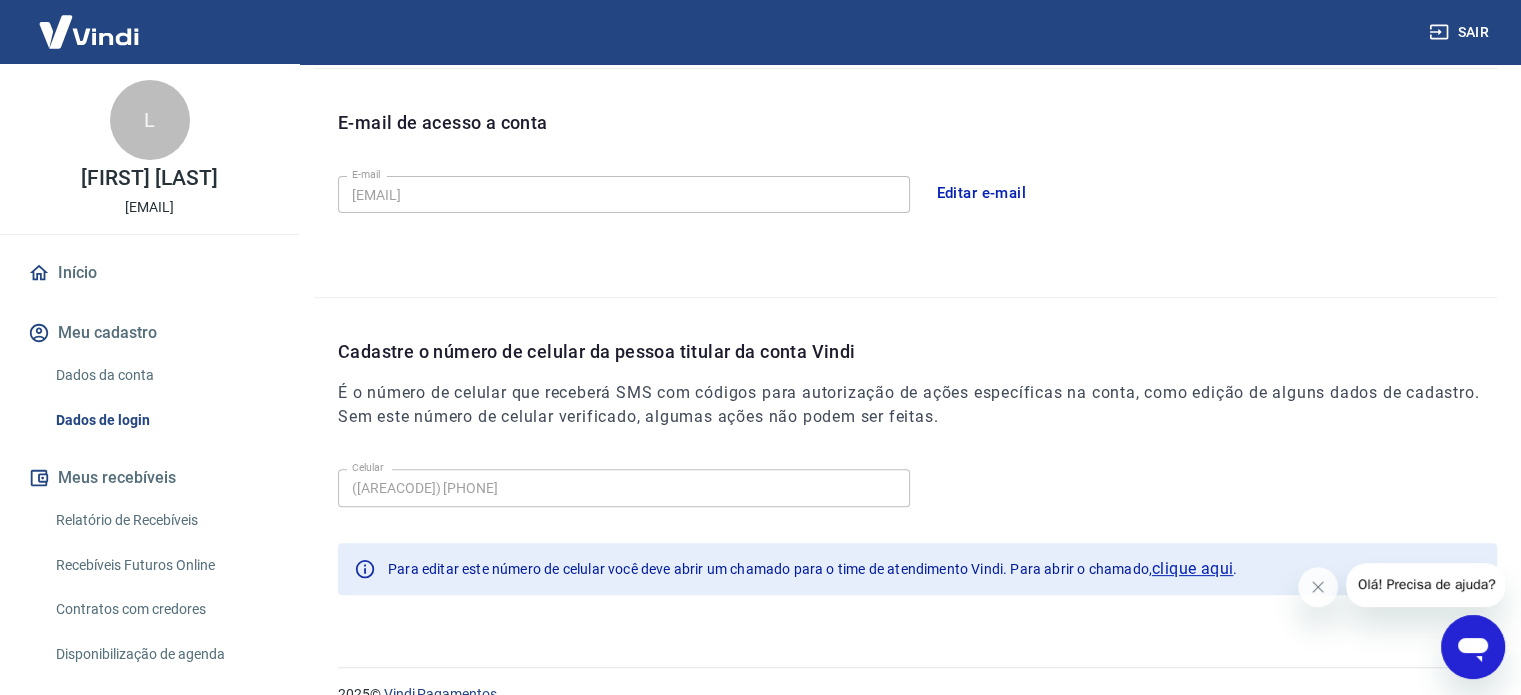 scroll, scrollTop: 568, scrollLeft: 0, axis: vertical 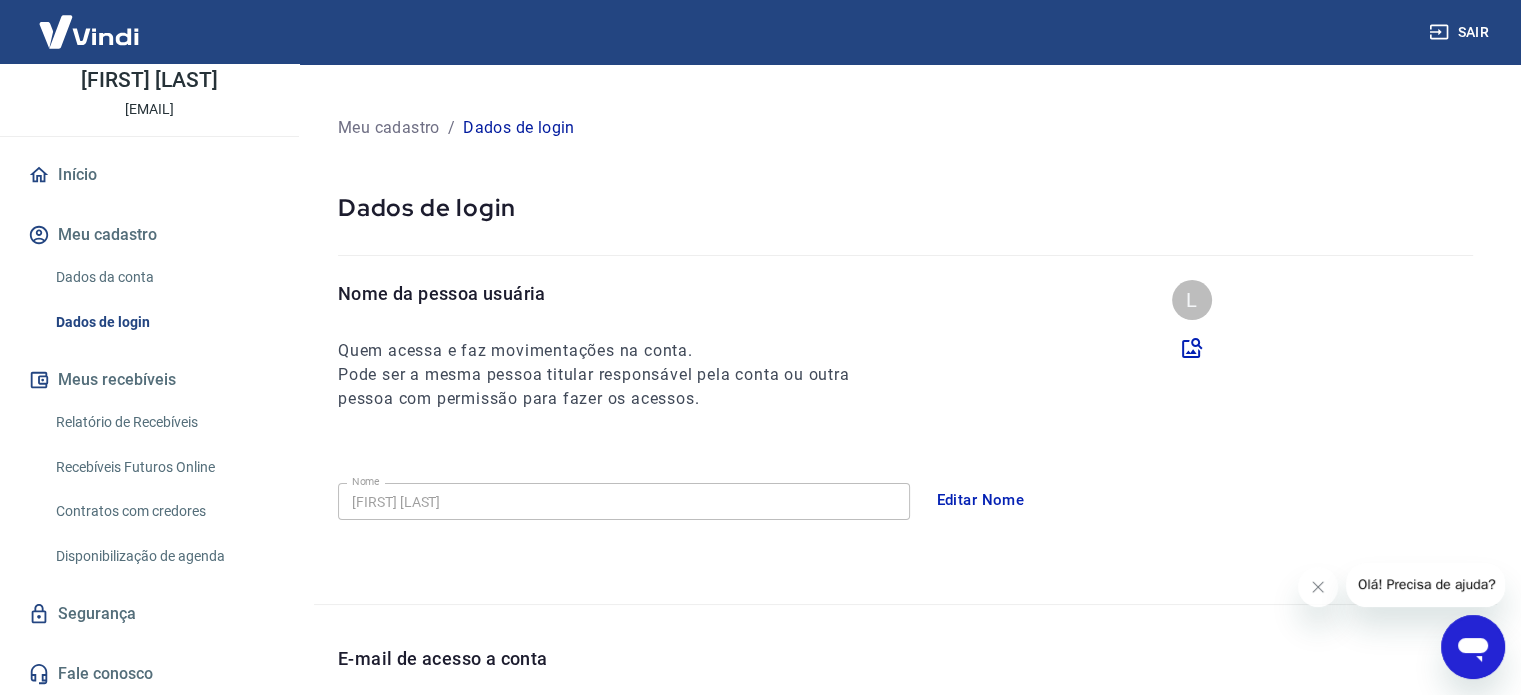 click on "Início" at bounding box center (149, 175) 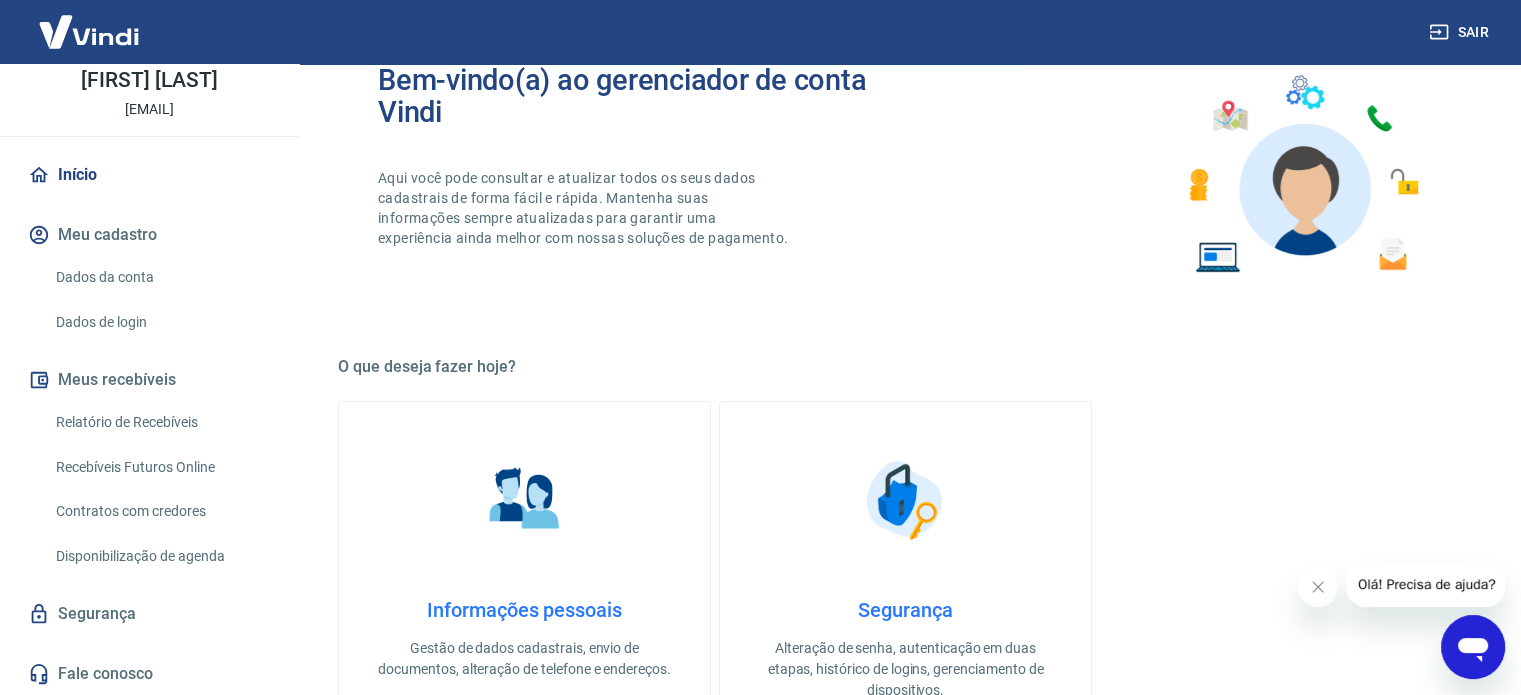 scroll, scrollTop: 500, scrollLeft: 0, axis: vertical 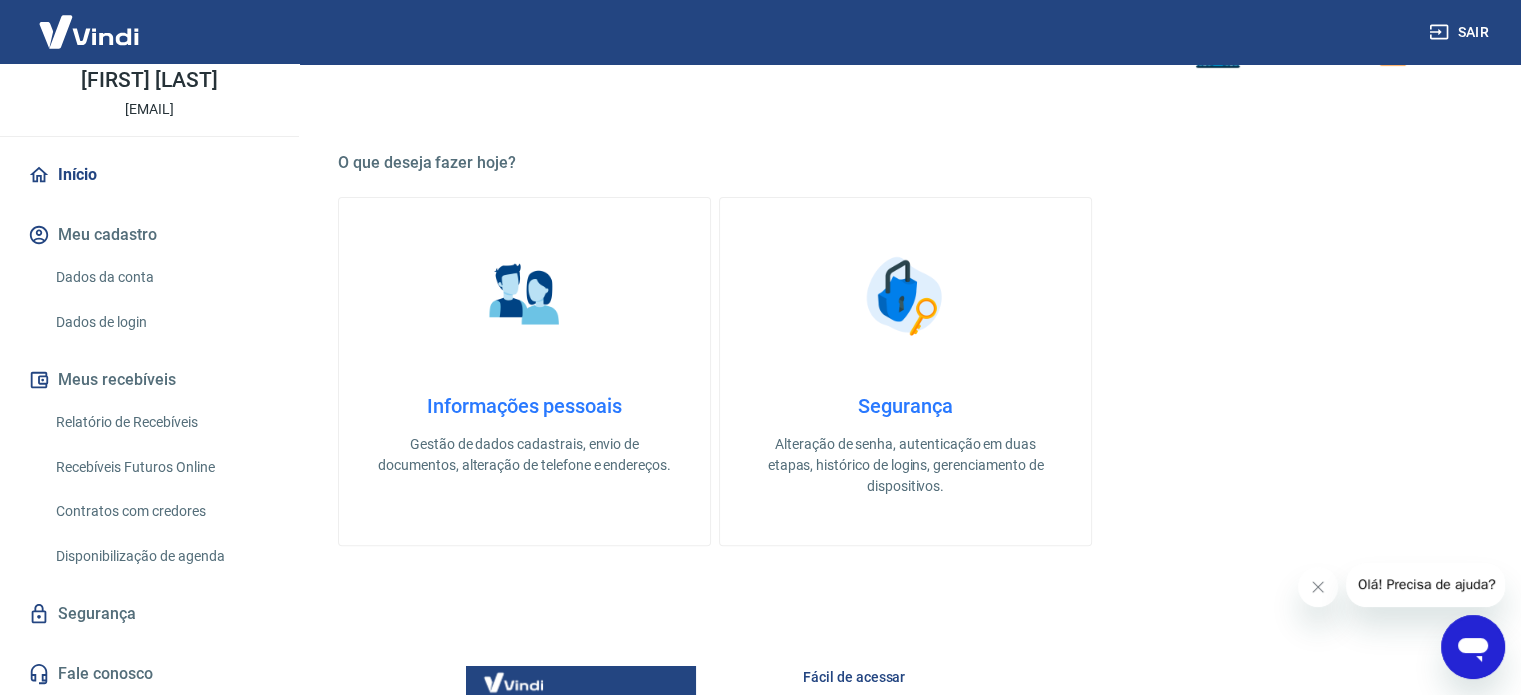 click on "Informações pessoais Gestão de dados cadastrais, envio de documentos, alteração de telefone e endereços." at bounding box center (524, 371) 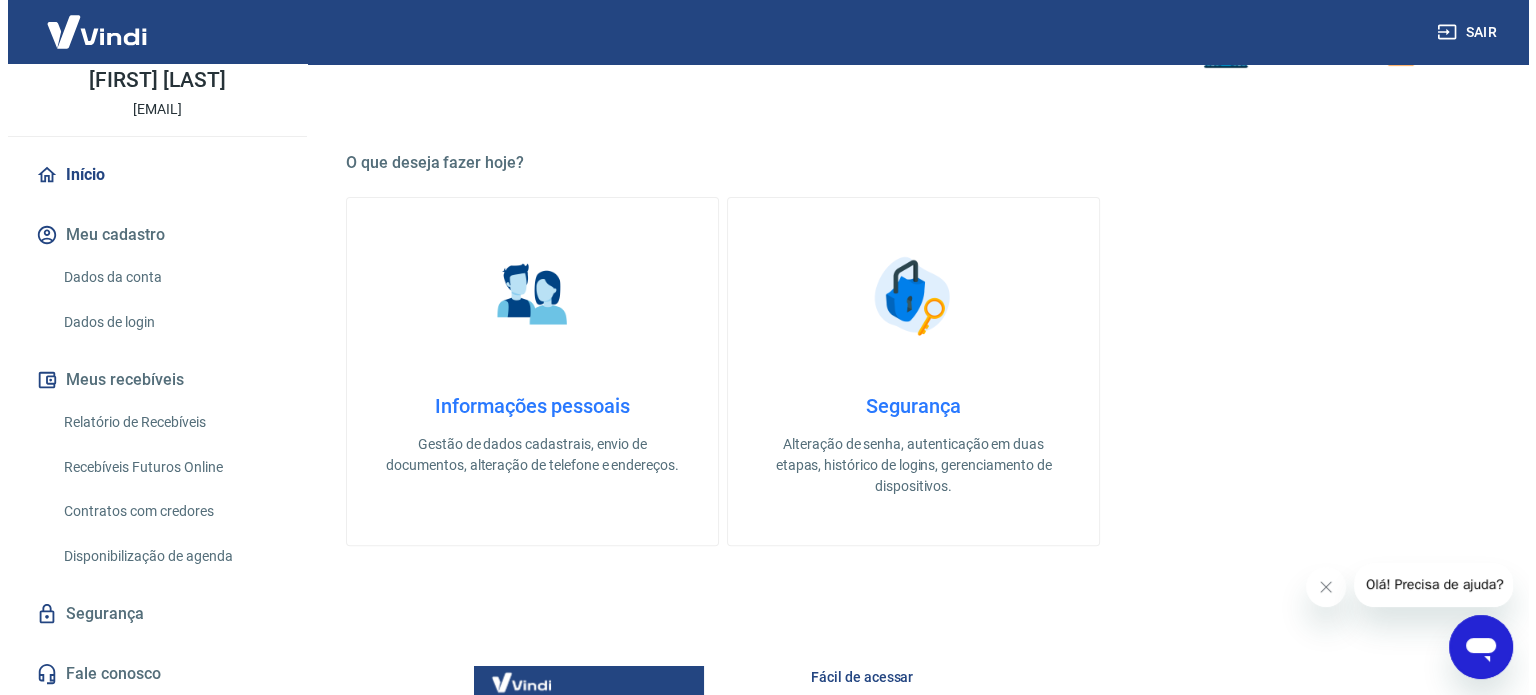 scroll, scrollTop: 0, scrollLeft: 0, axis: both 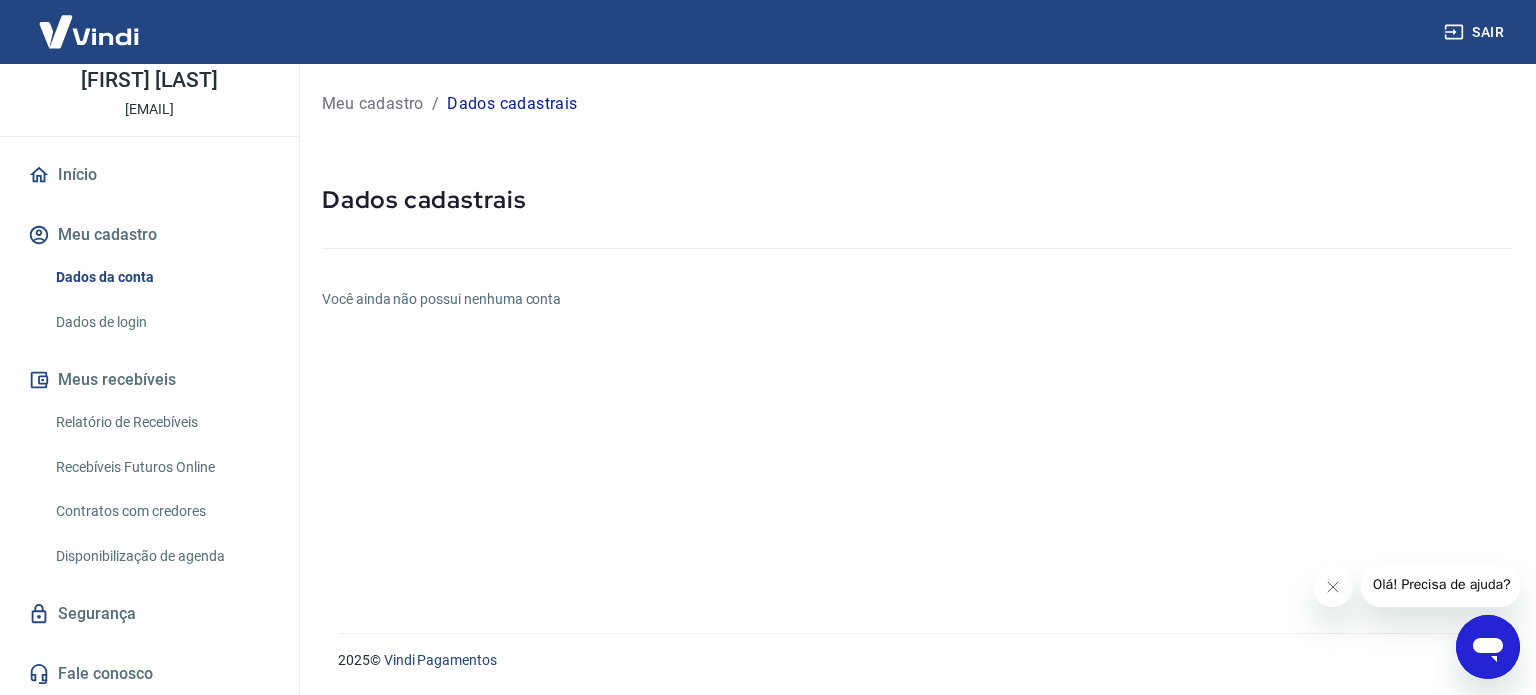 click 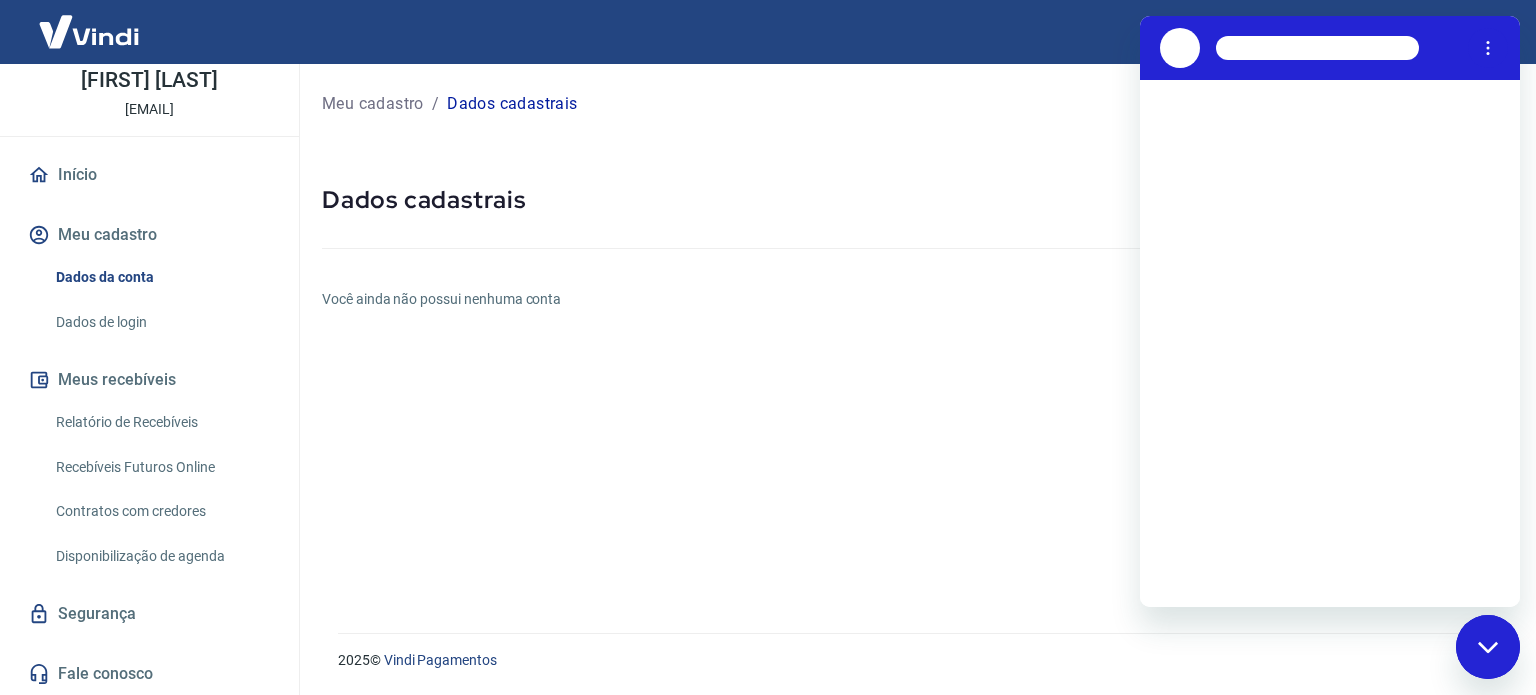 scroll, scrollTop: 0, scrollLeft: 0, axis: both 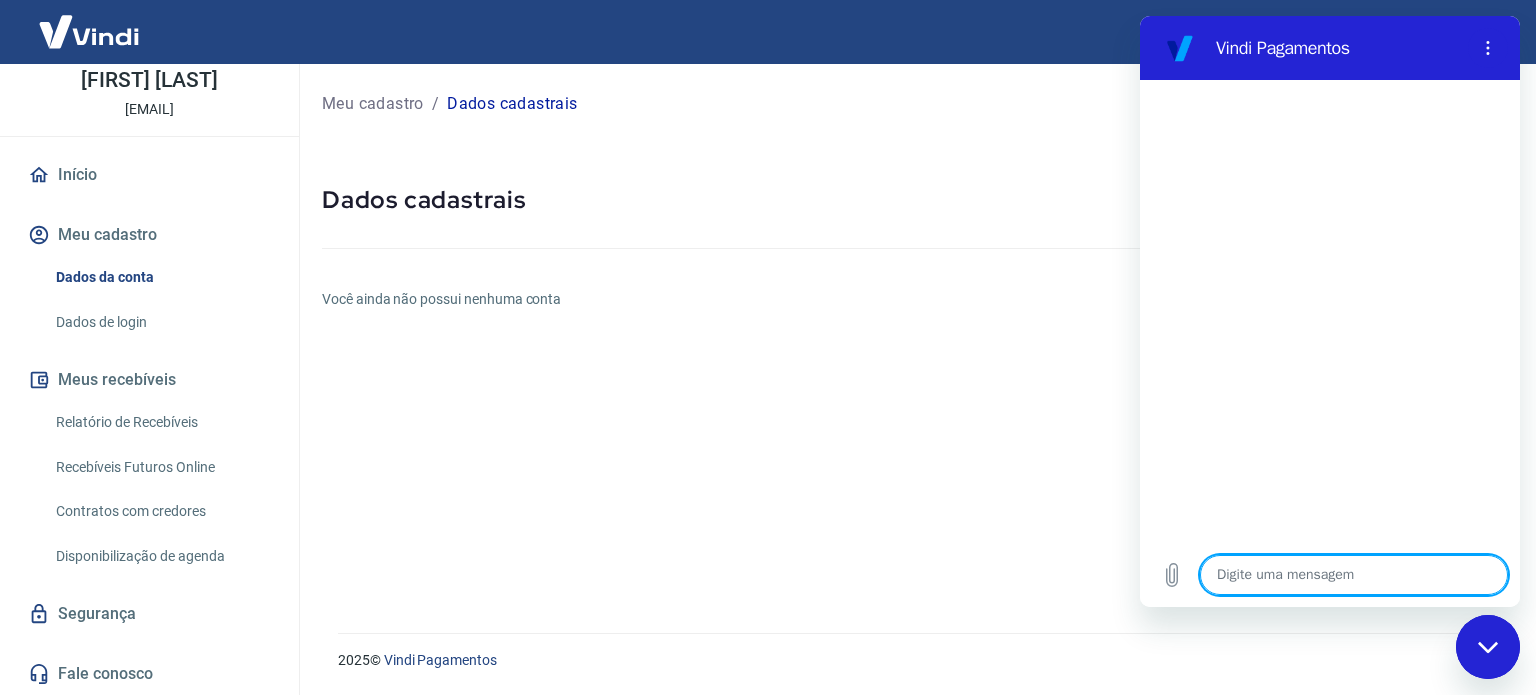 click at bounding box center [1354, 575] 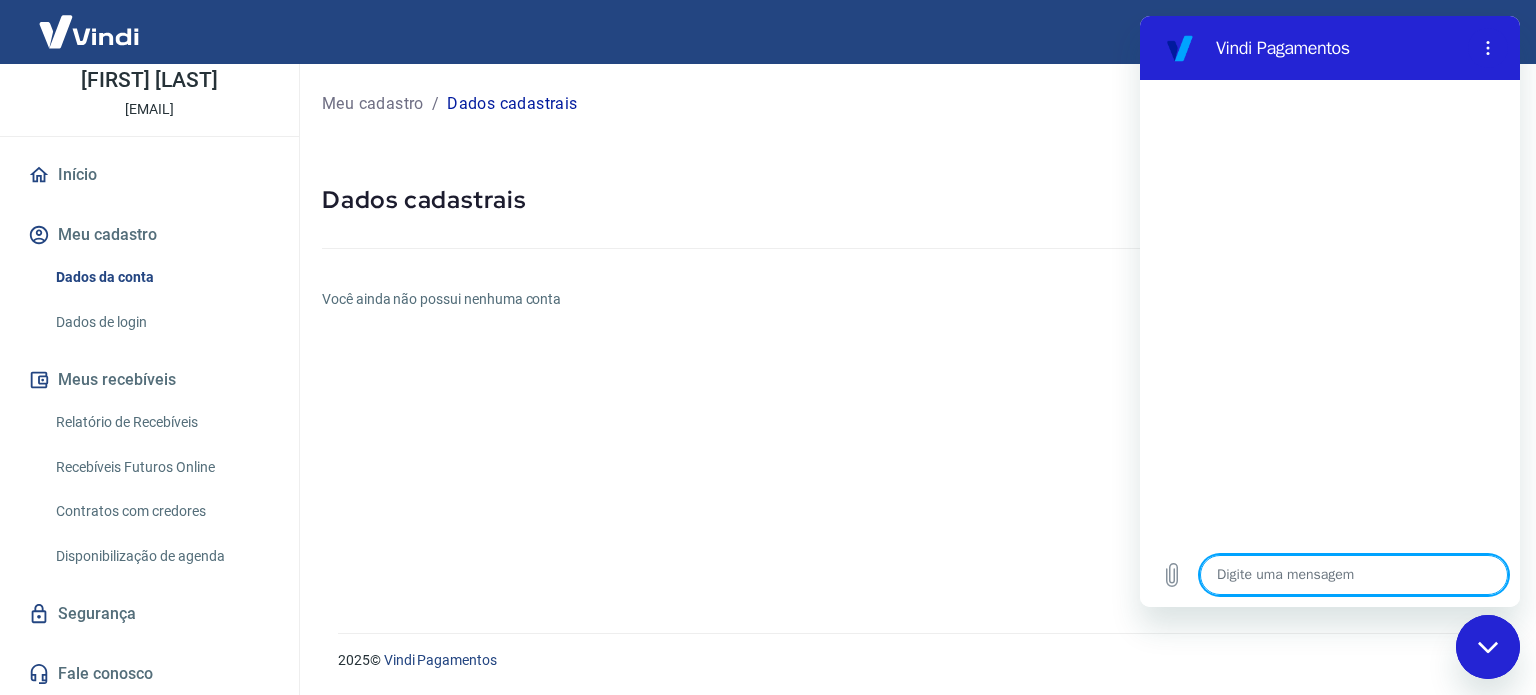 type on "o" 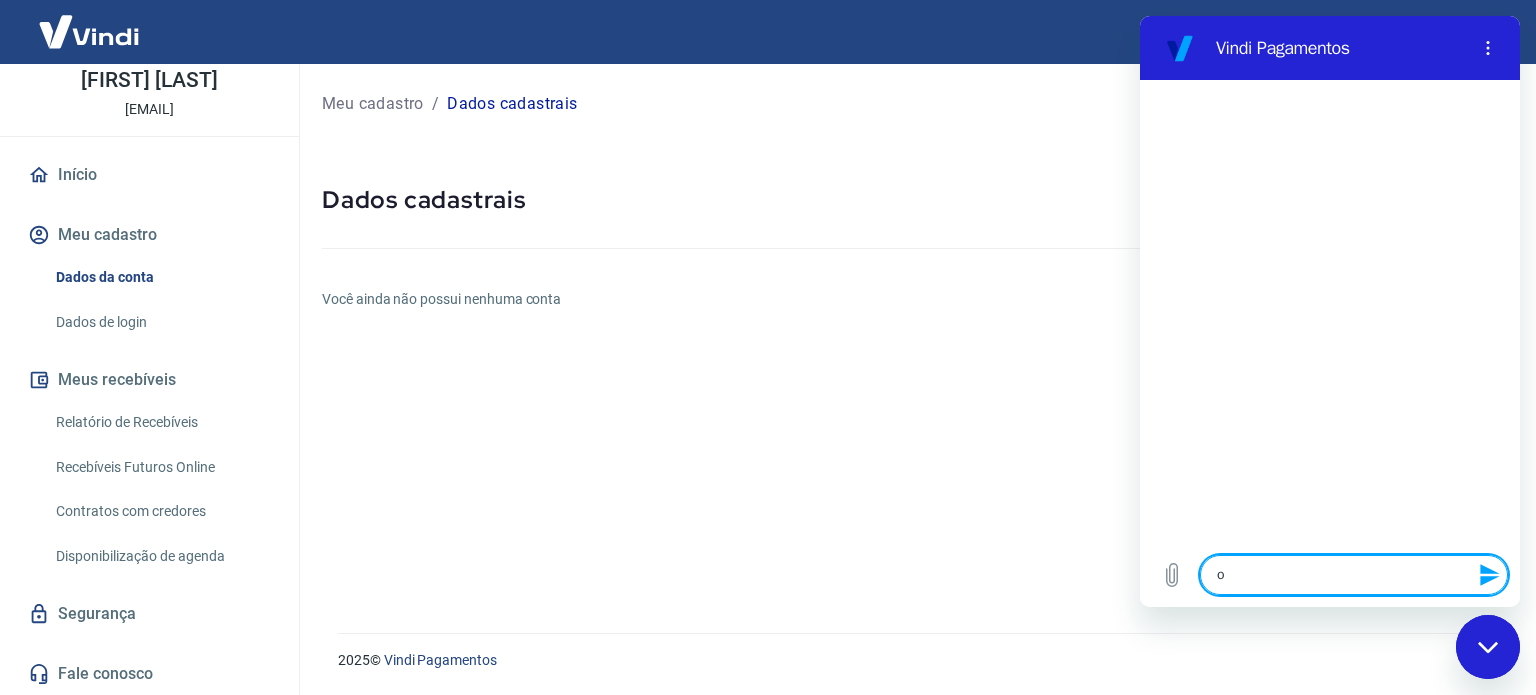 type on "ol" 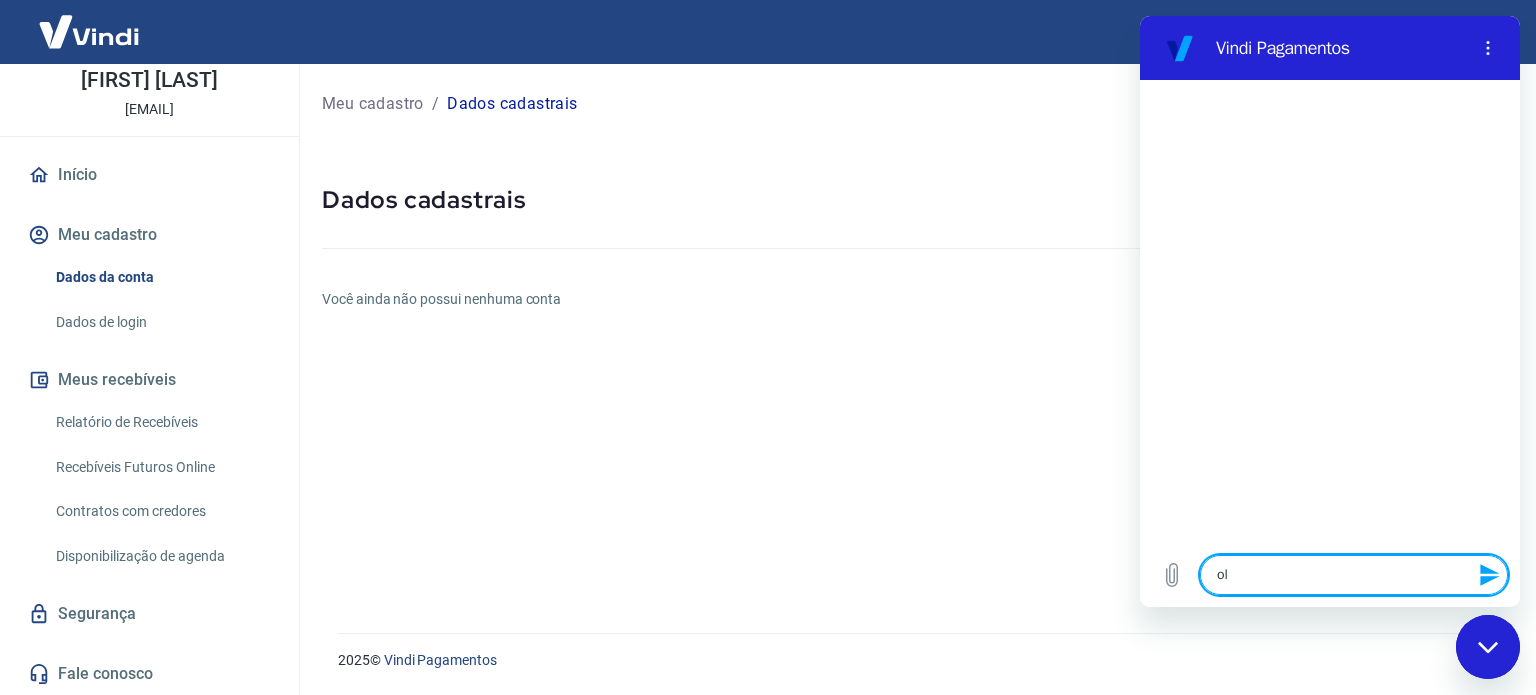 type on "ola" 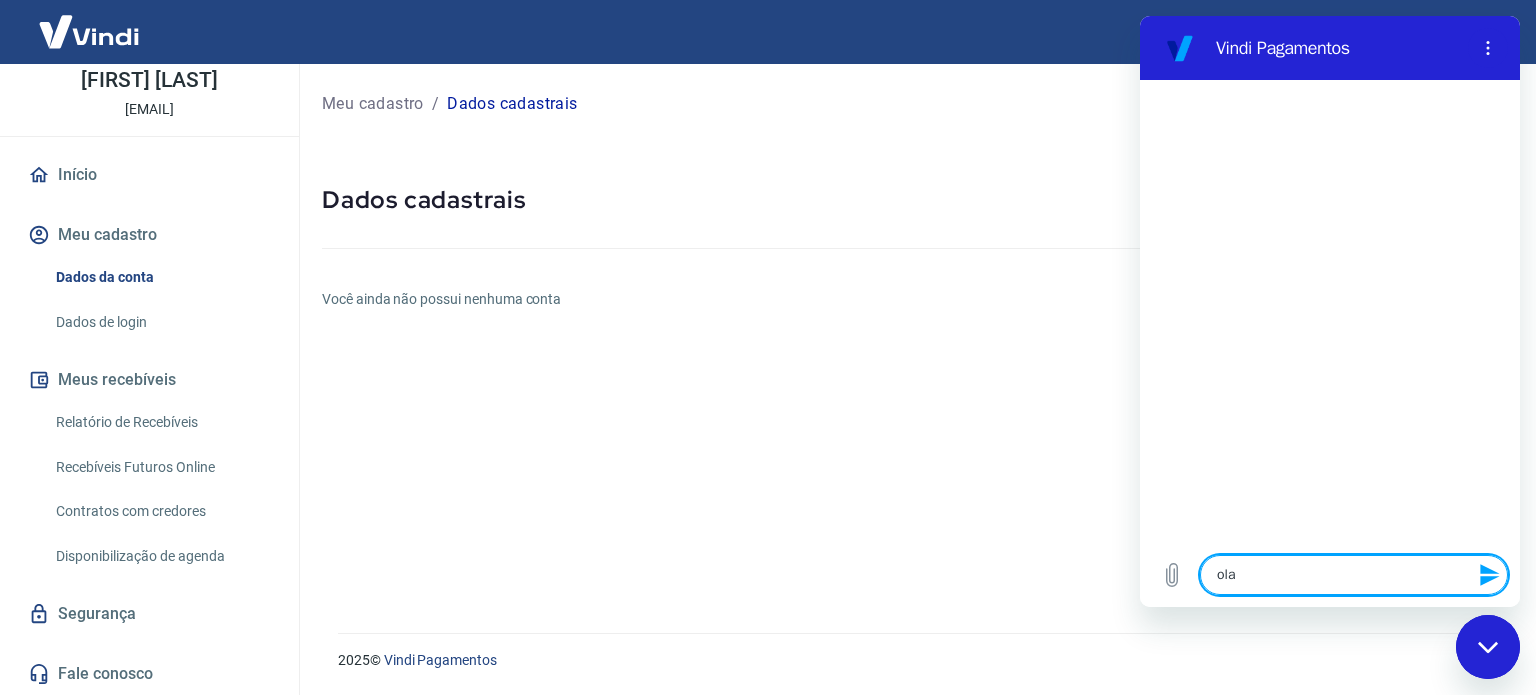 type 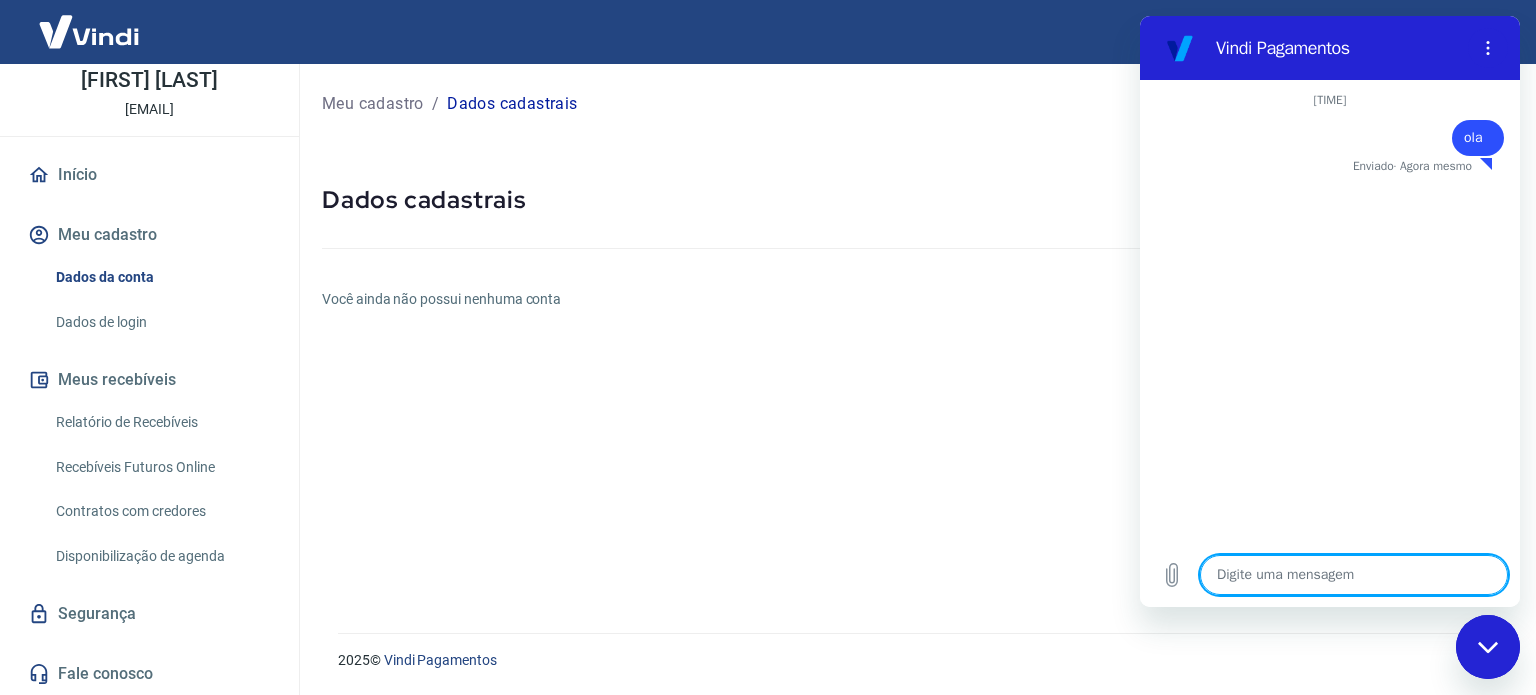type on "x" 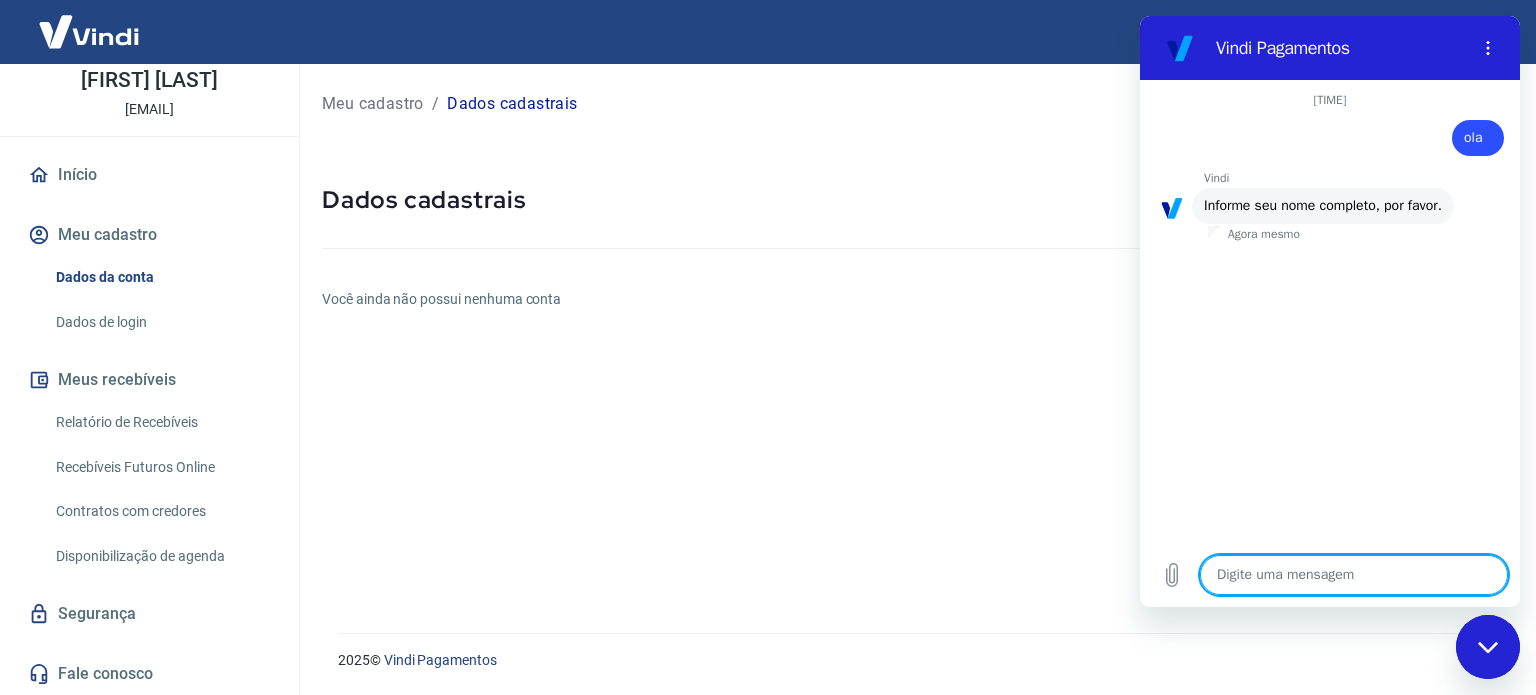 type on "p" 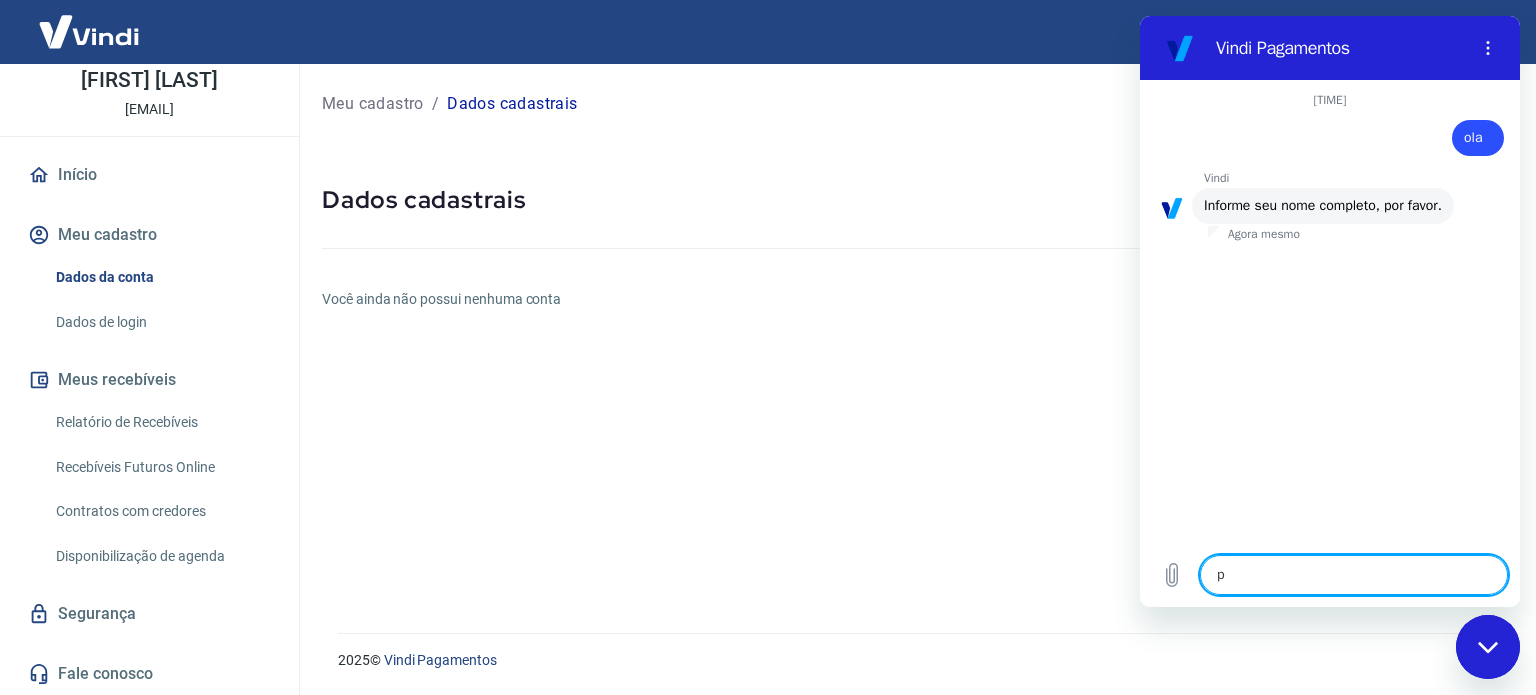 type on "x" 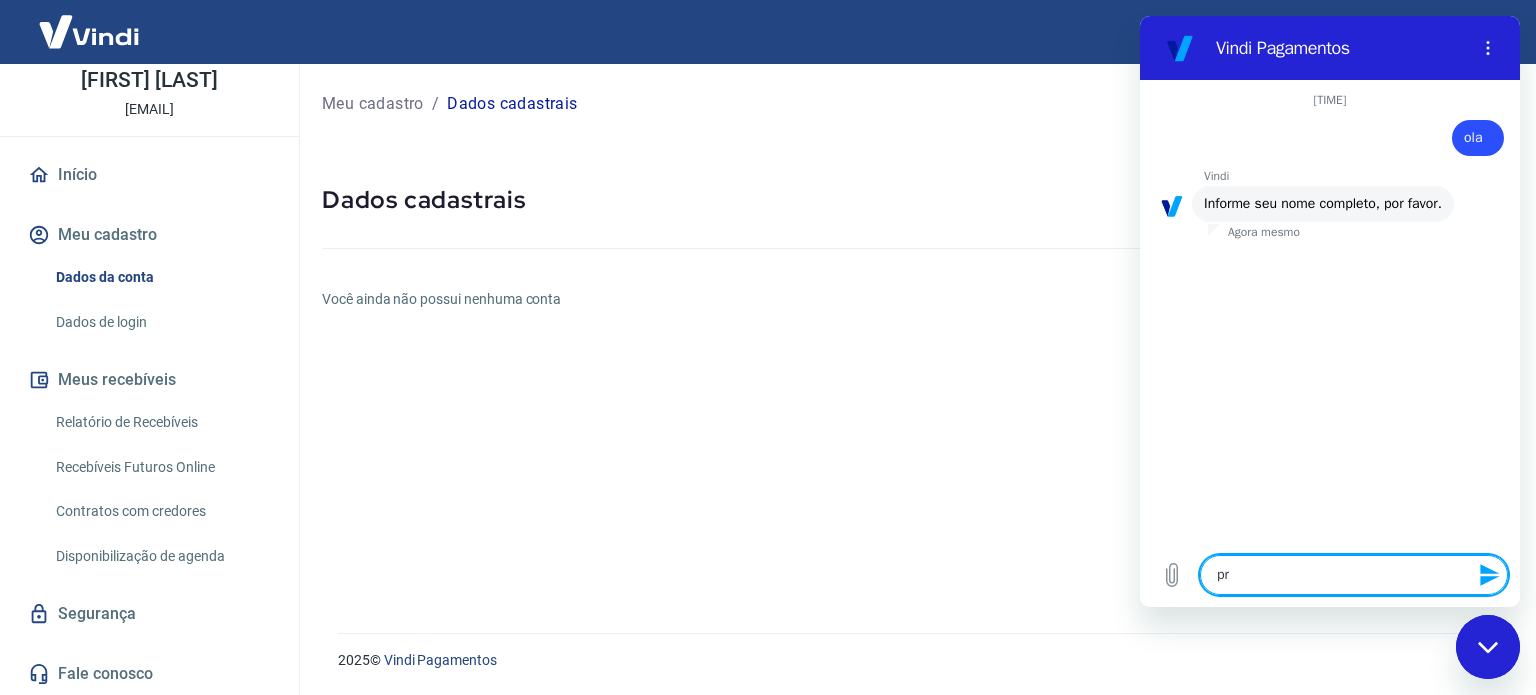 type on "pre" 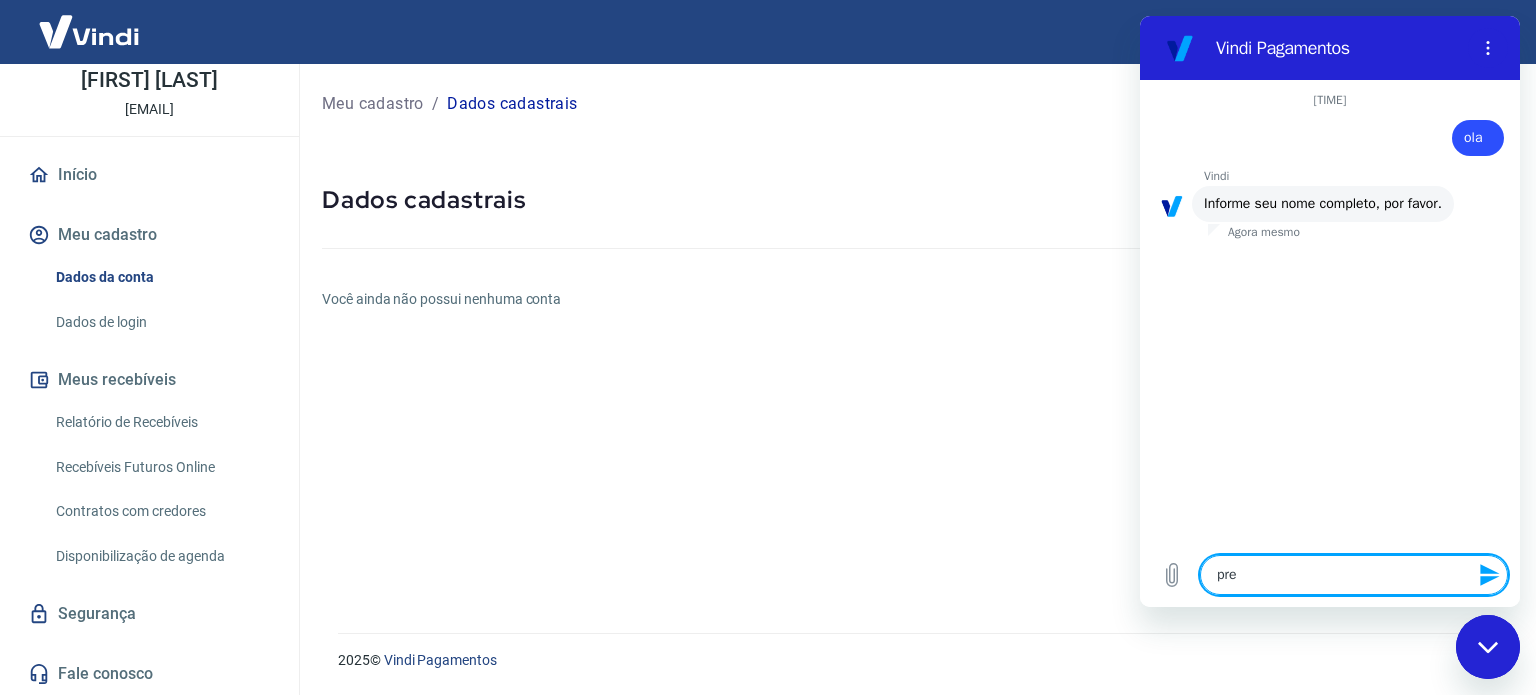 type on "x" 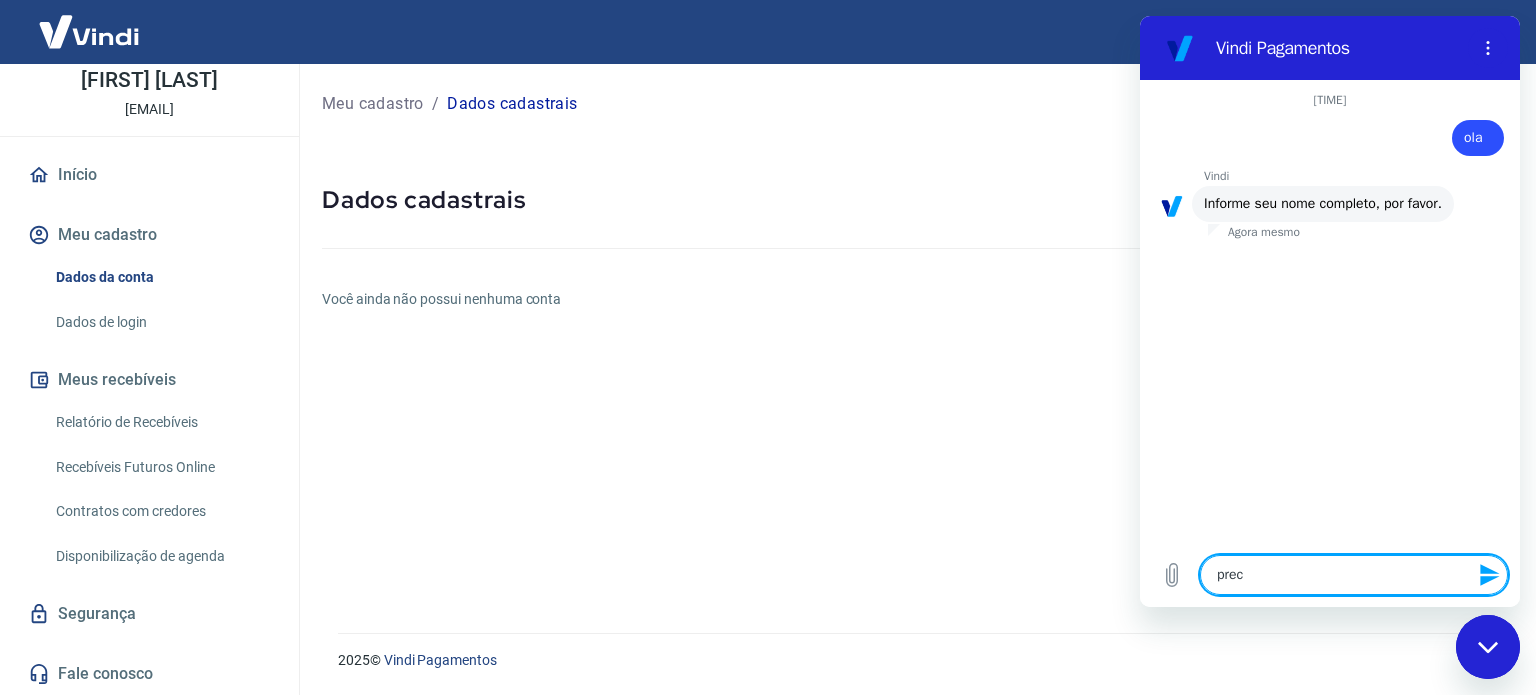 type on "preci" 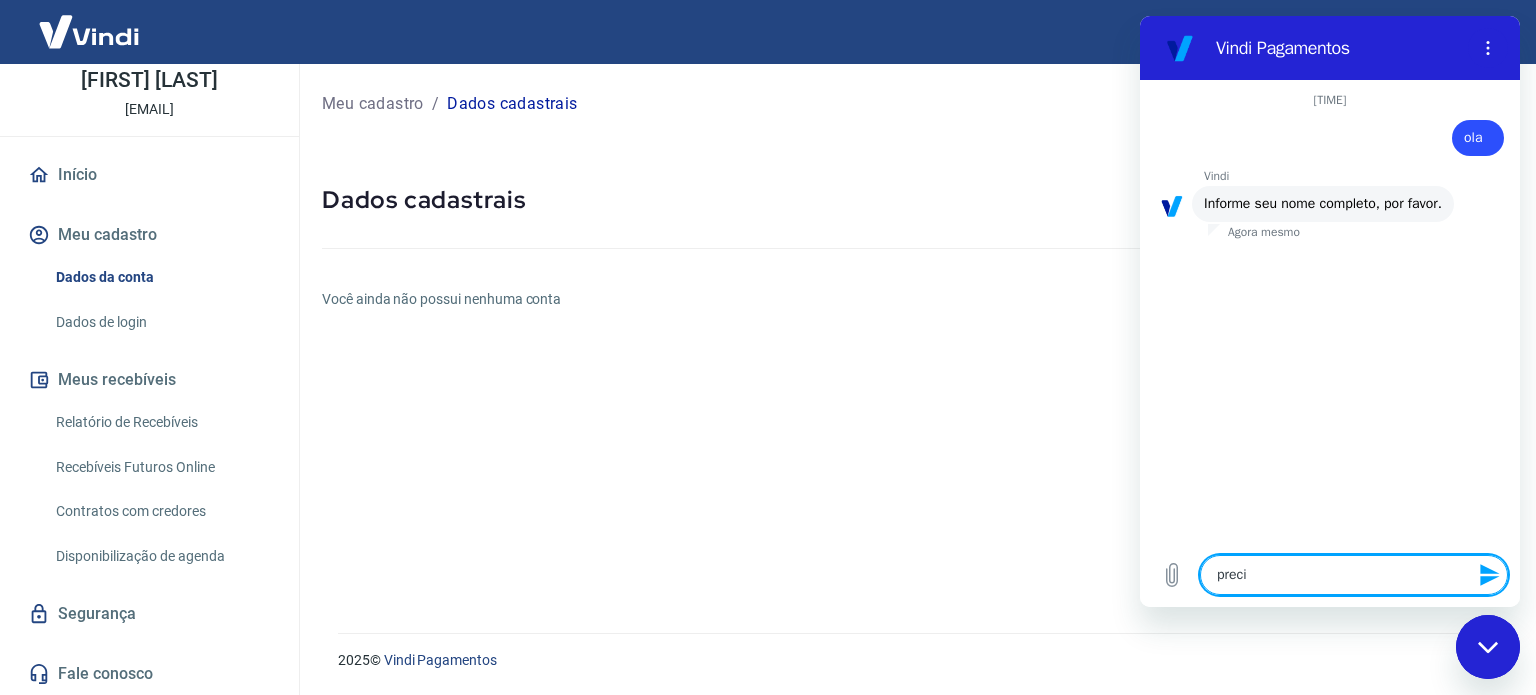type on "x" 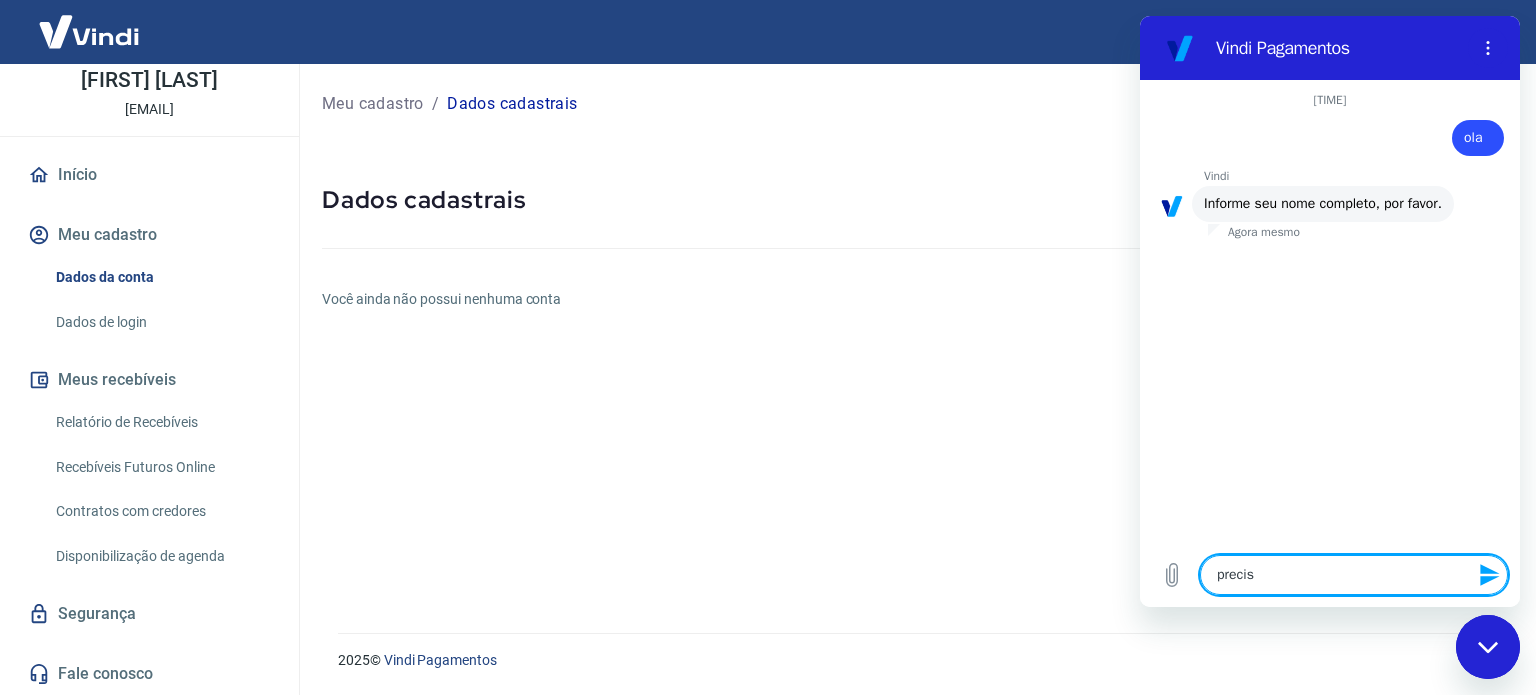 type on "preciso" 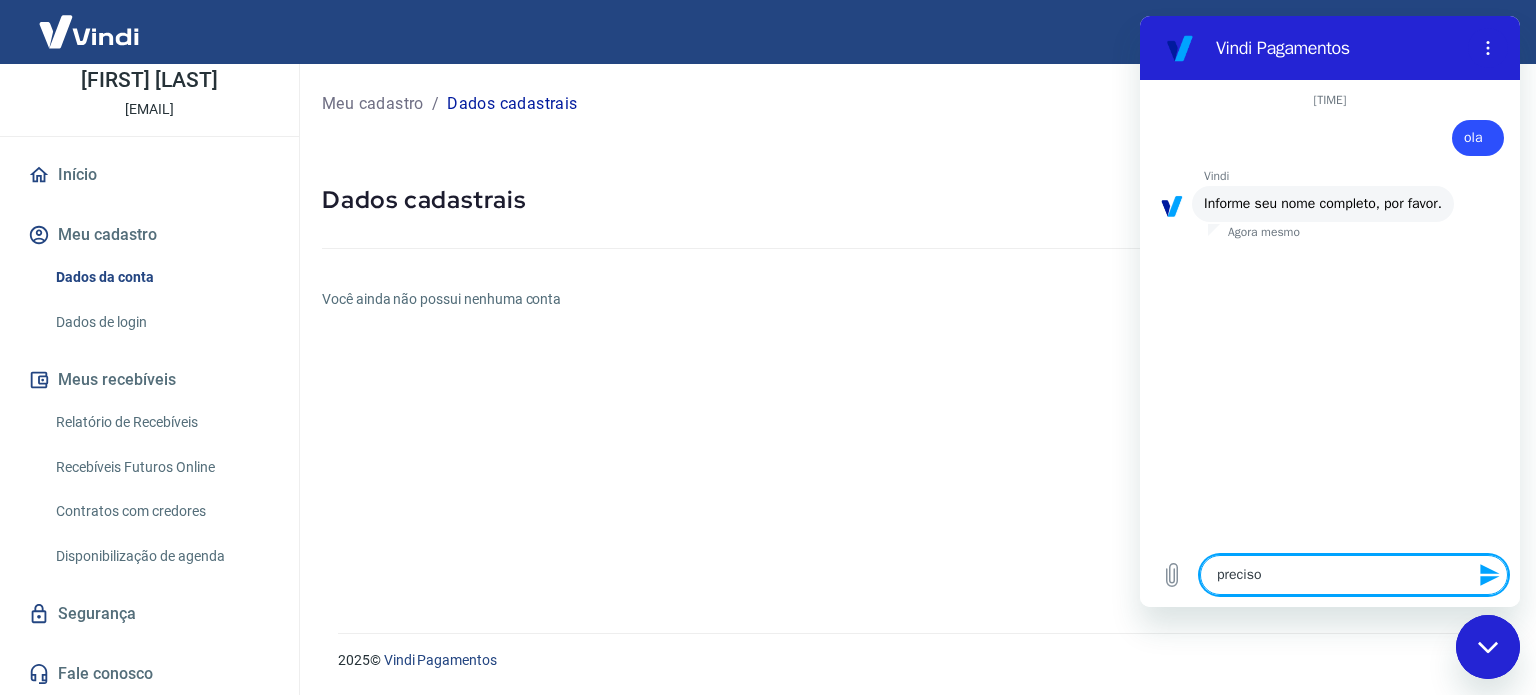 type on "x" 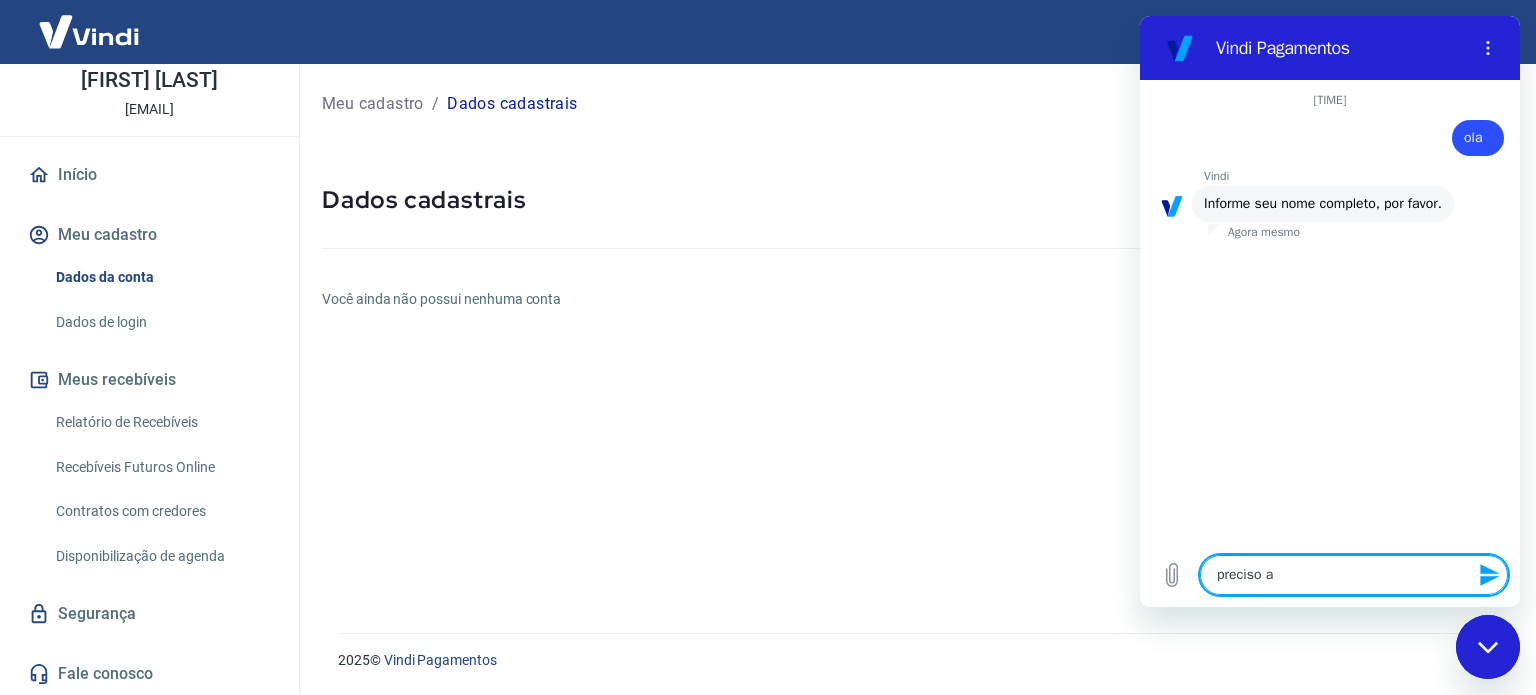 type on "preciso ad" 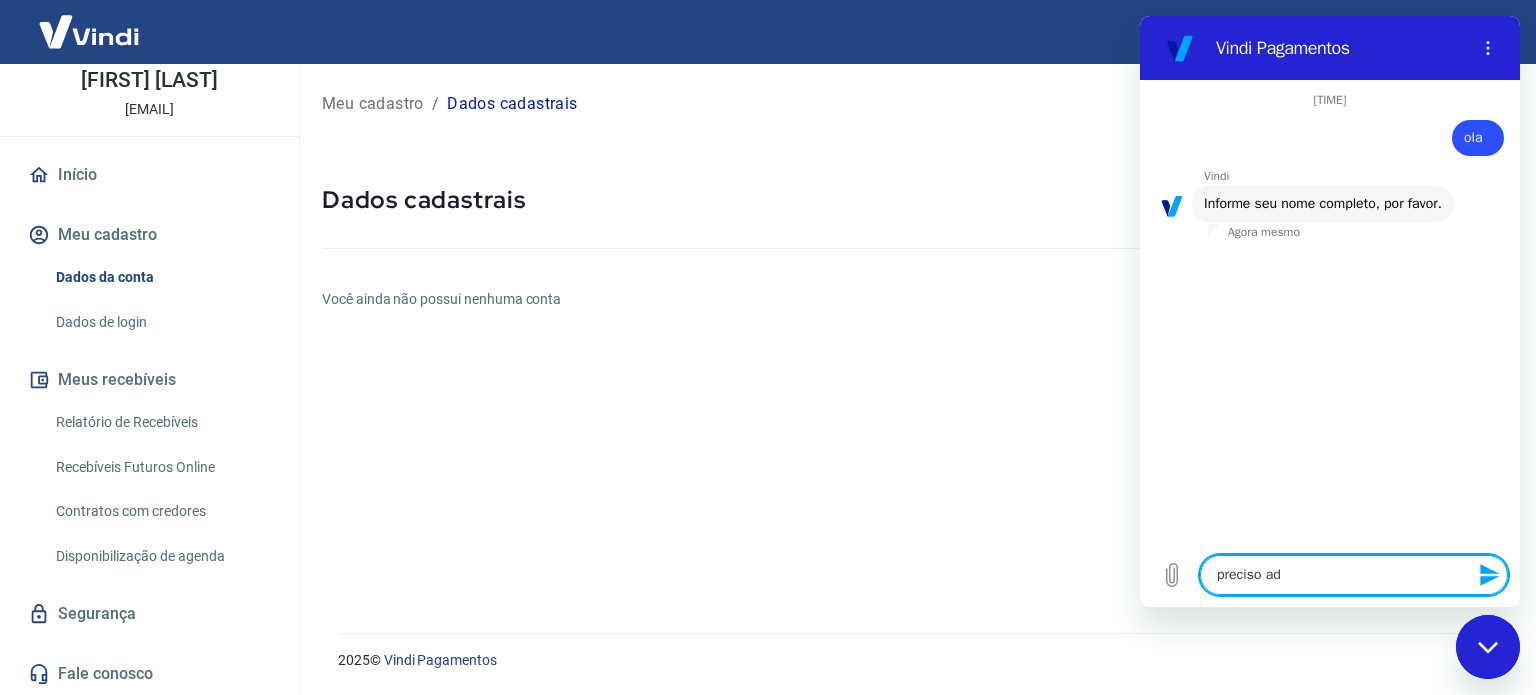 type on "preciso adi" 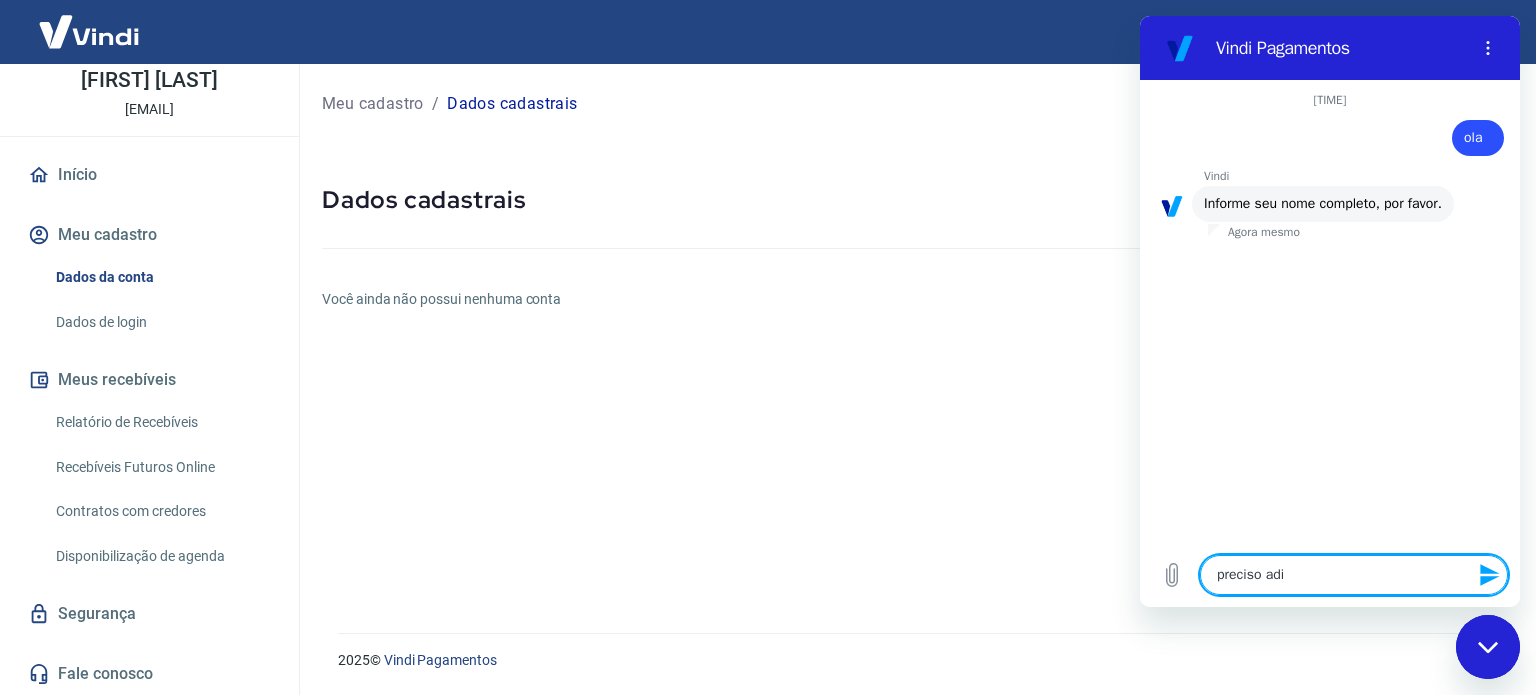 type on "preciso adic" 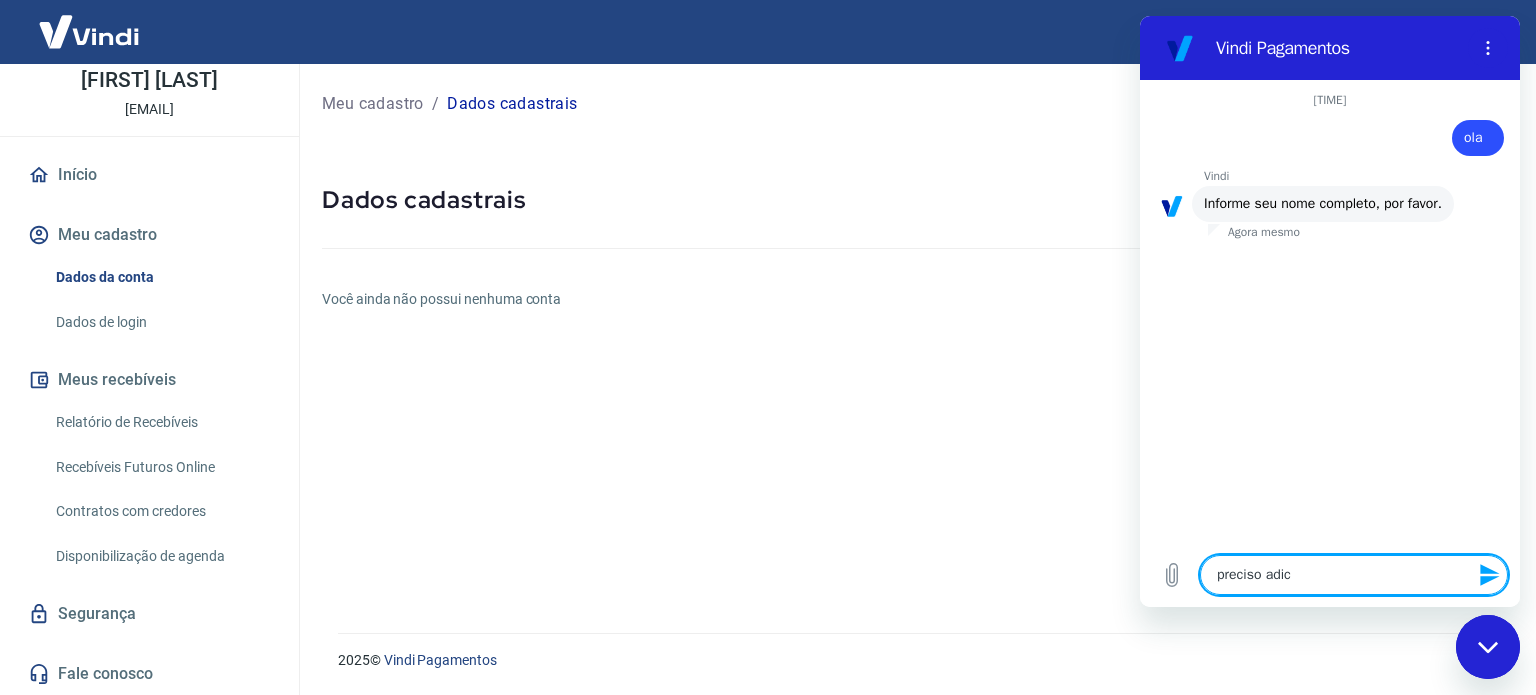 type on "x" 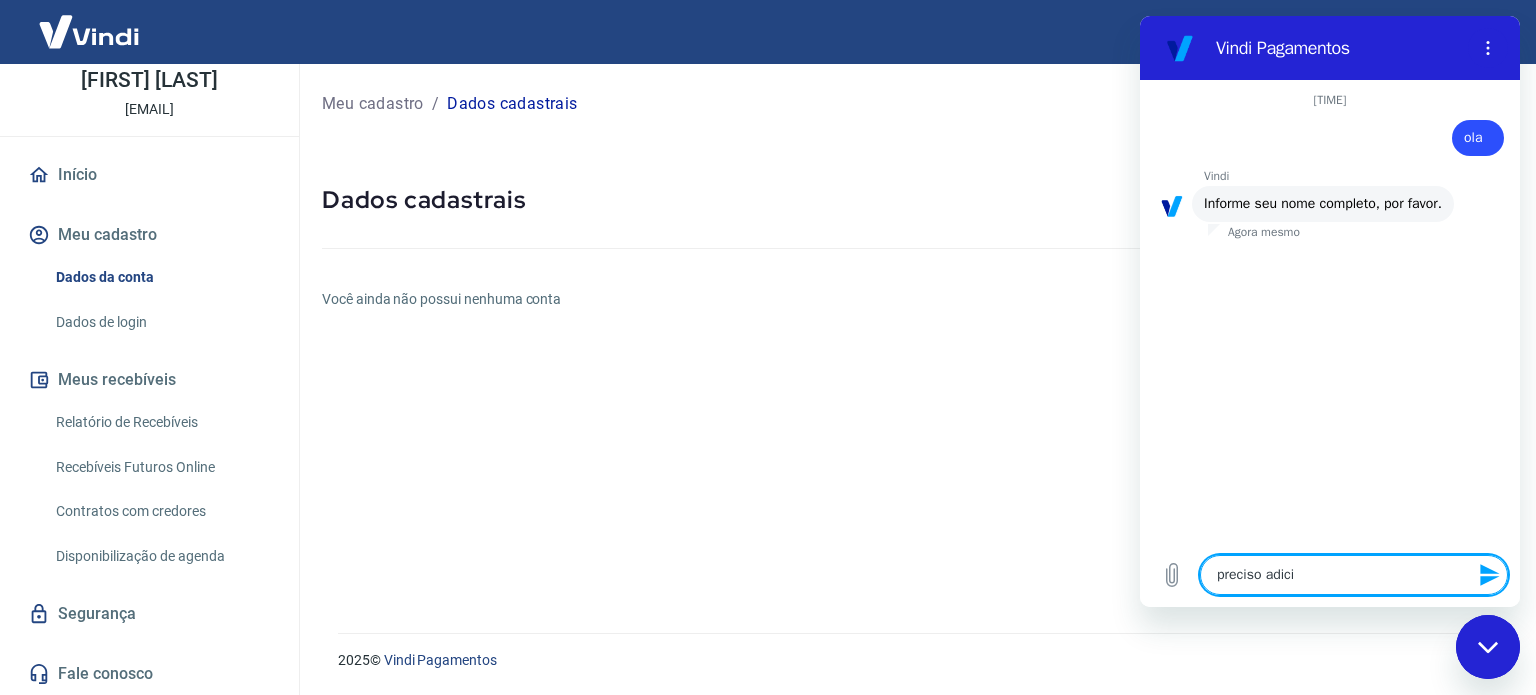 type on "preciso adicio" 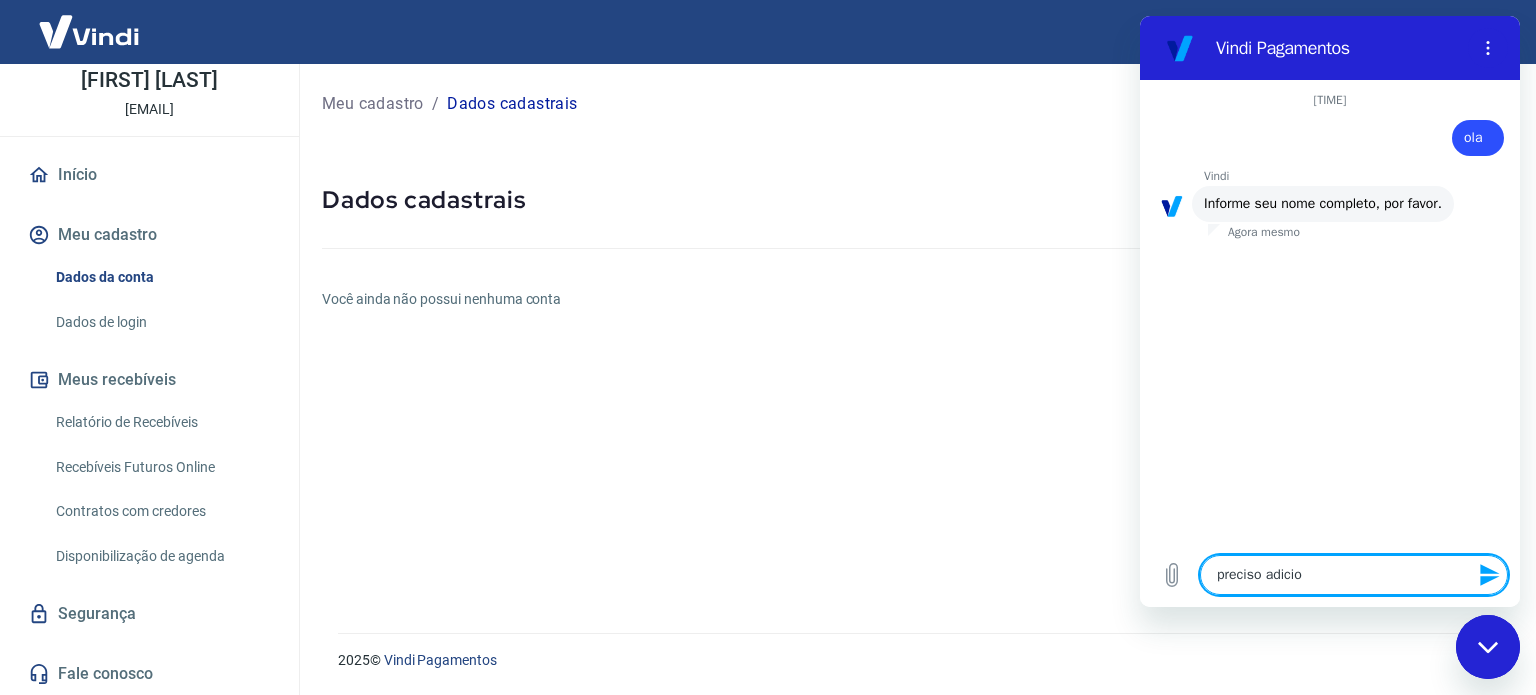 type on "x" 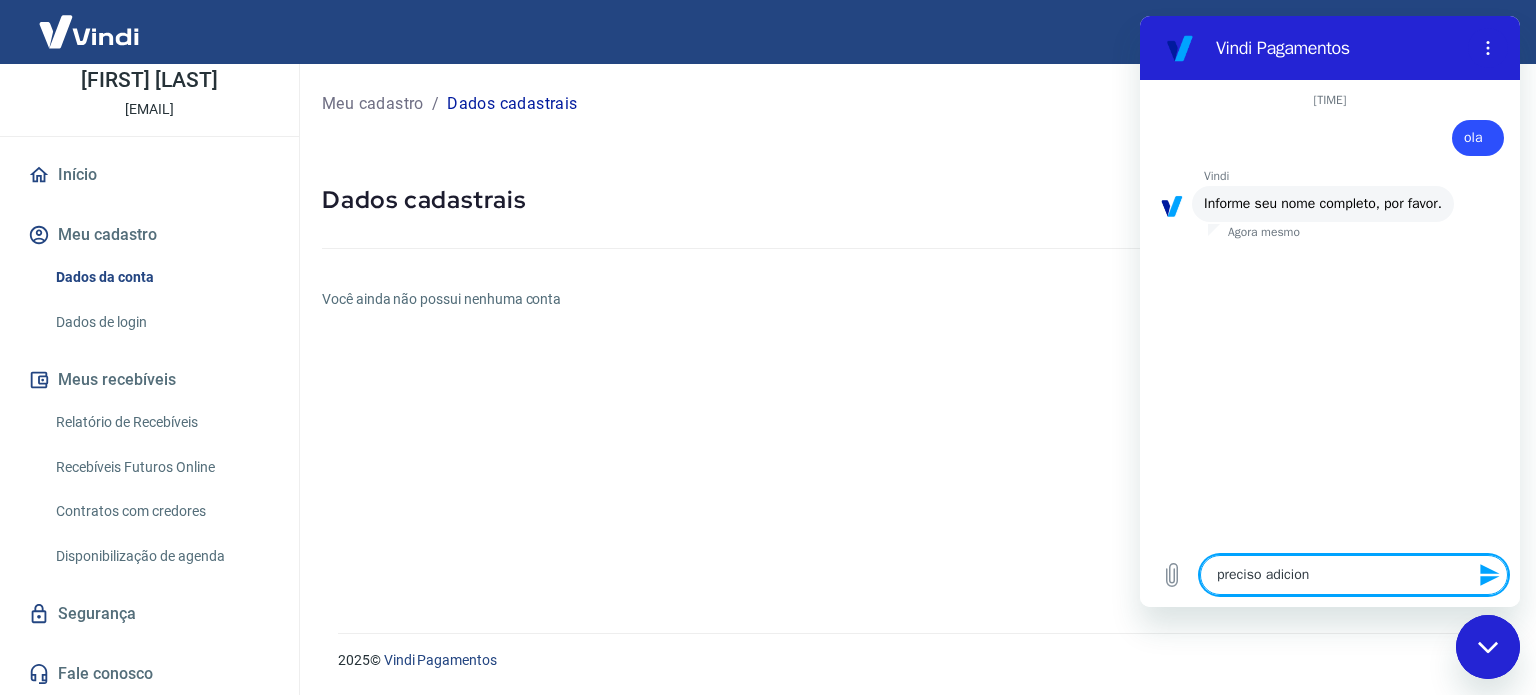 type on "x" 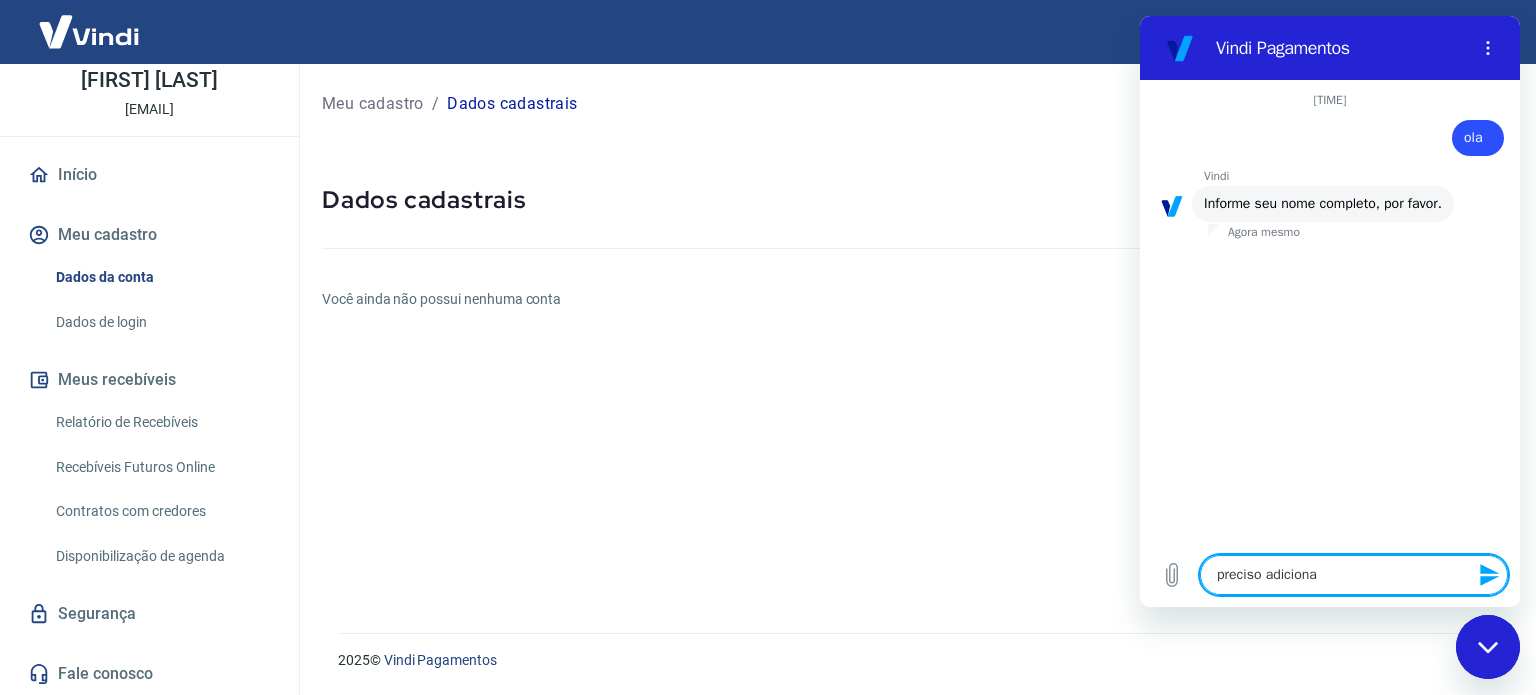 type on "preciso adicion" 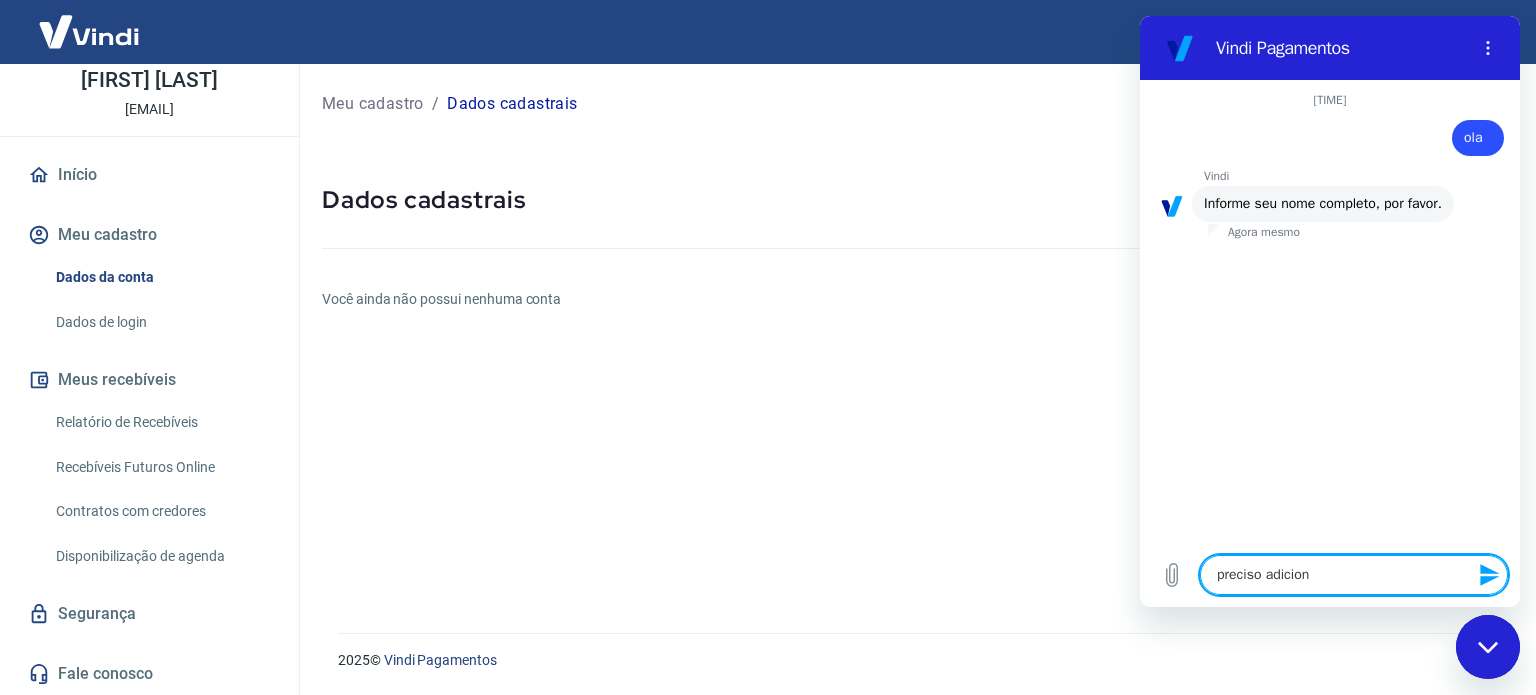 type on "preciso adicio" 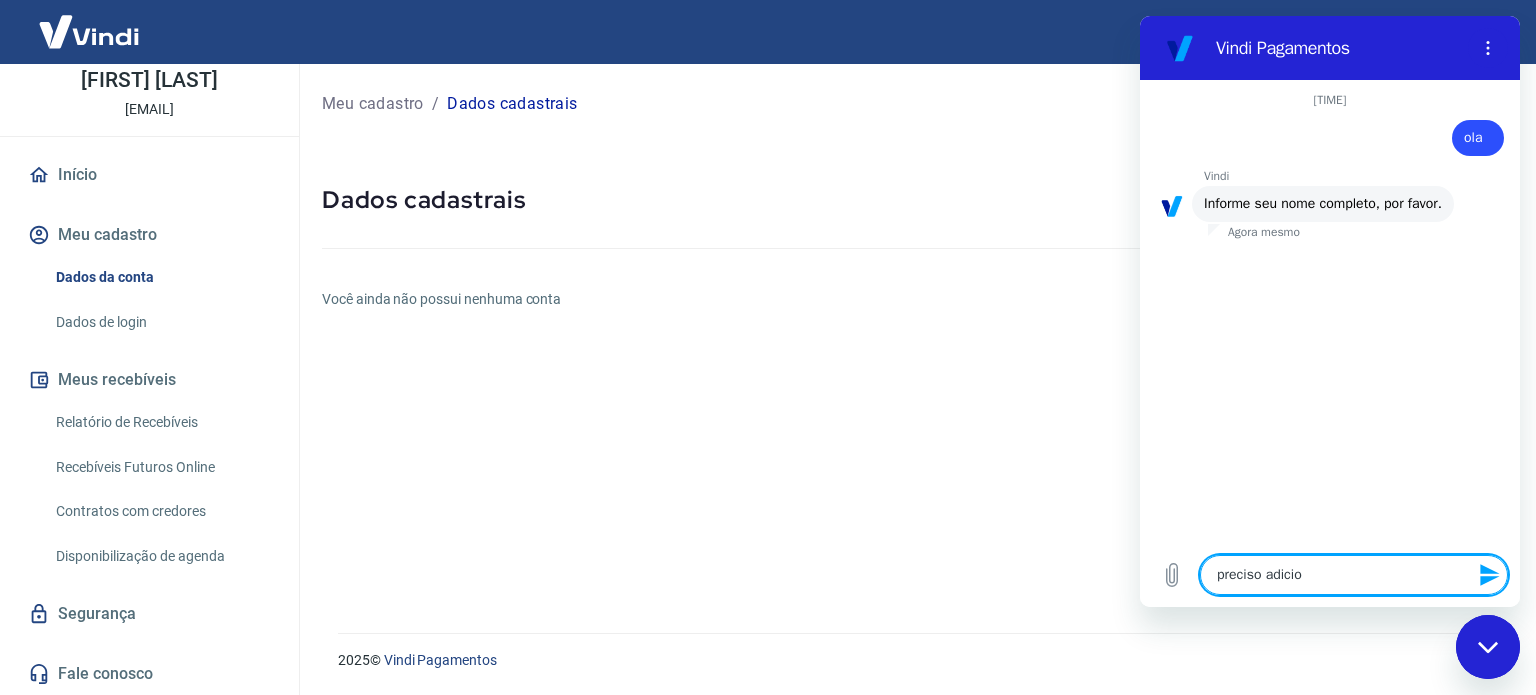 type on "preciso adici" 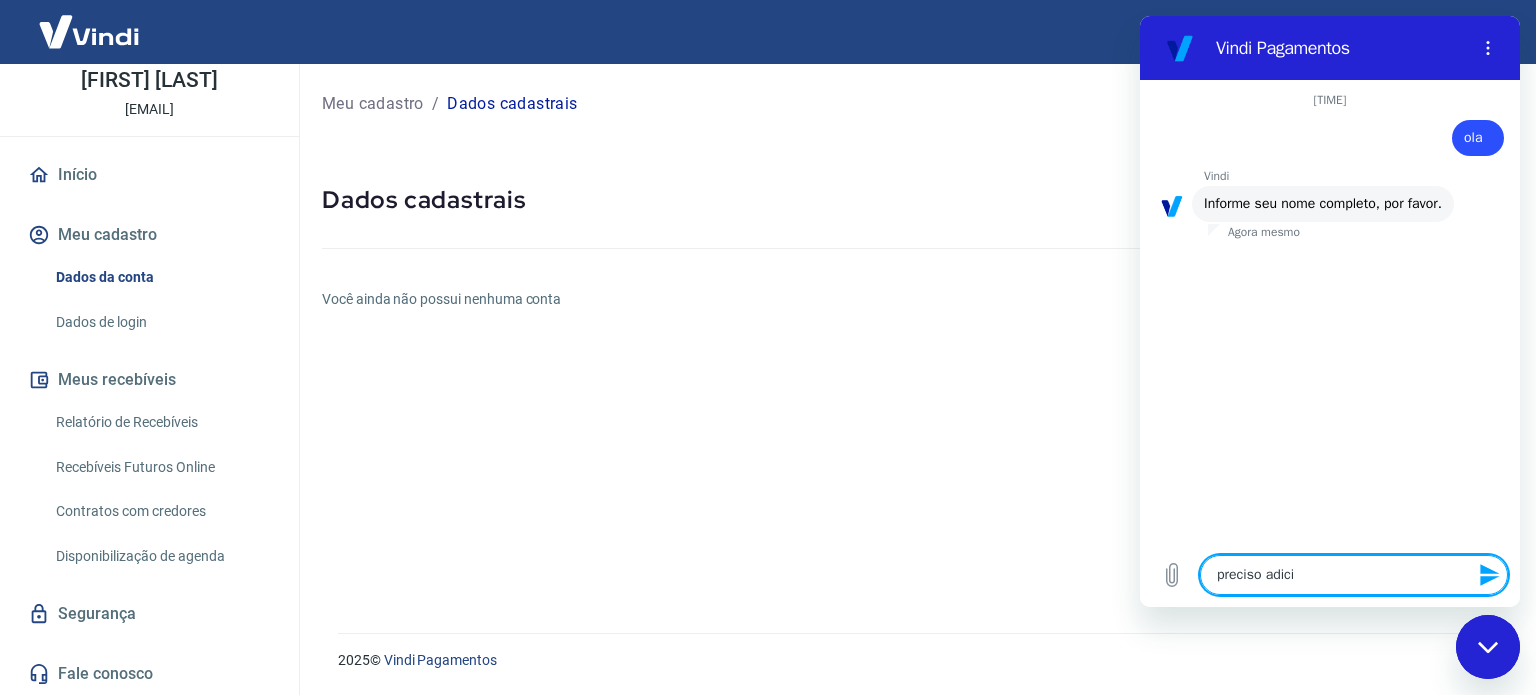 type on "preciso adic" 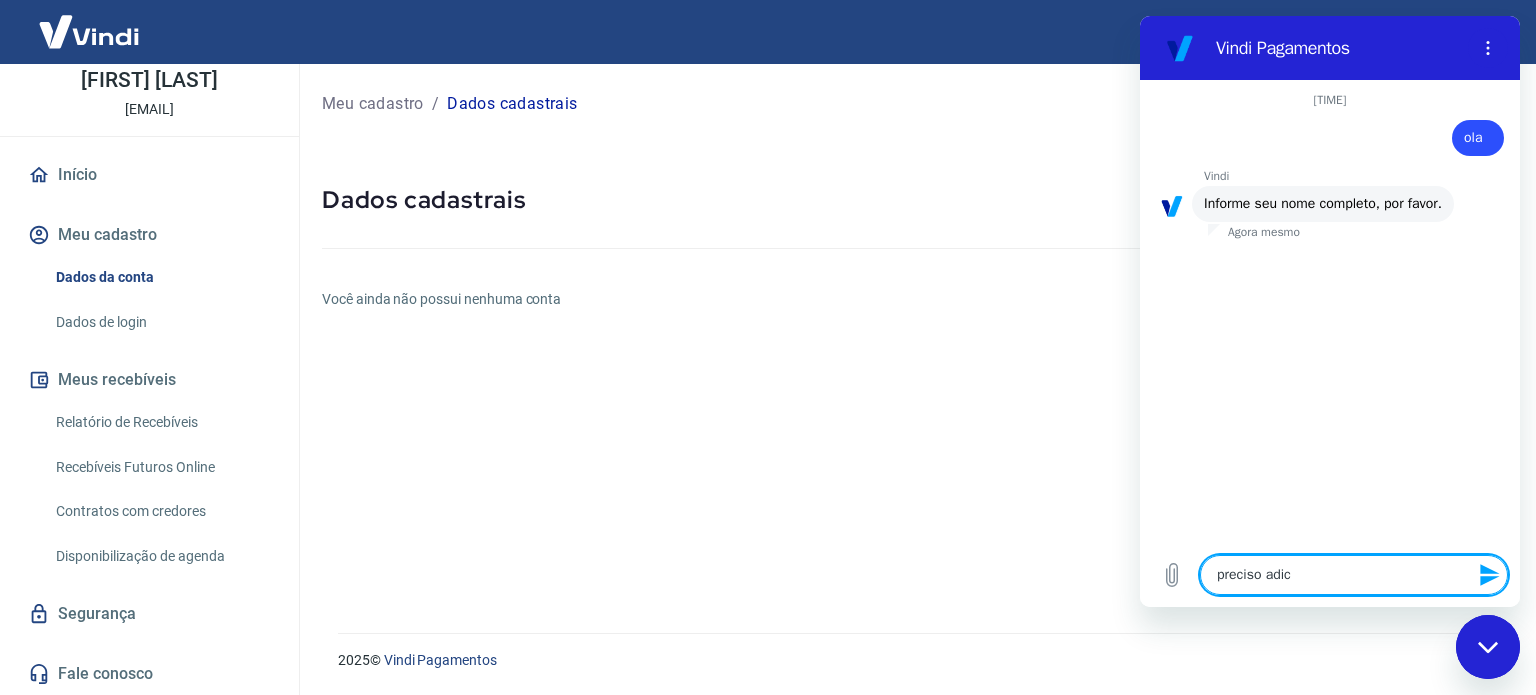 type on "preciso adi" 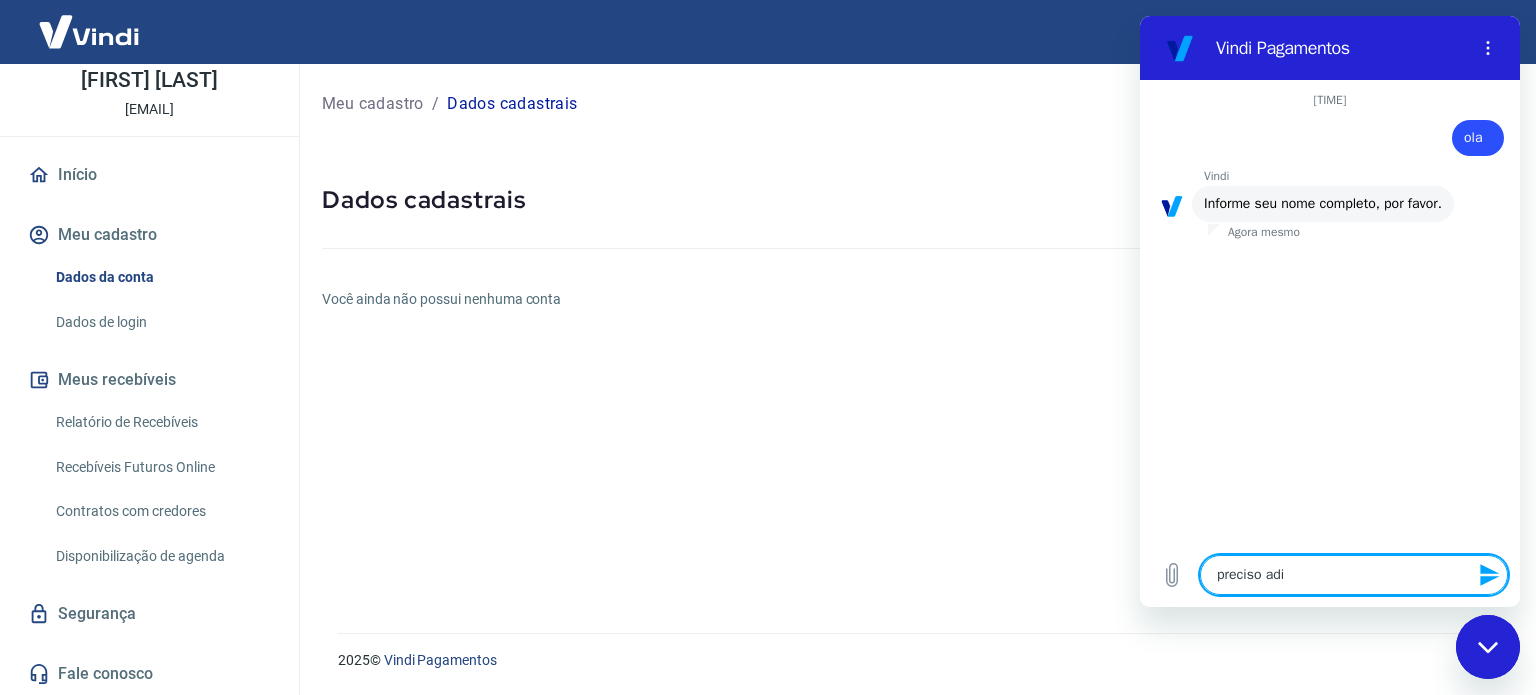 type on "preciso ad" 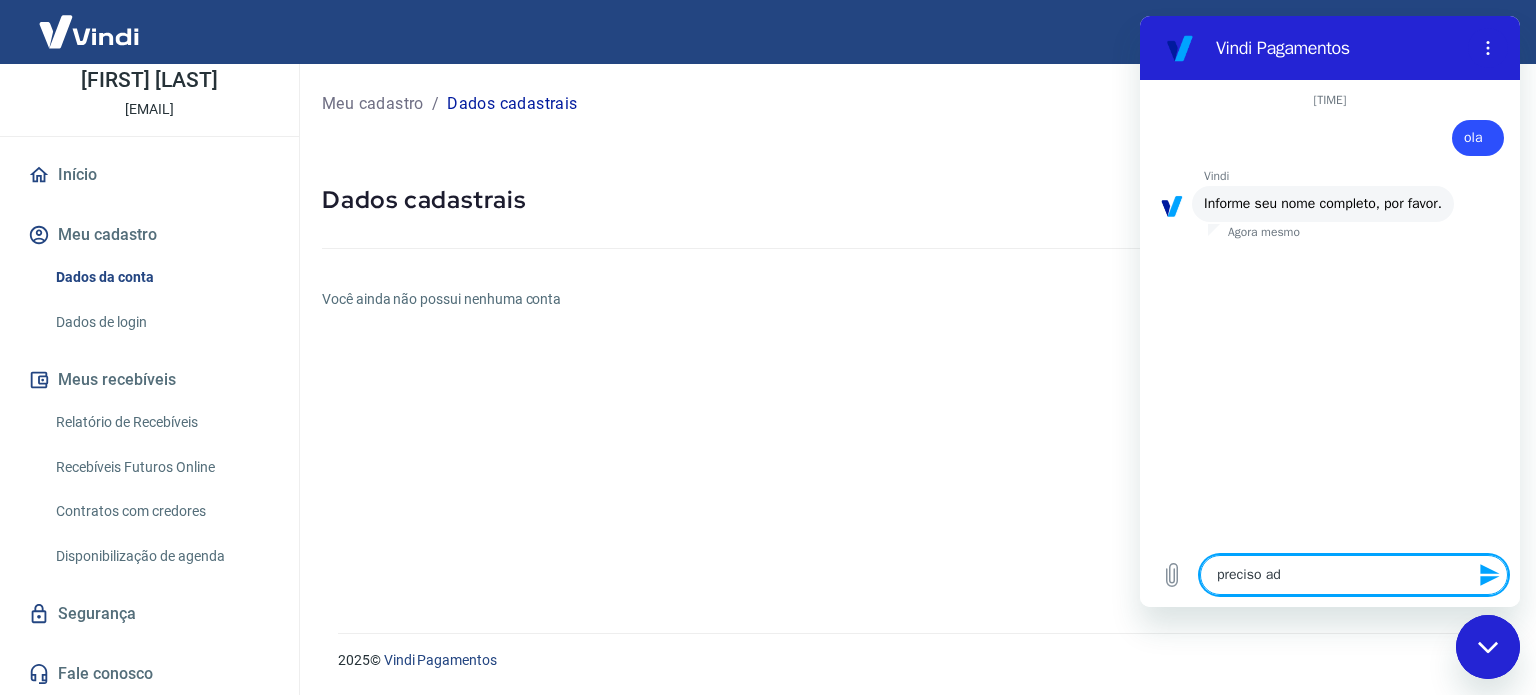 type on "preciso a" 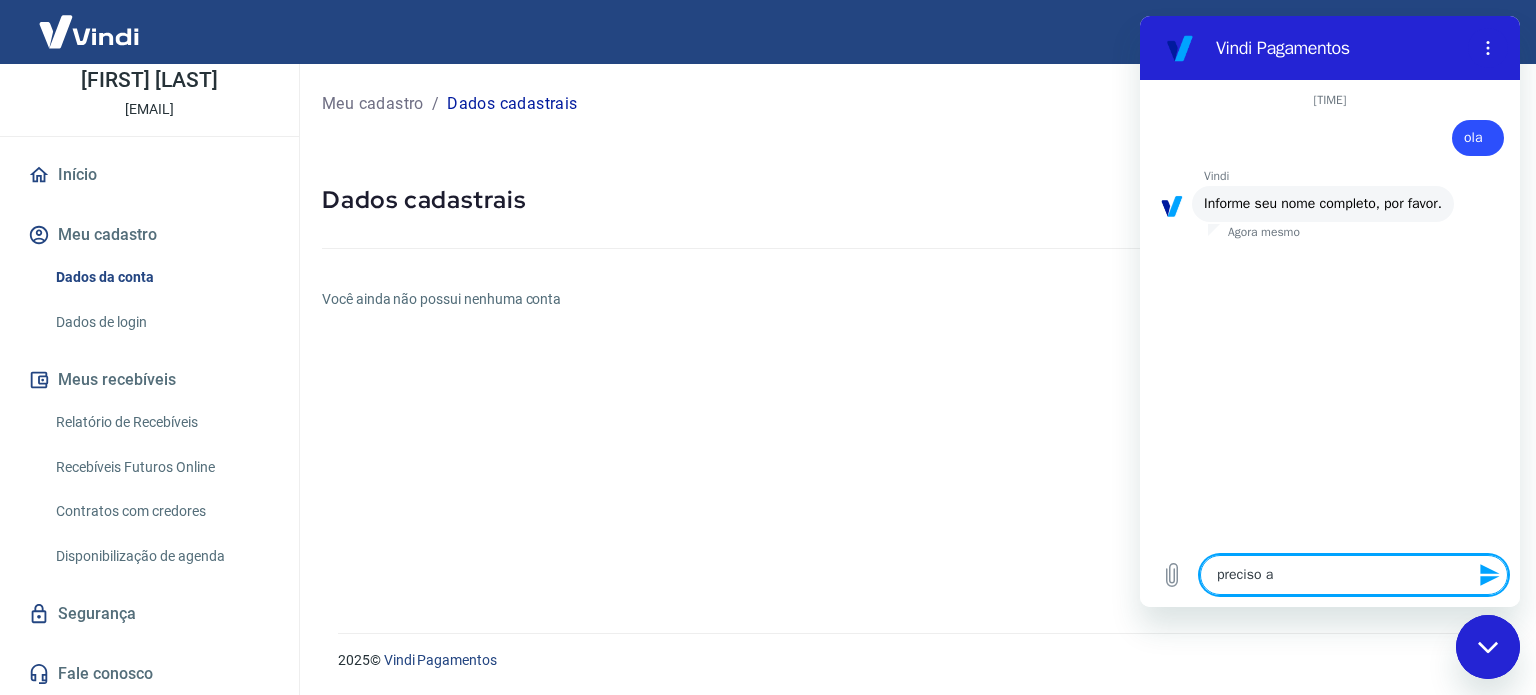 type on "preciso" 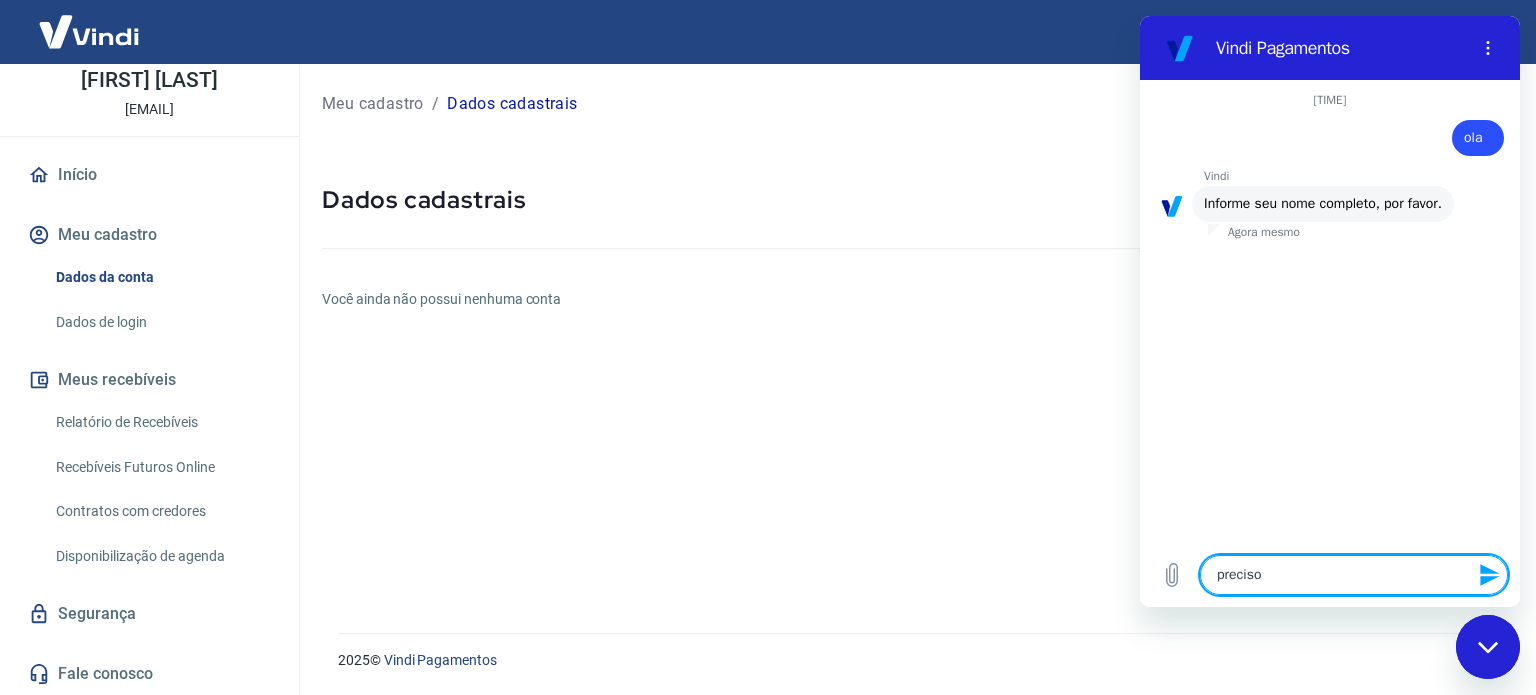 type on "preciso" 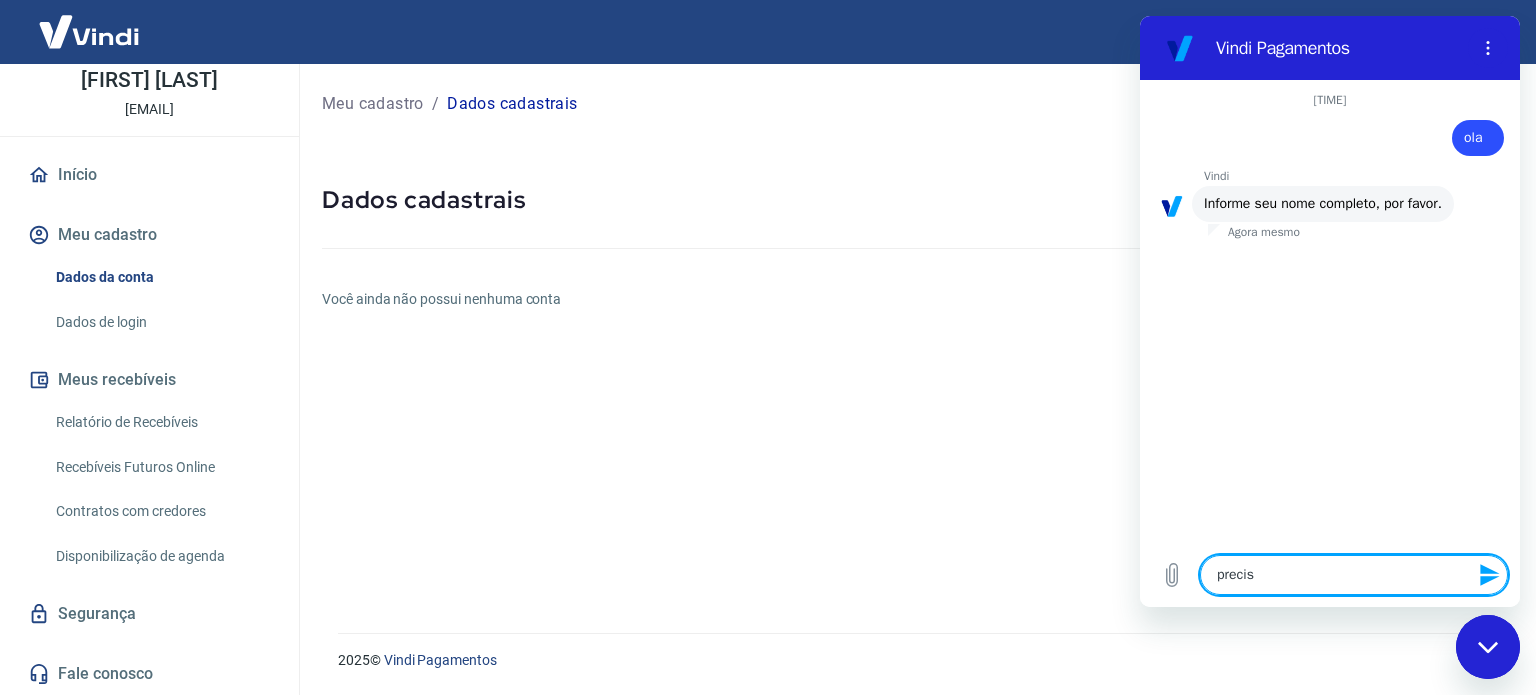 type on "preci" 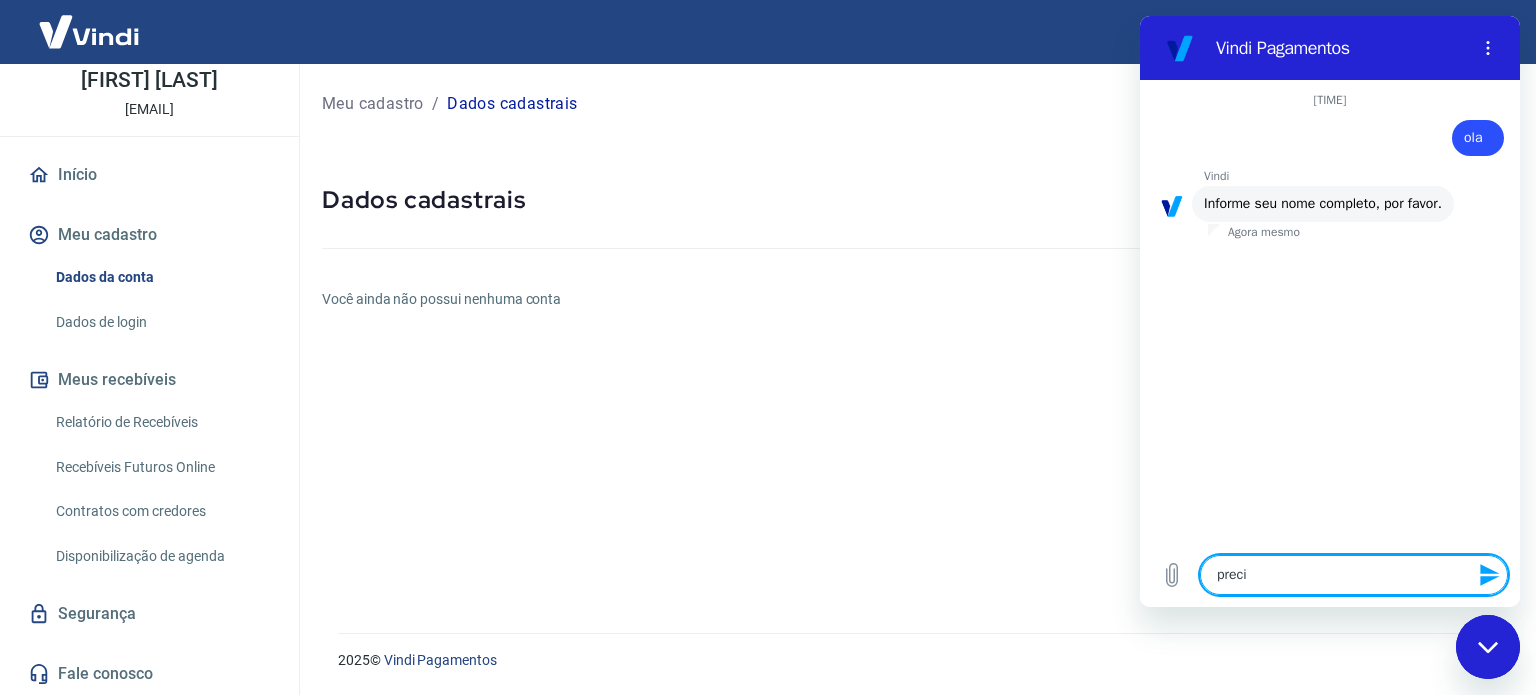 type on "prec" 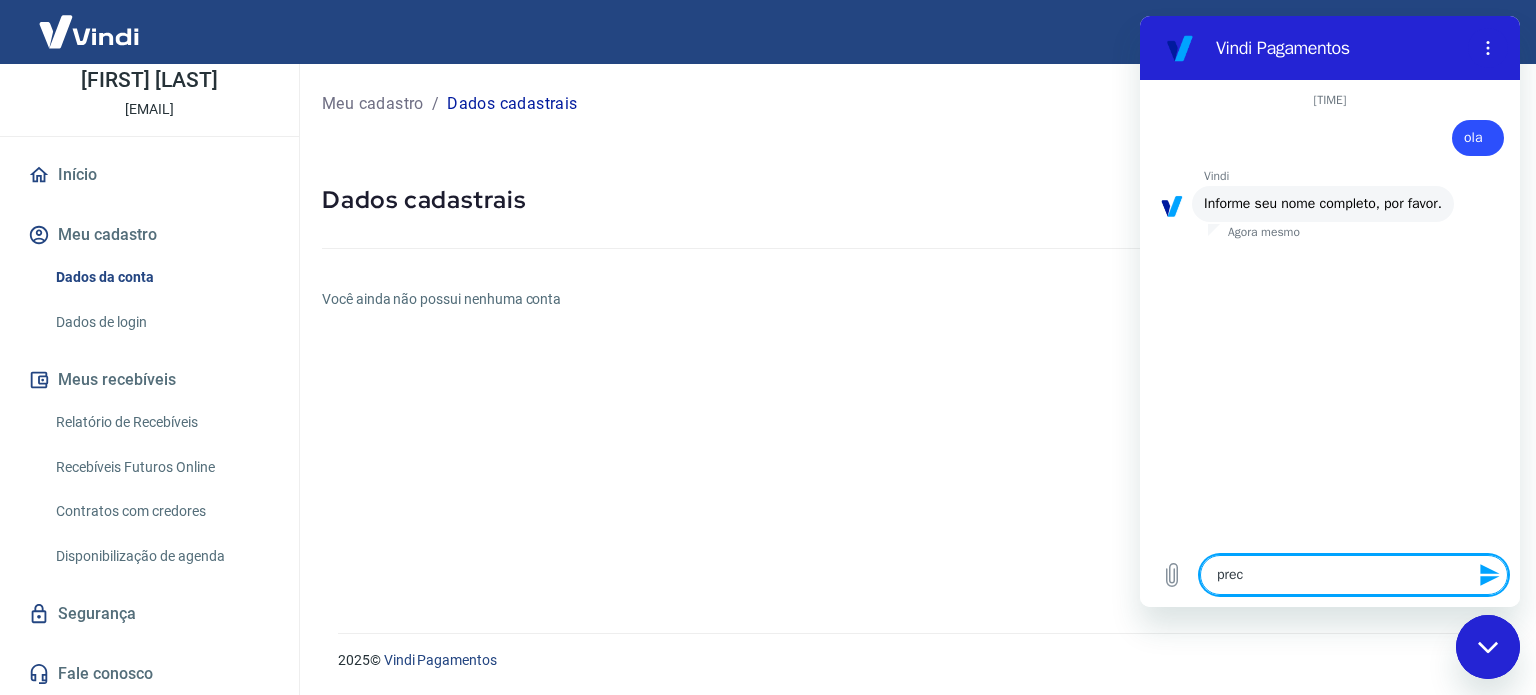 type on "pre" 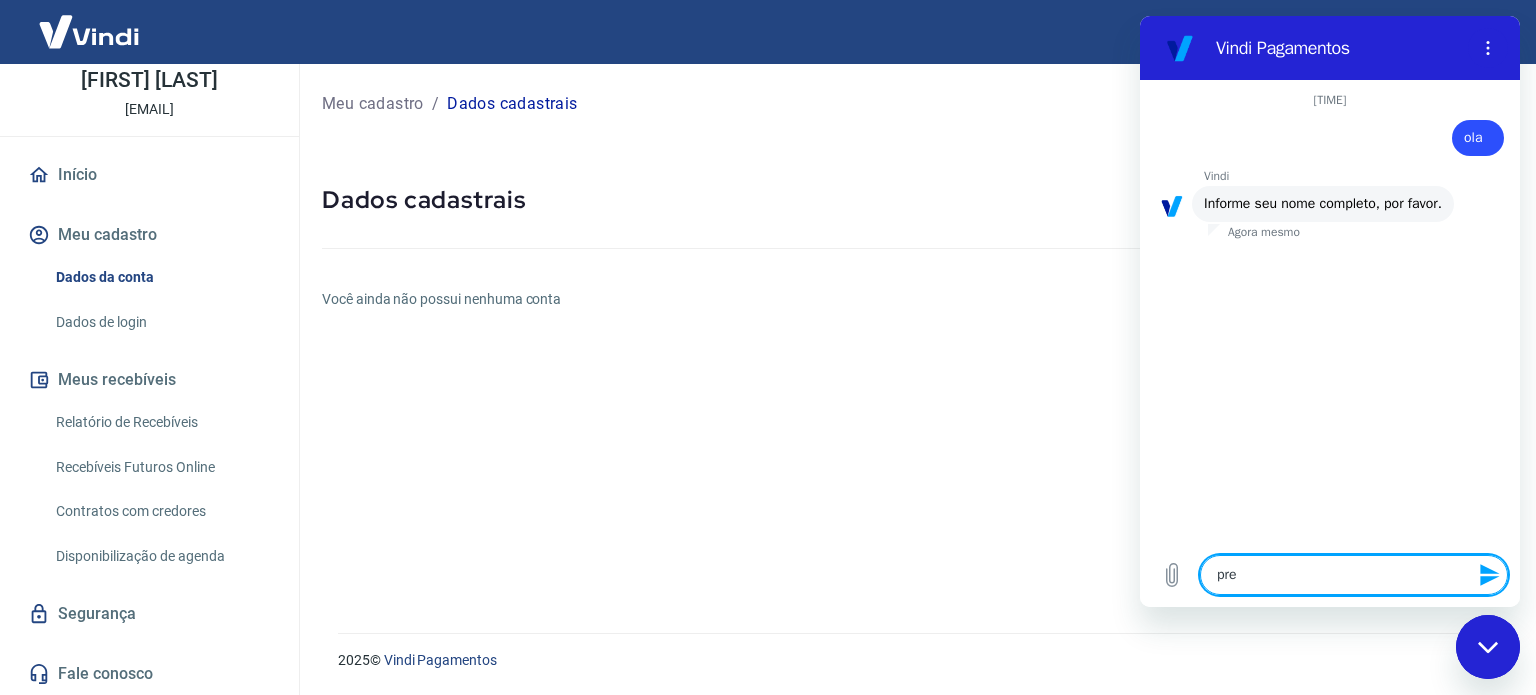 type on "pr" 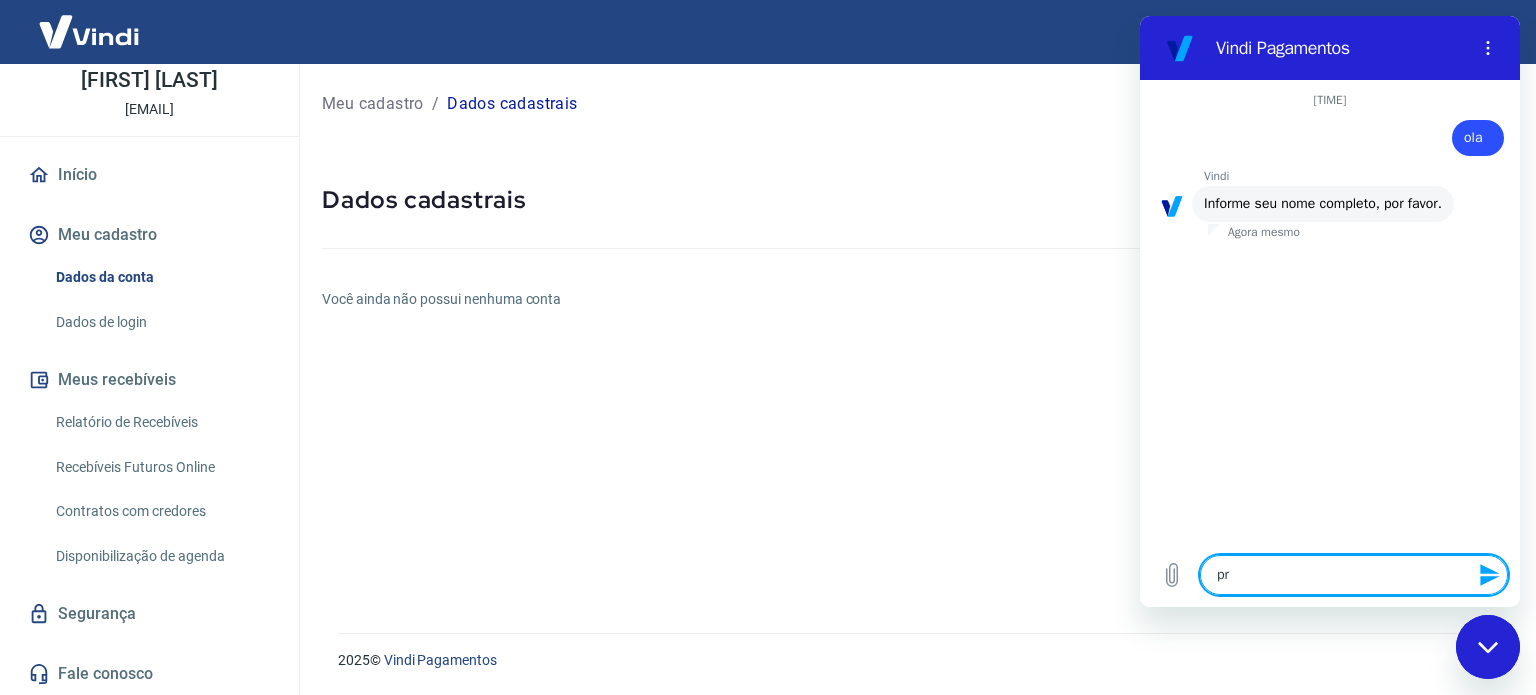 type on "p" 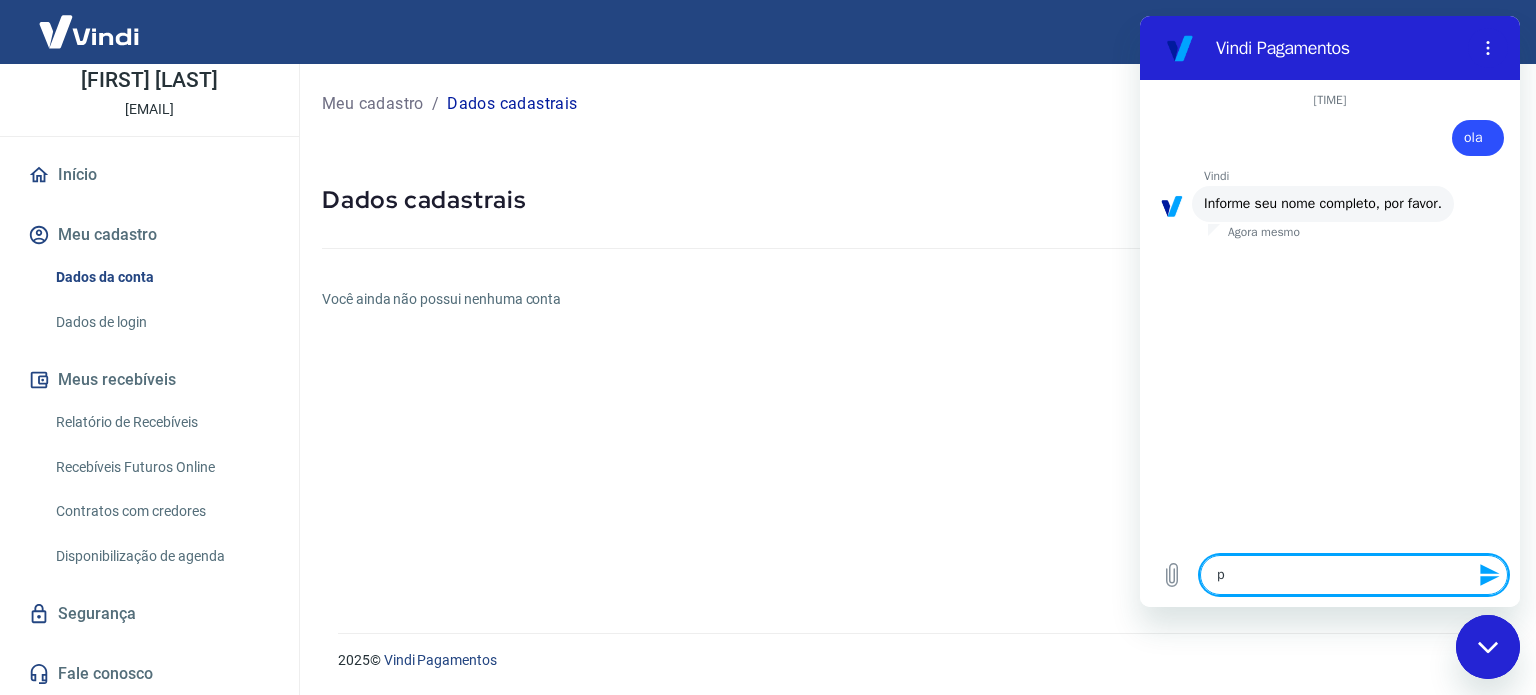 type 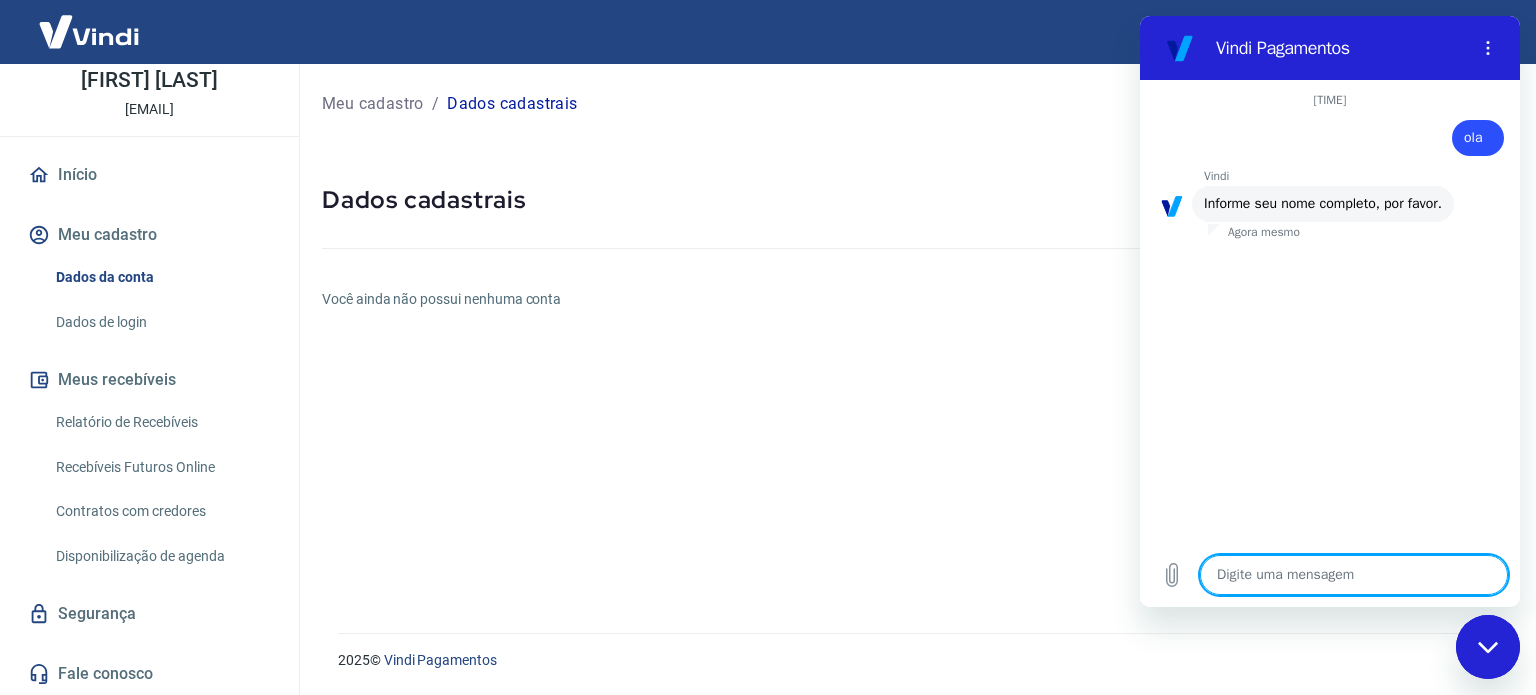 type on "L" 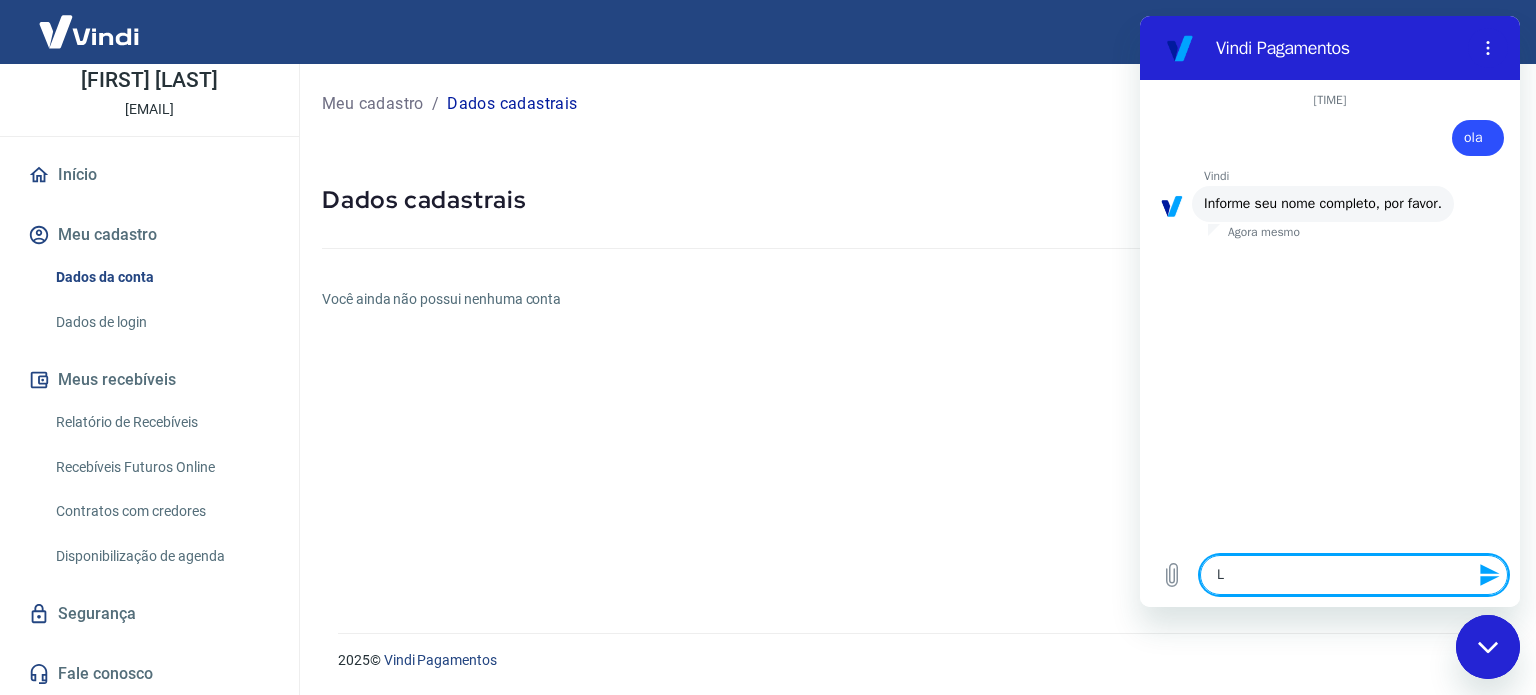 type on "Lu" 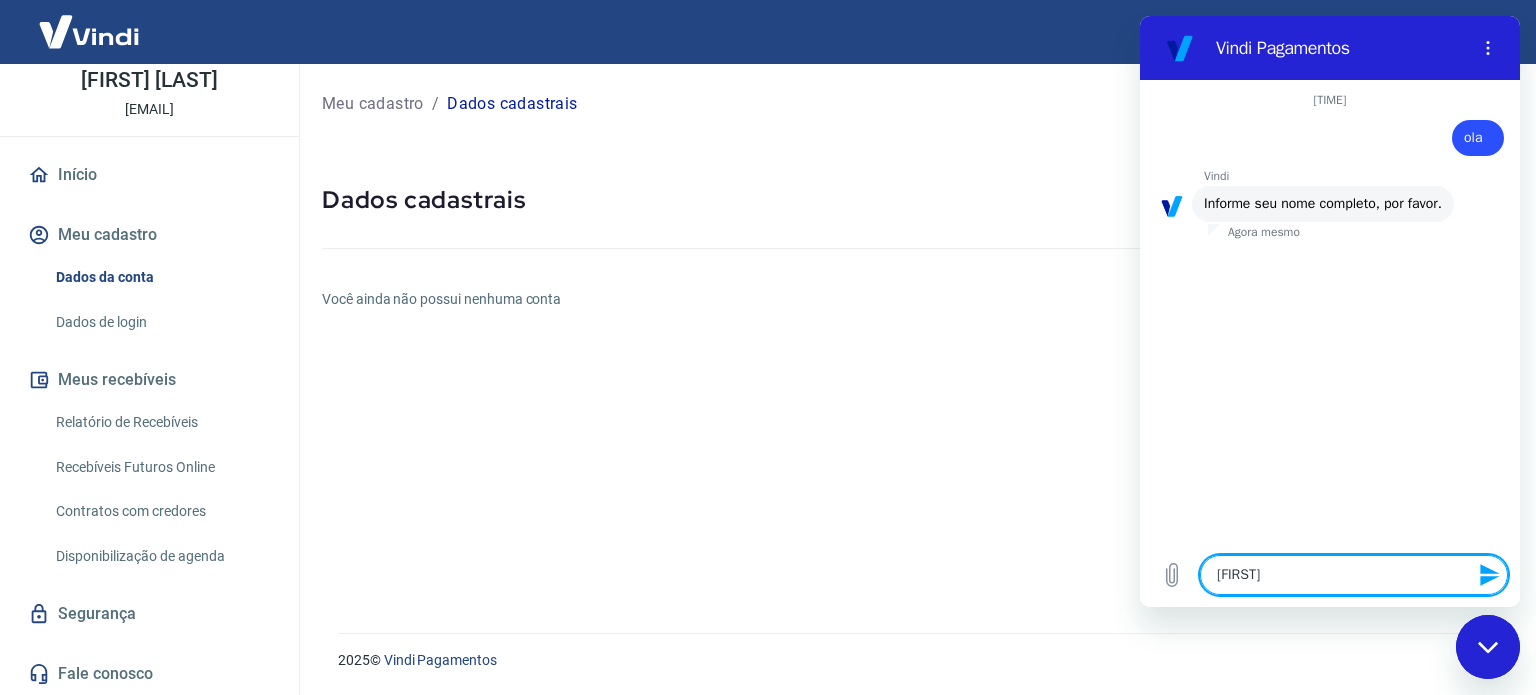 type on "Luc" 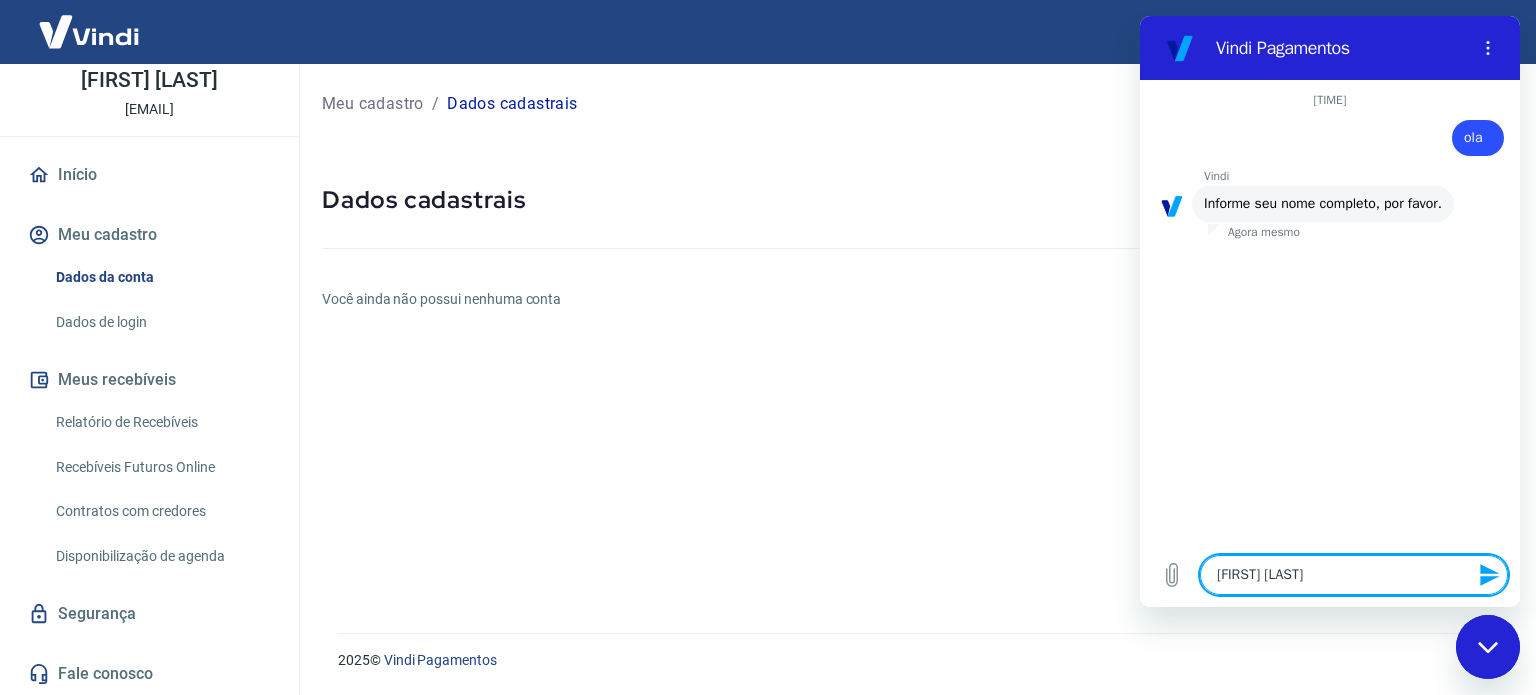 type on "Lucas Ro" 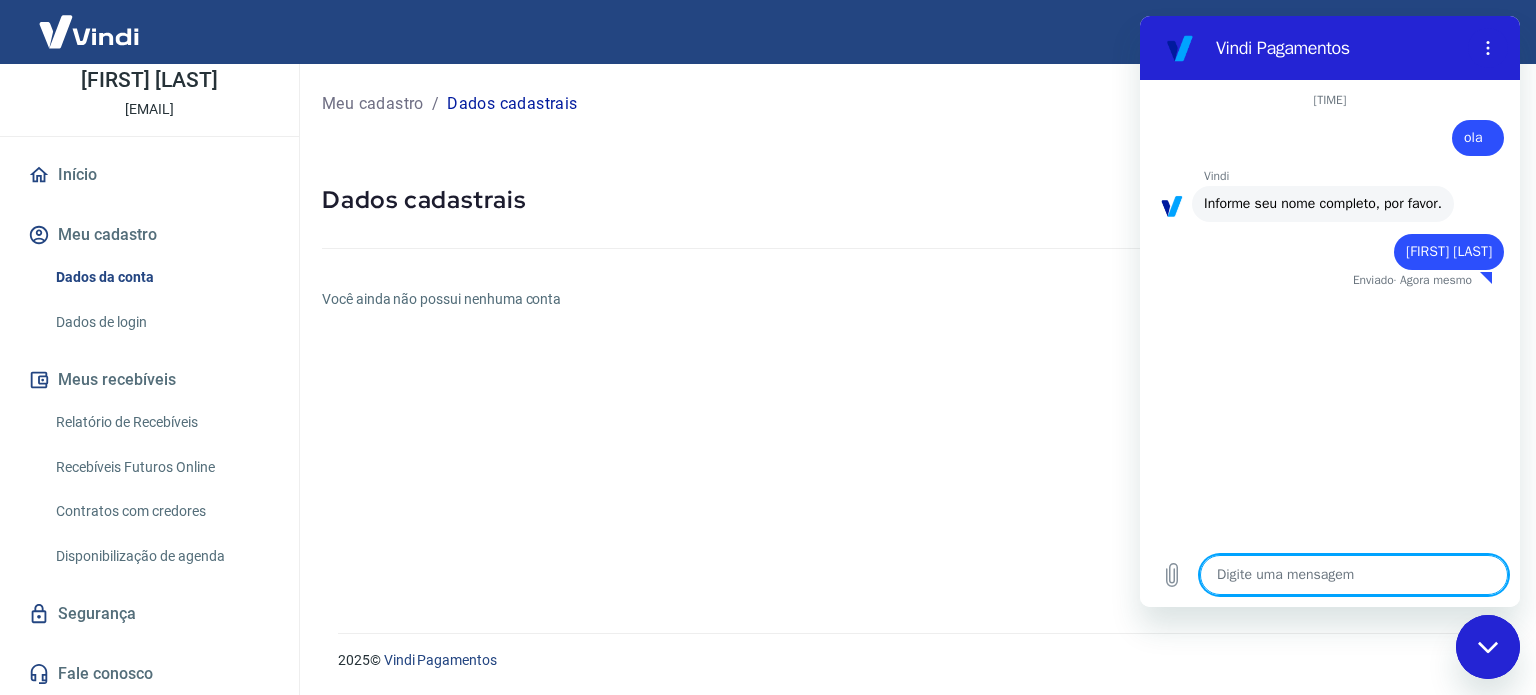 type on "x" 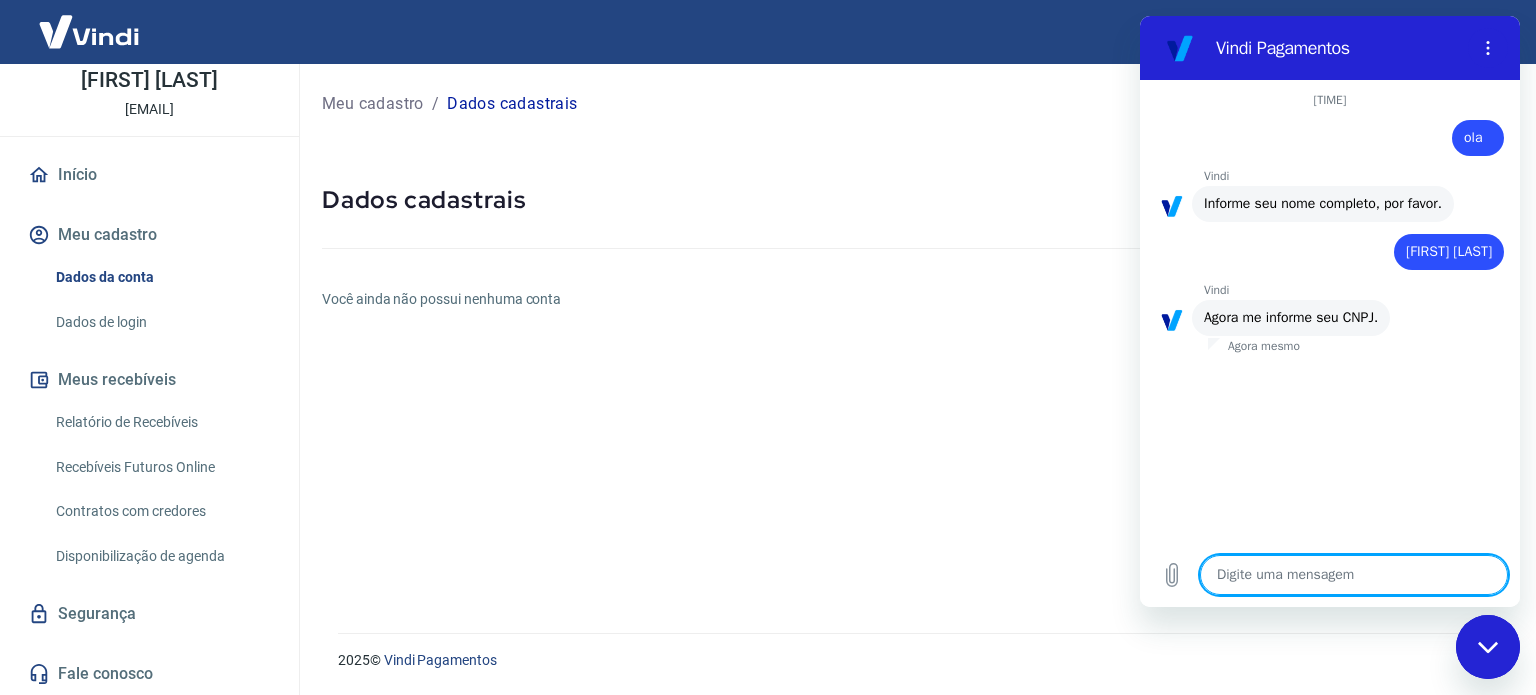 type on "6" 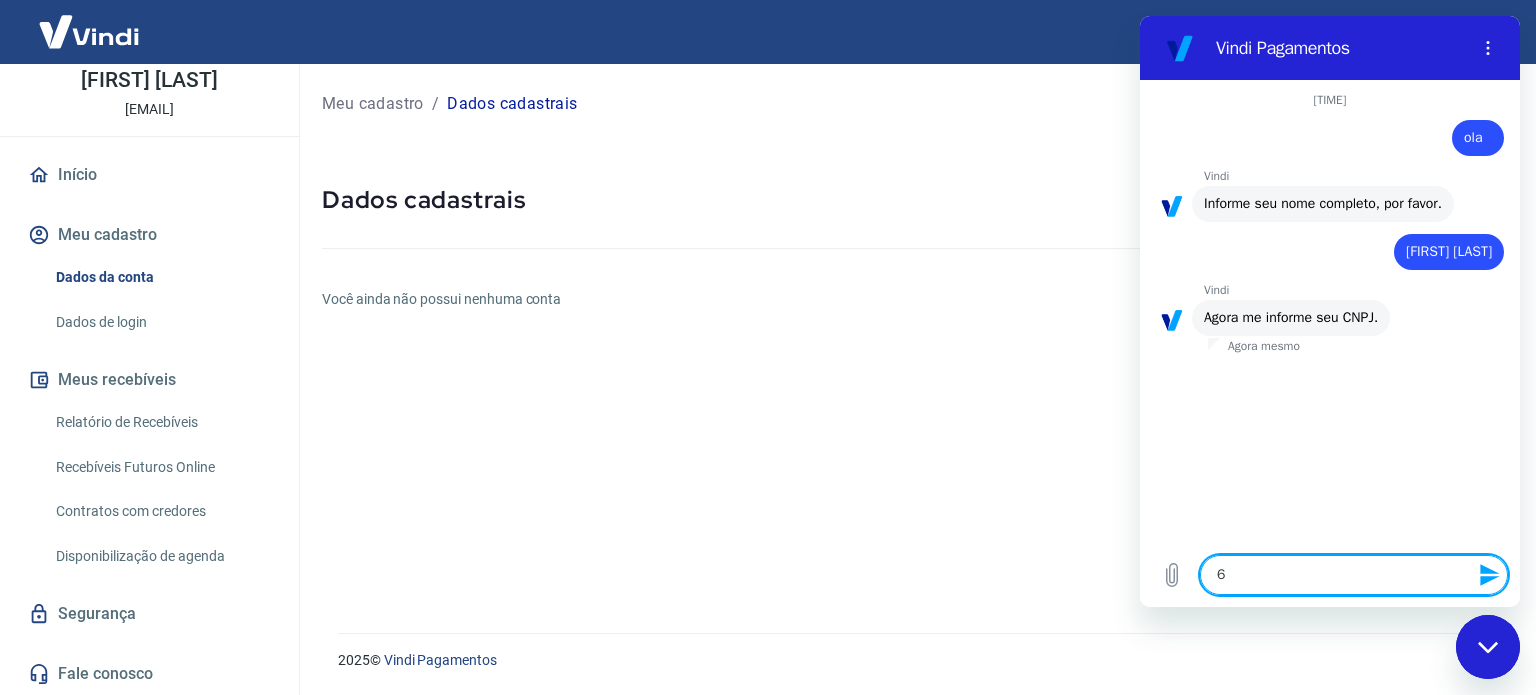 type on "61" 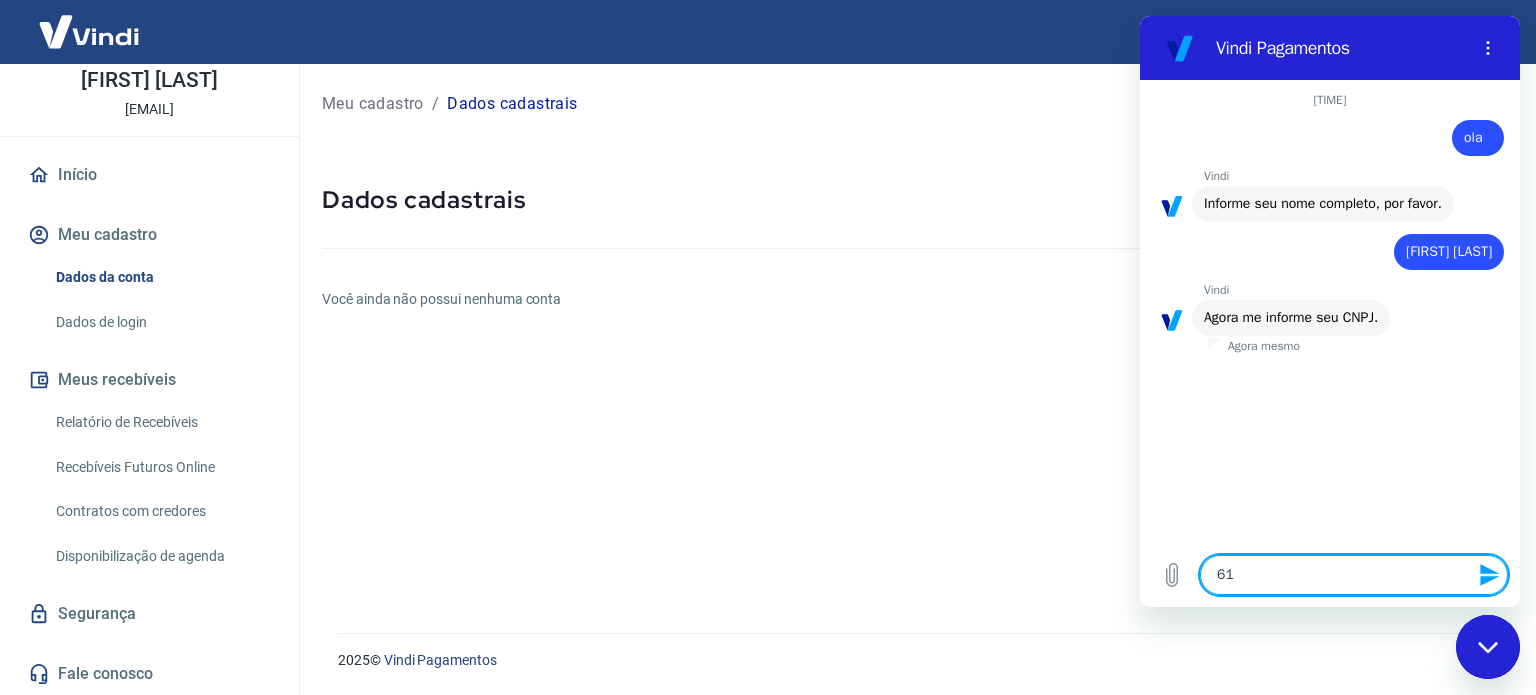 type on "612" 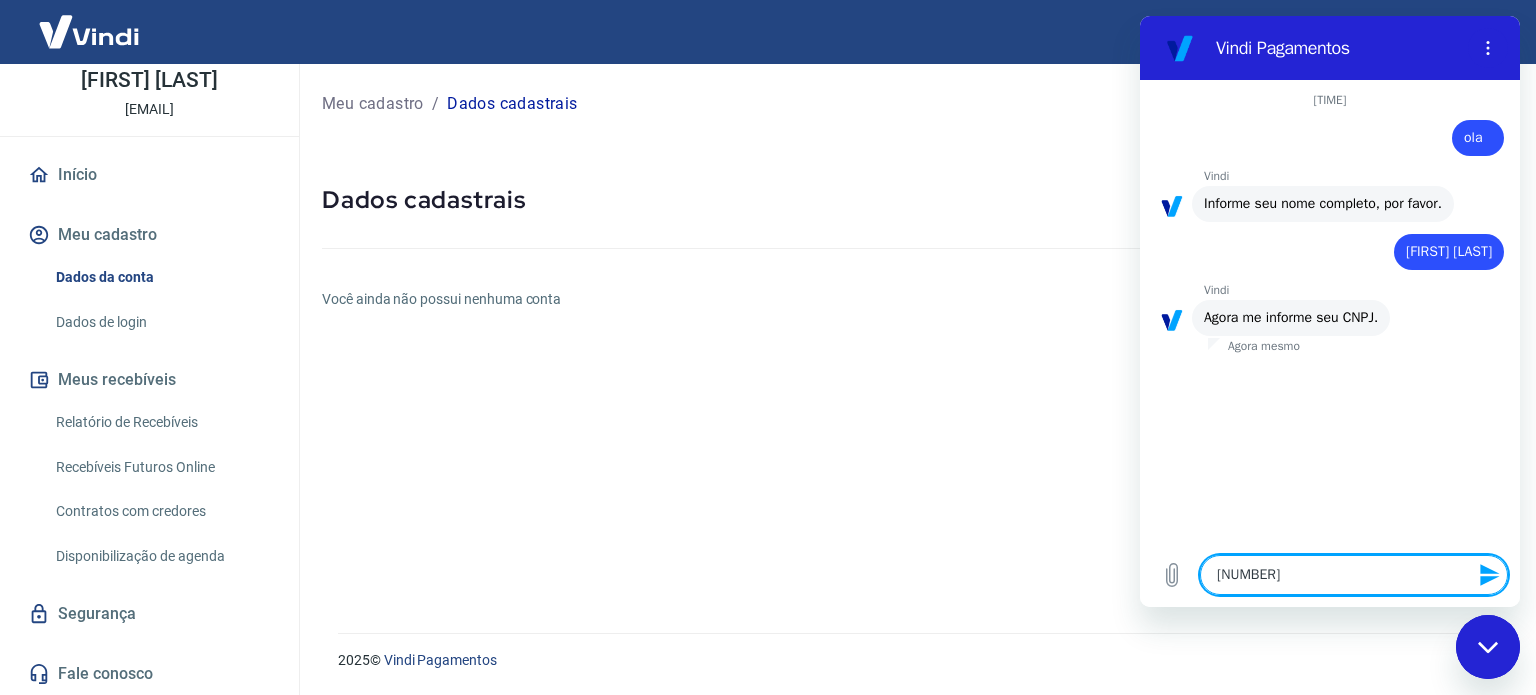 type on "6123" 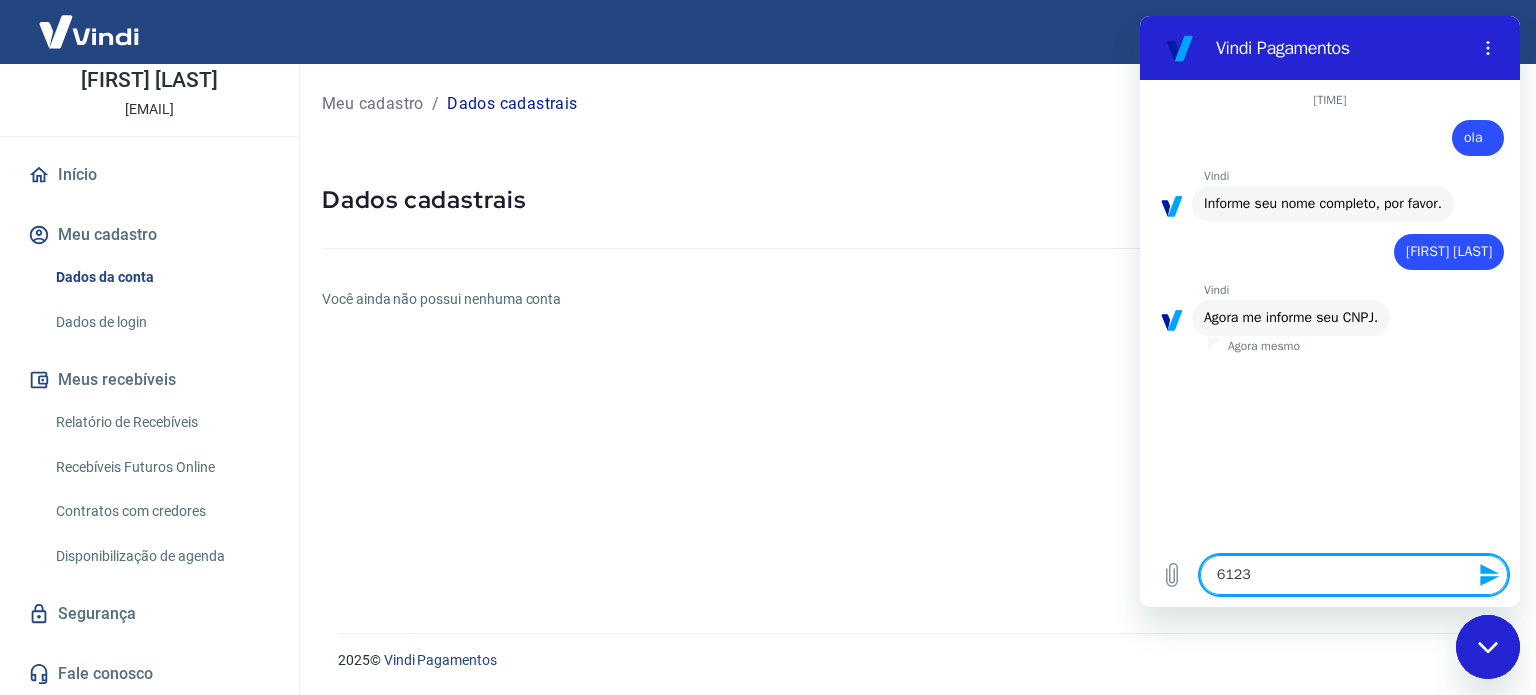 type on "61239" 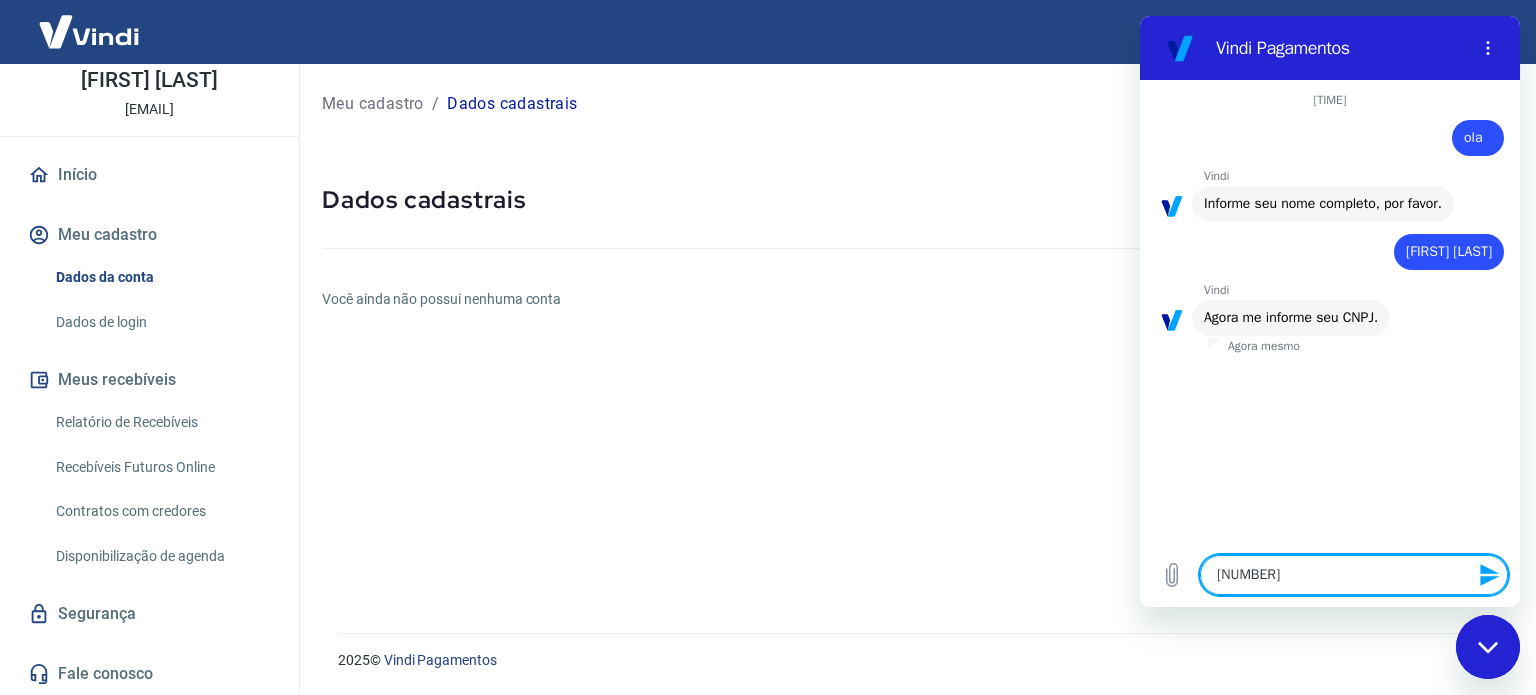 type on "612399" 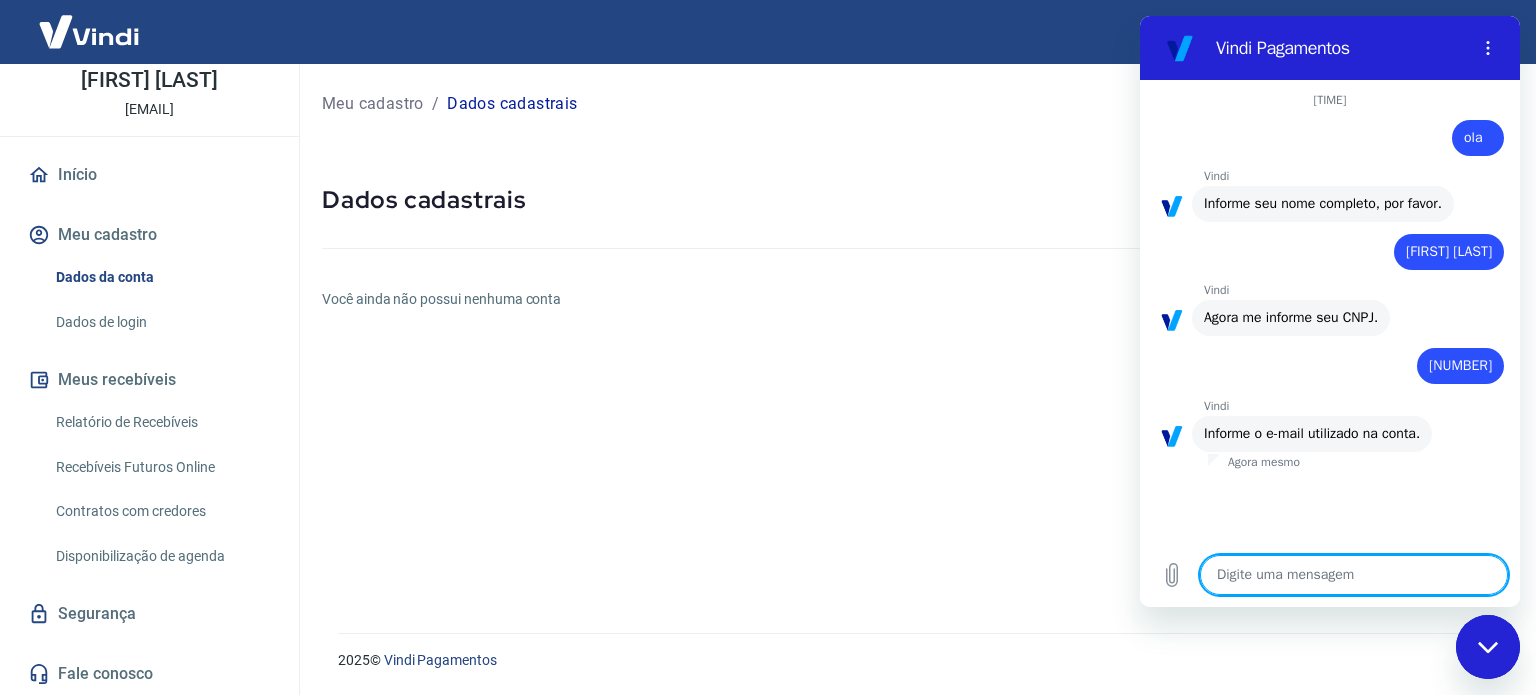 type on "x" 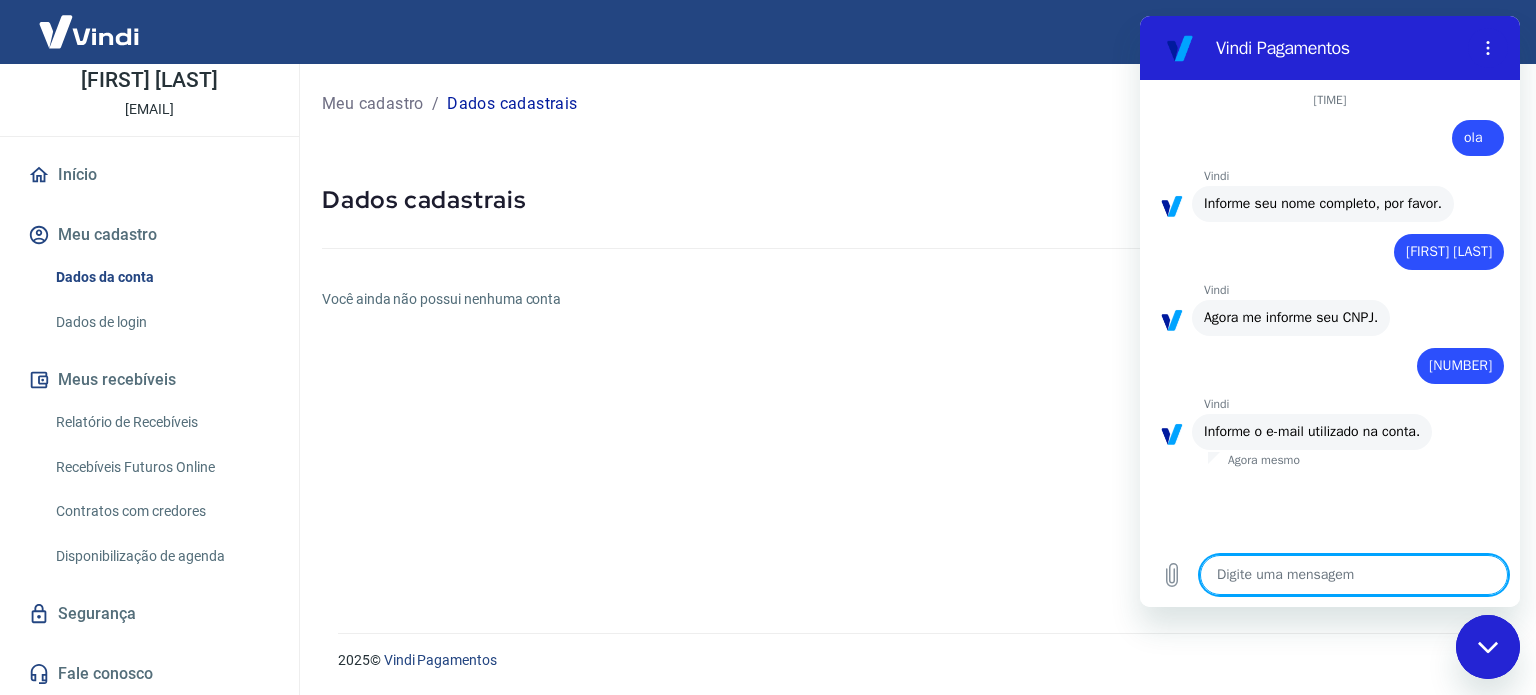 type on "m" 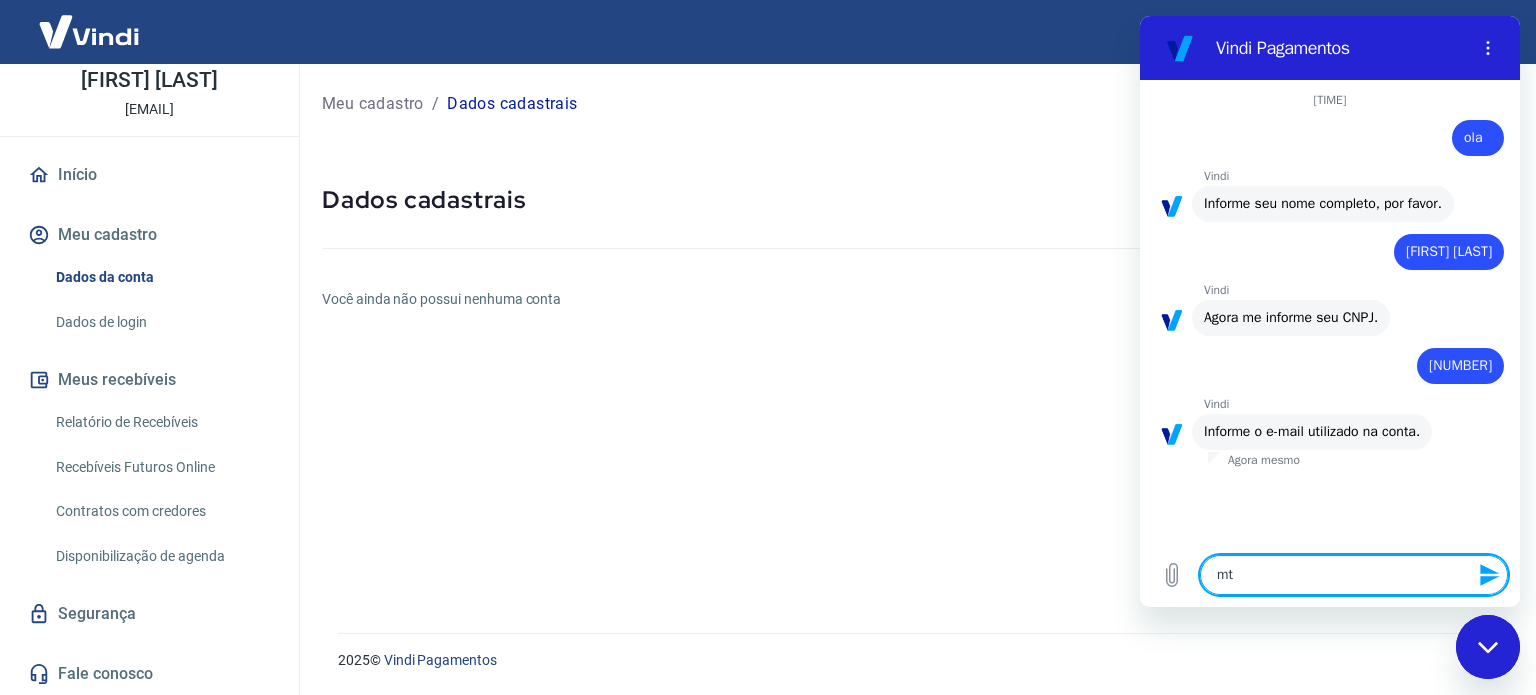 type on "mtr" 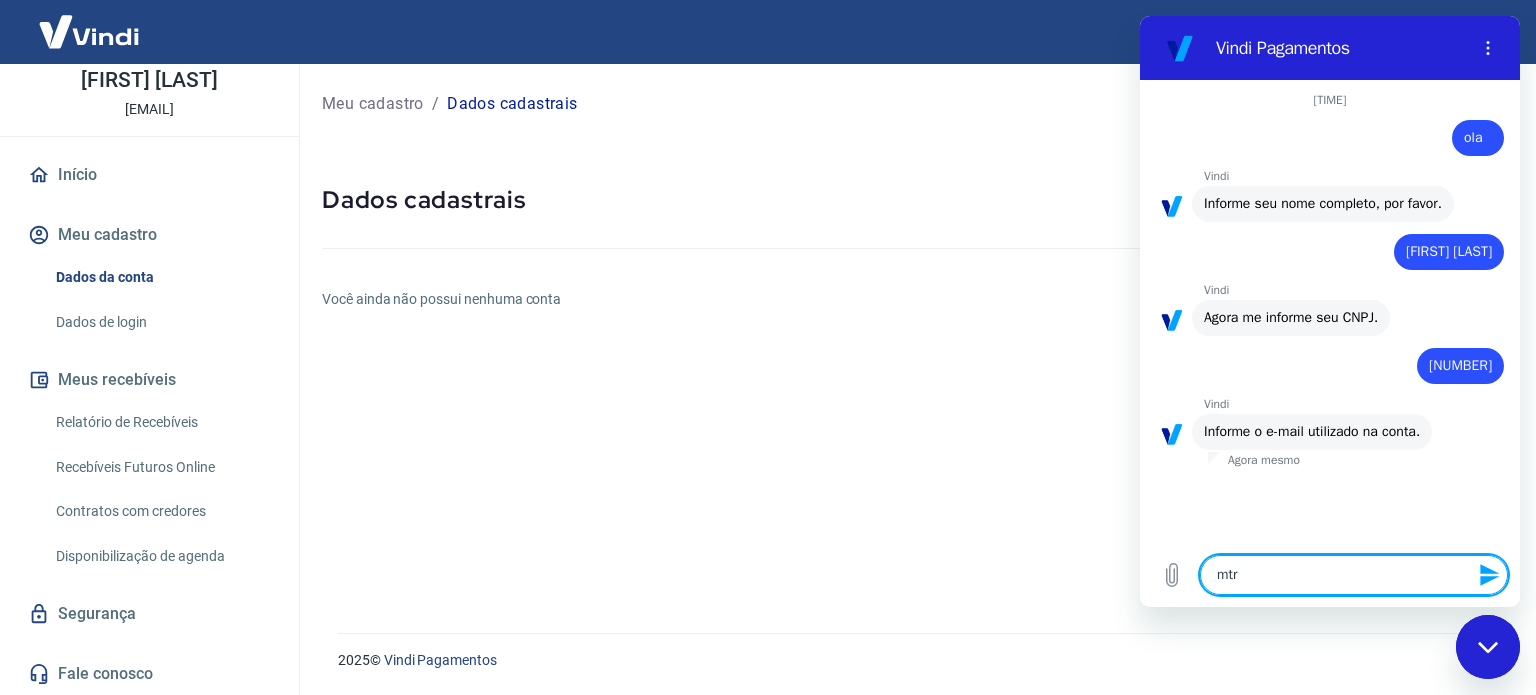 type on "mt" 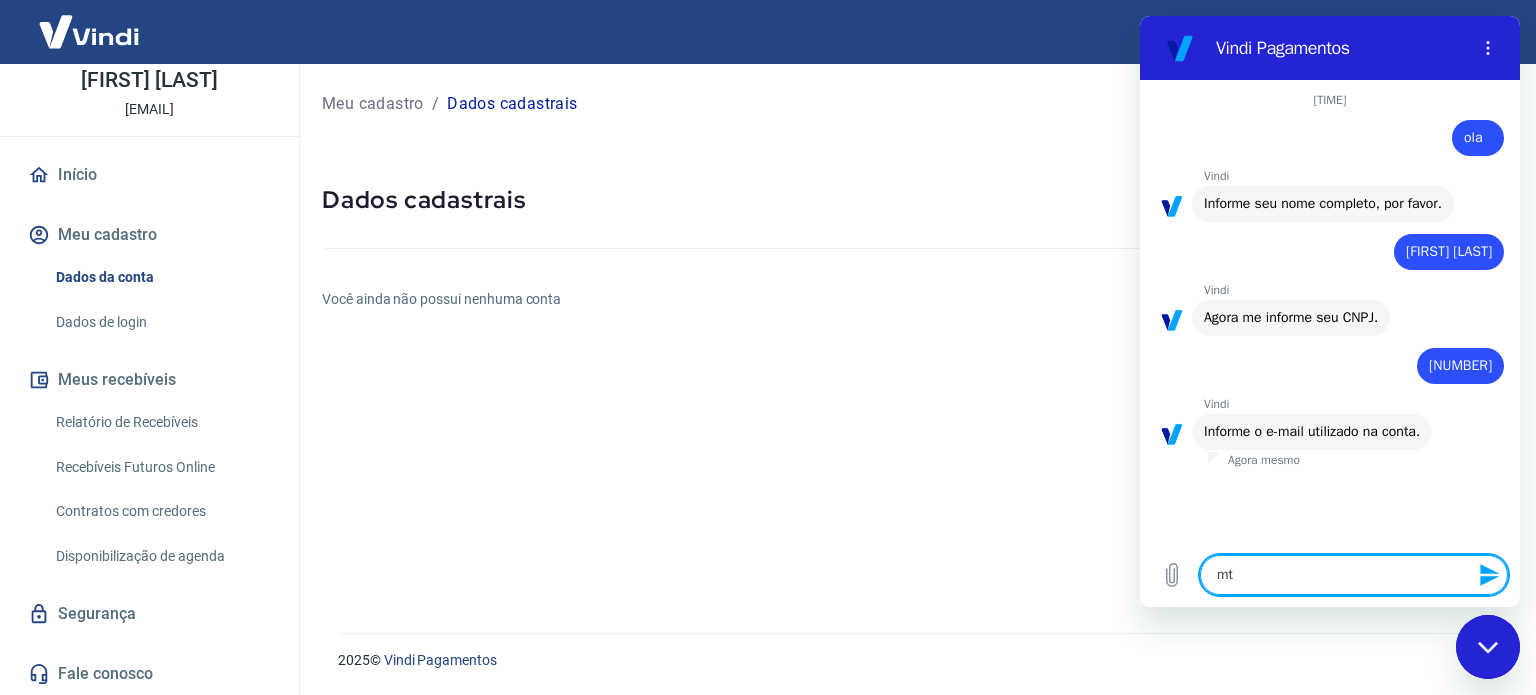 type on "mtg" 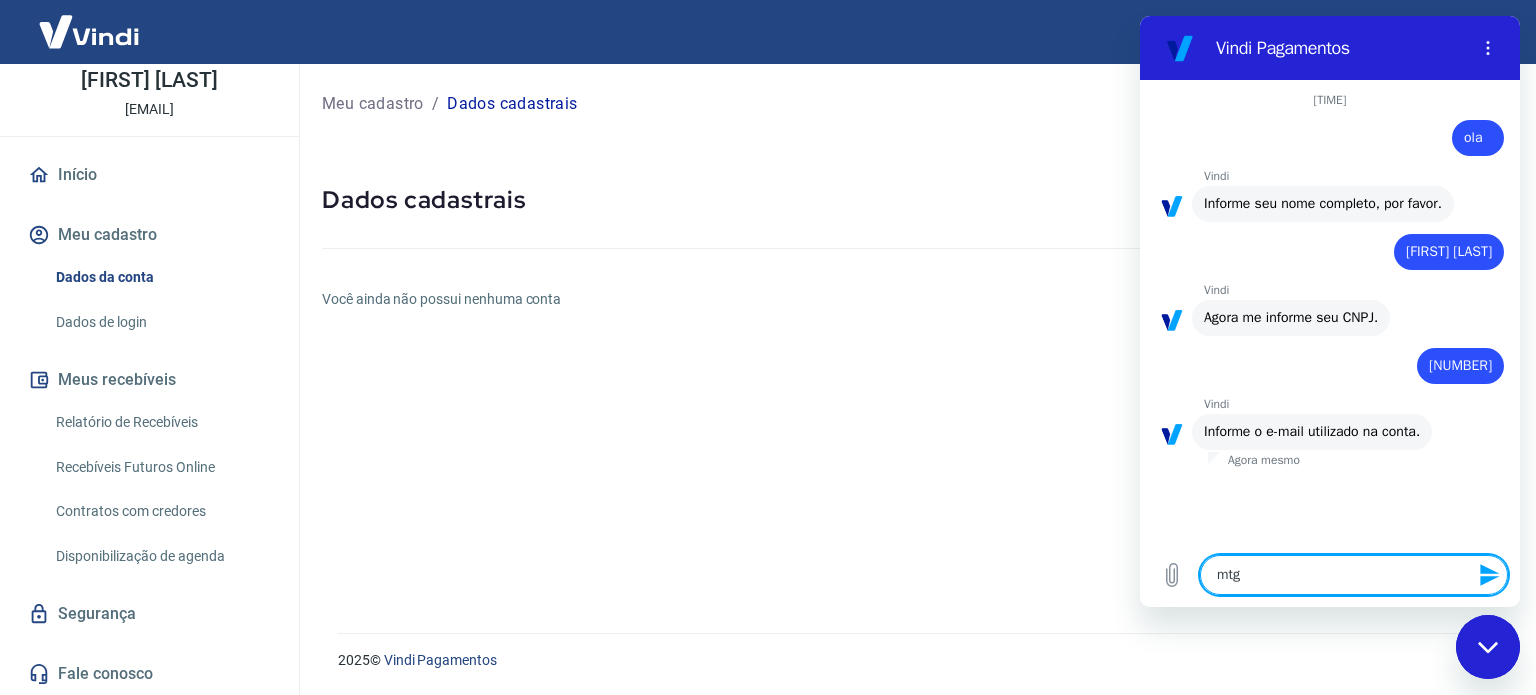 type on "mtgj" 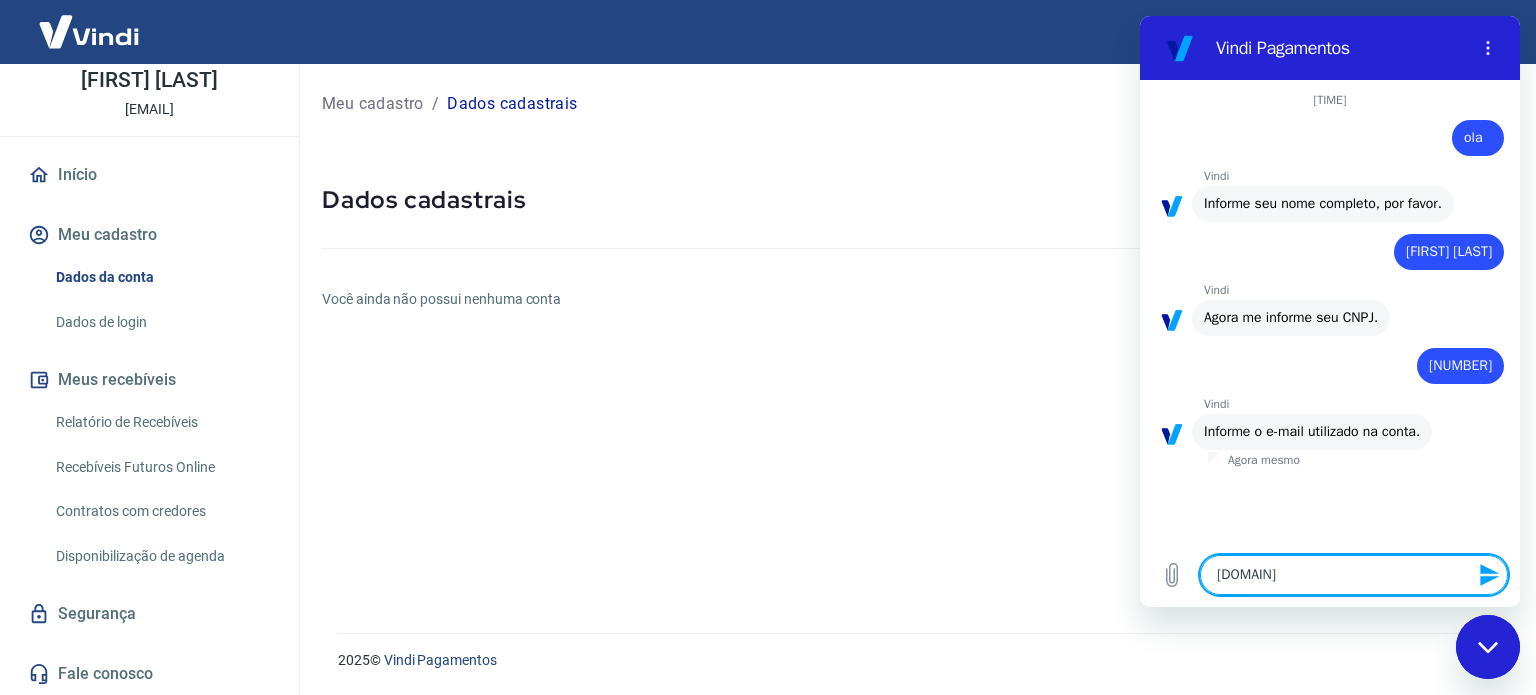 type on "mtgja" 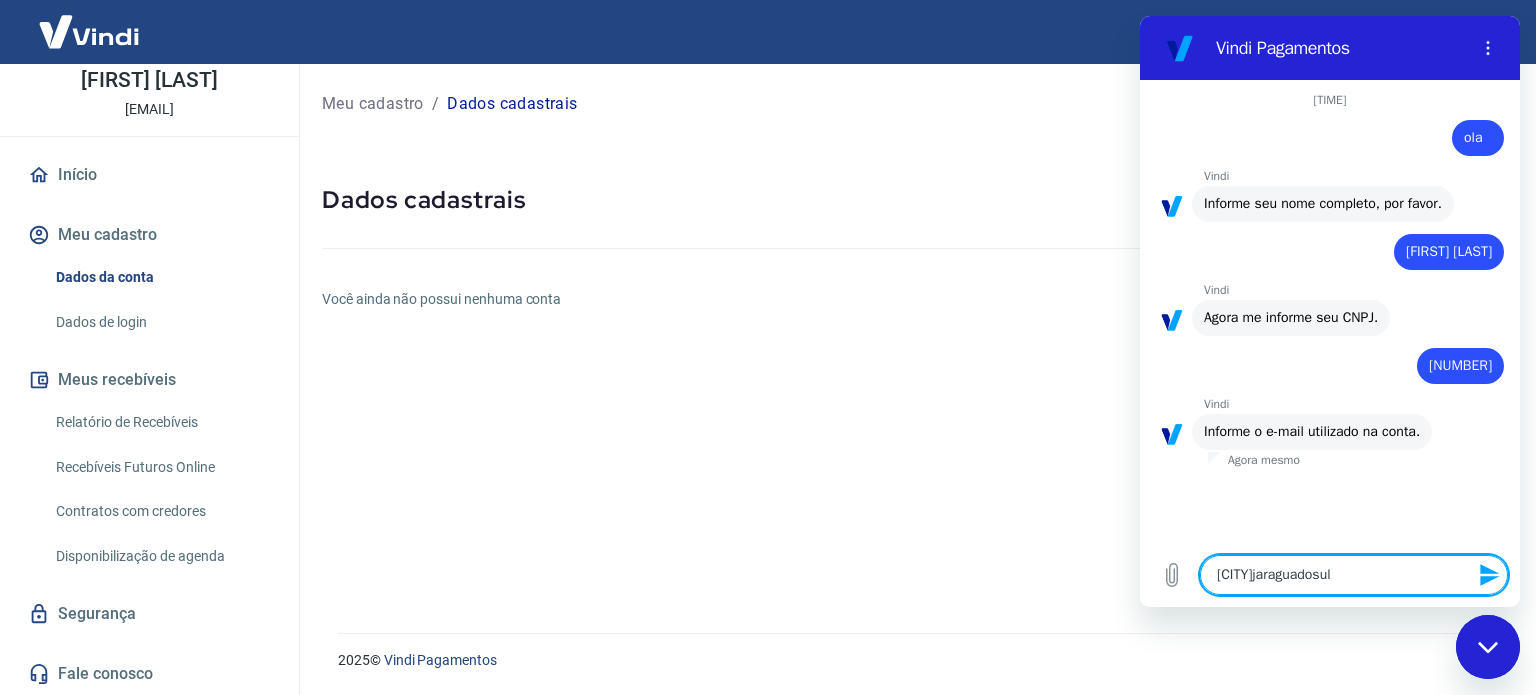 type on "mtgjaraguadosul@" 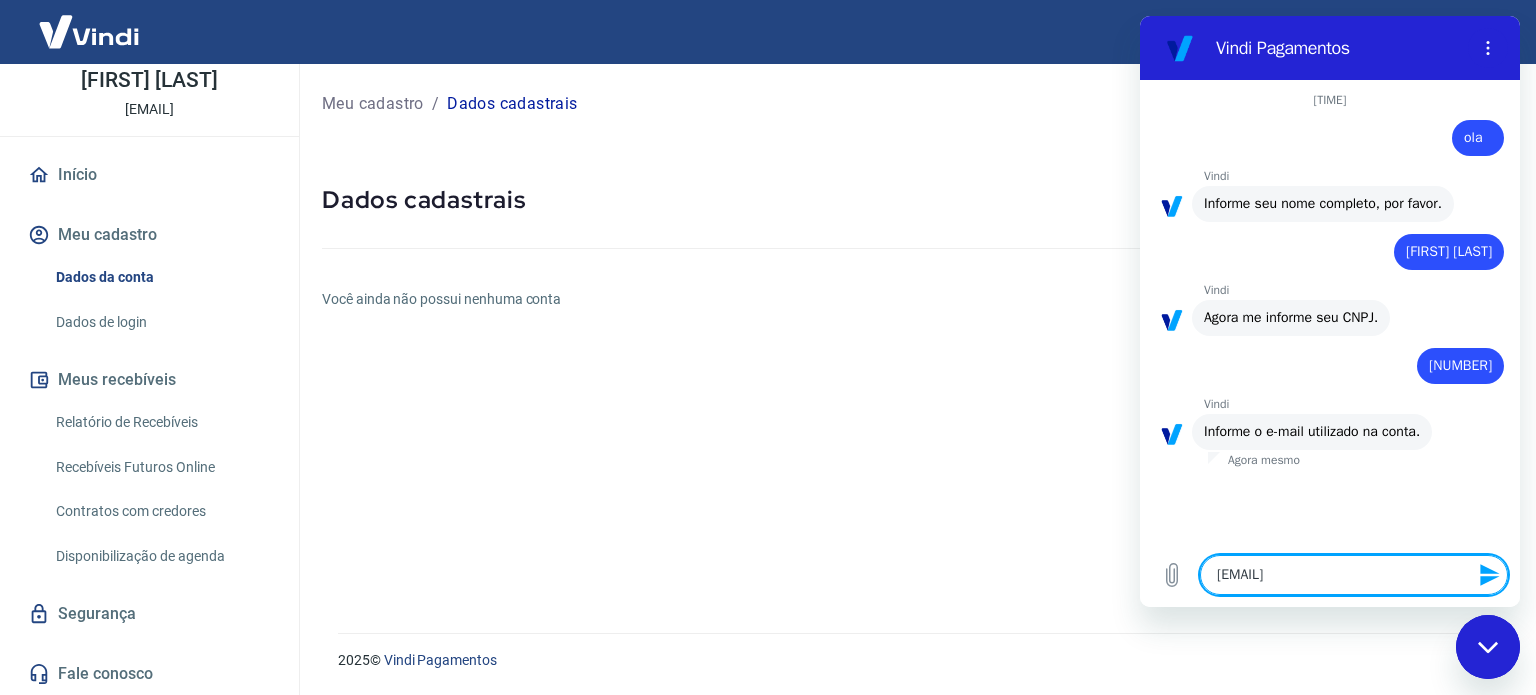 type on "mtgjaraguadosul@g" 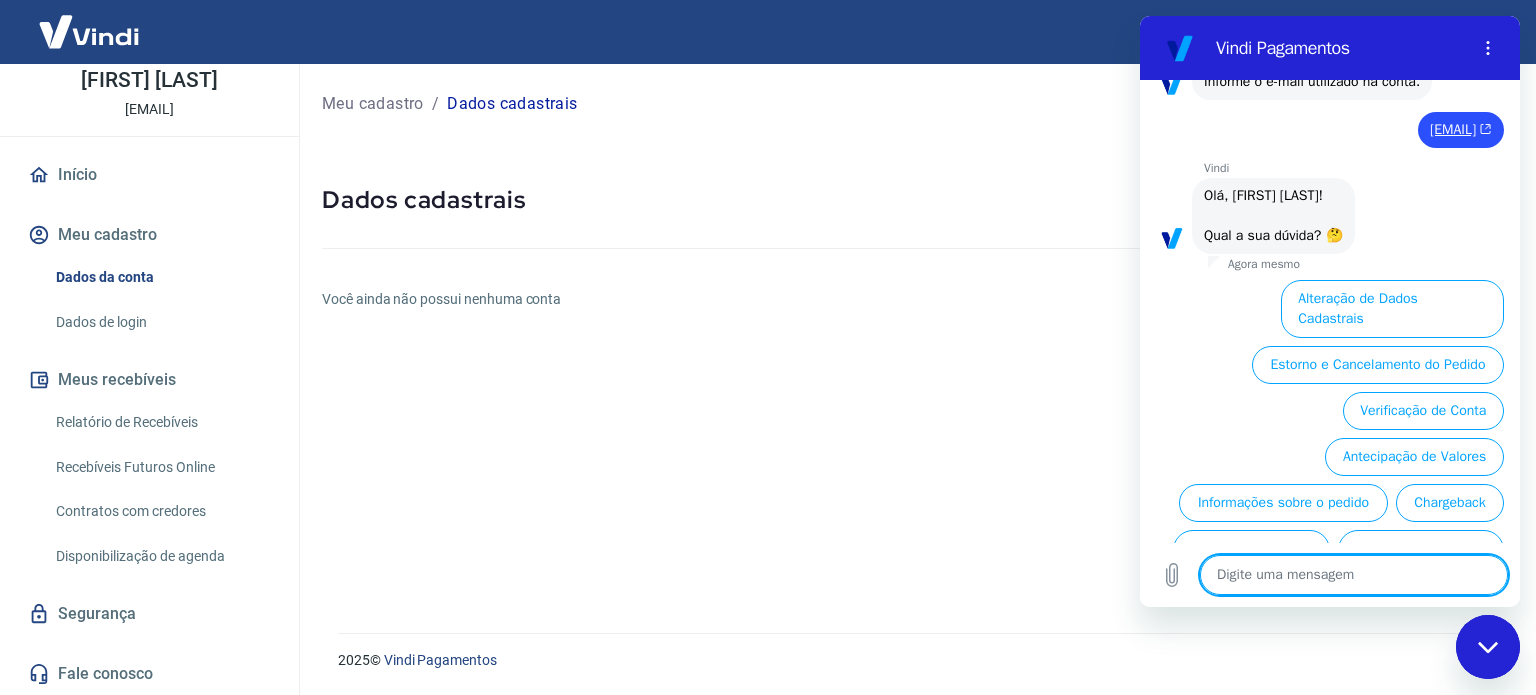 scroll, scrollTop: 468, scrollLeft: 0, axis: vertical 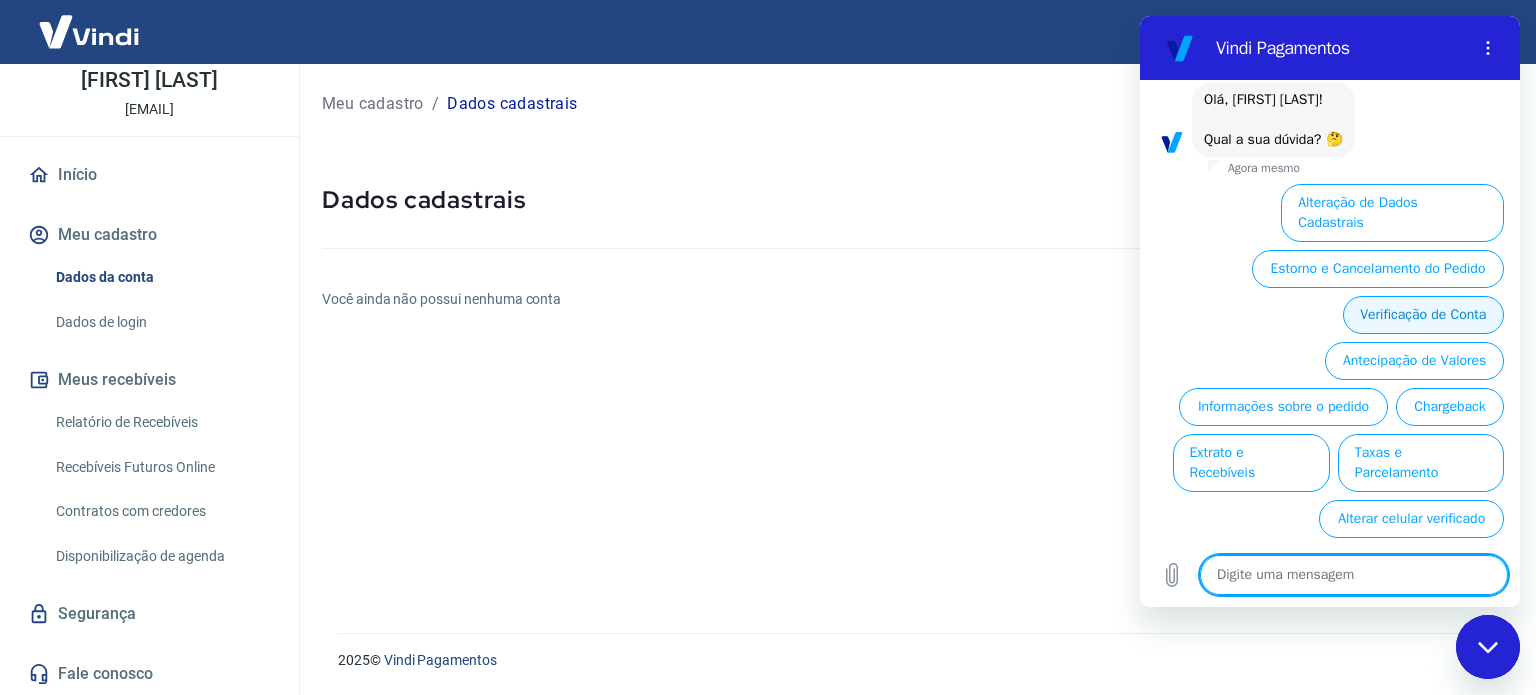 click on "Verificação de Conta" at bounding box center [1423, 315] 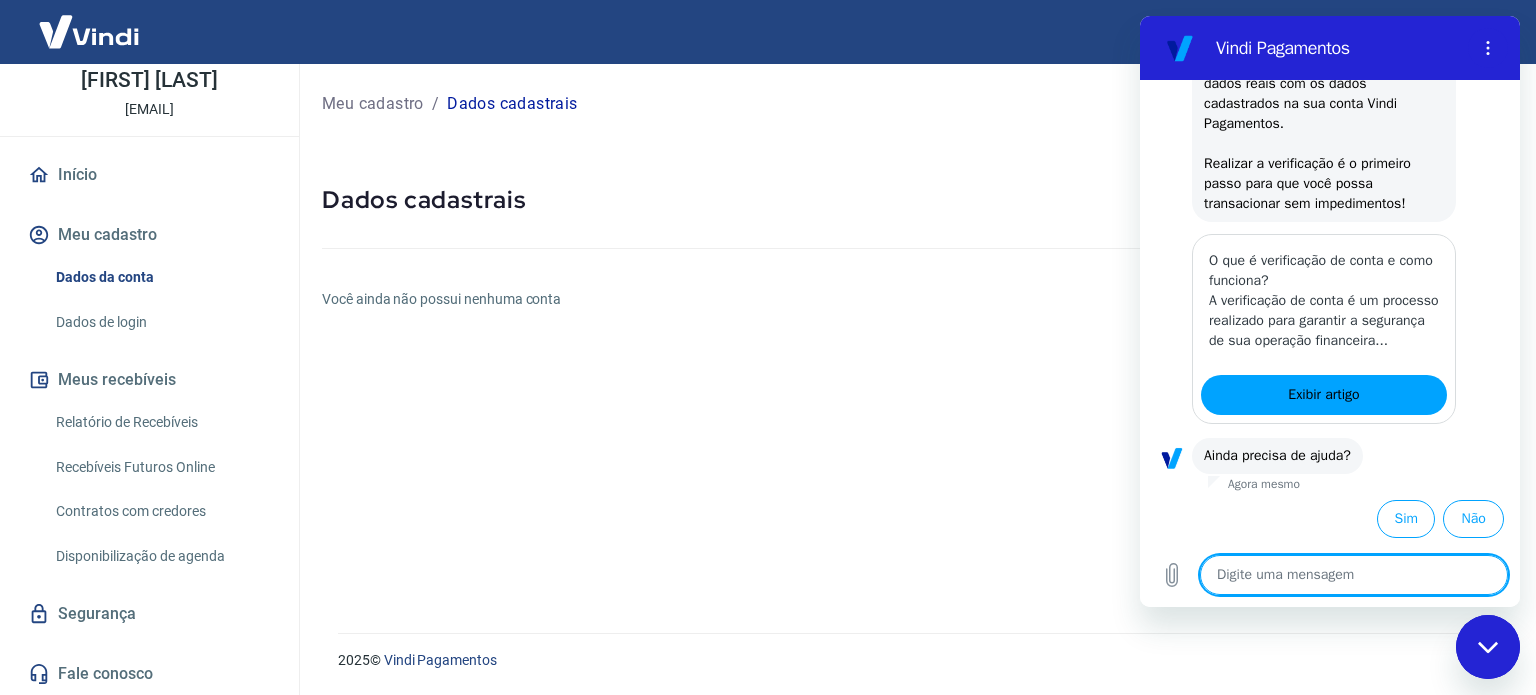 scroll, scrollTop: 615, scrollLeft: 0, axis: vertical 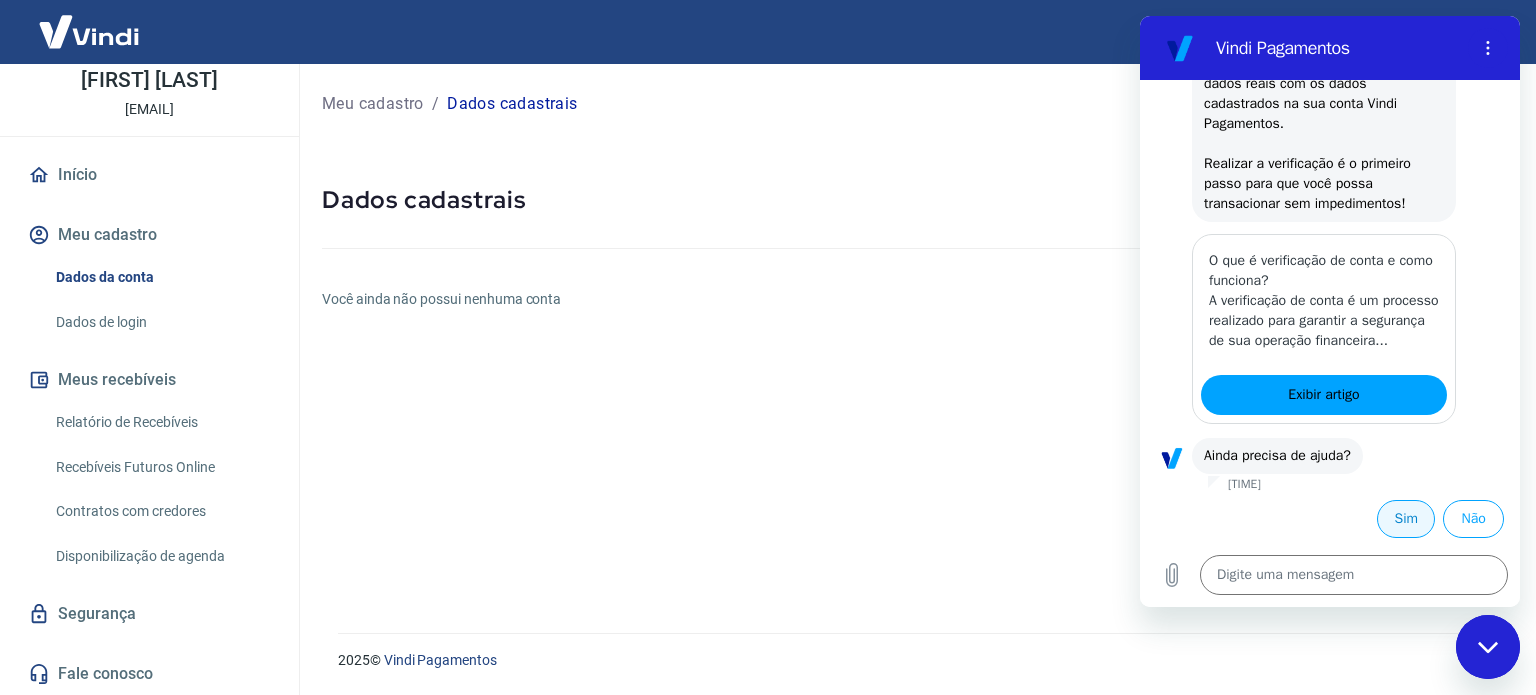 click on "Sim" at bounding box center (1406, 519) 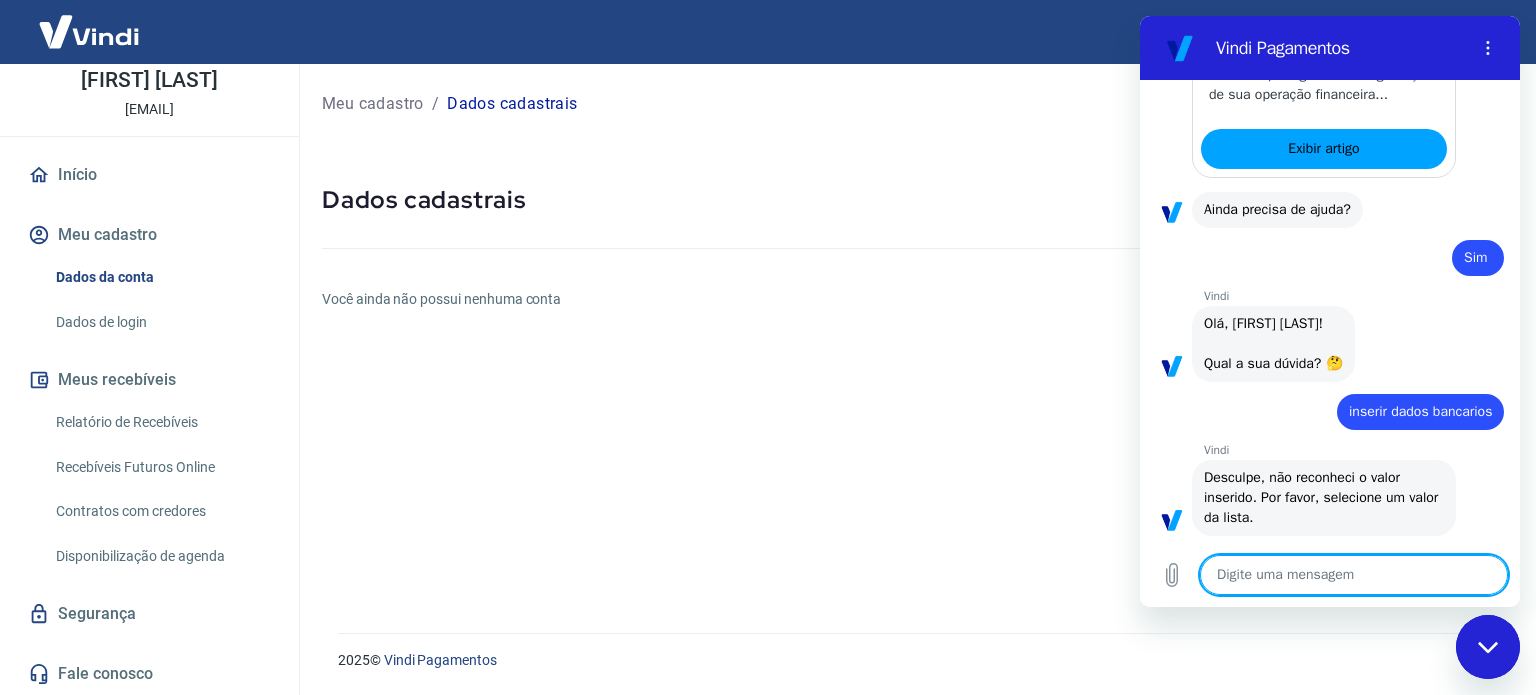 scroll, scrollTop: 1131, scrollLeft: 0, axis: vertical 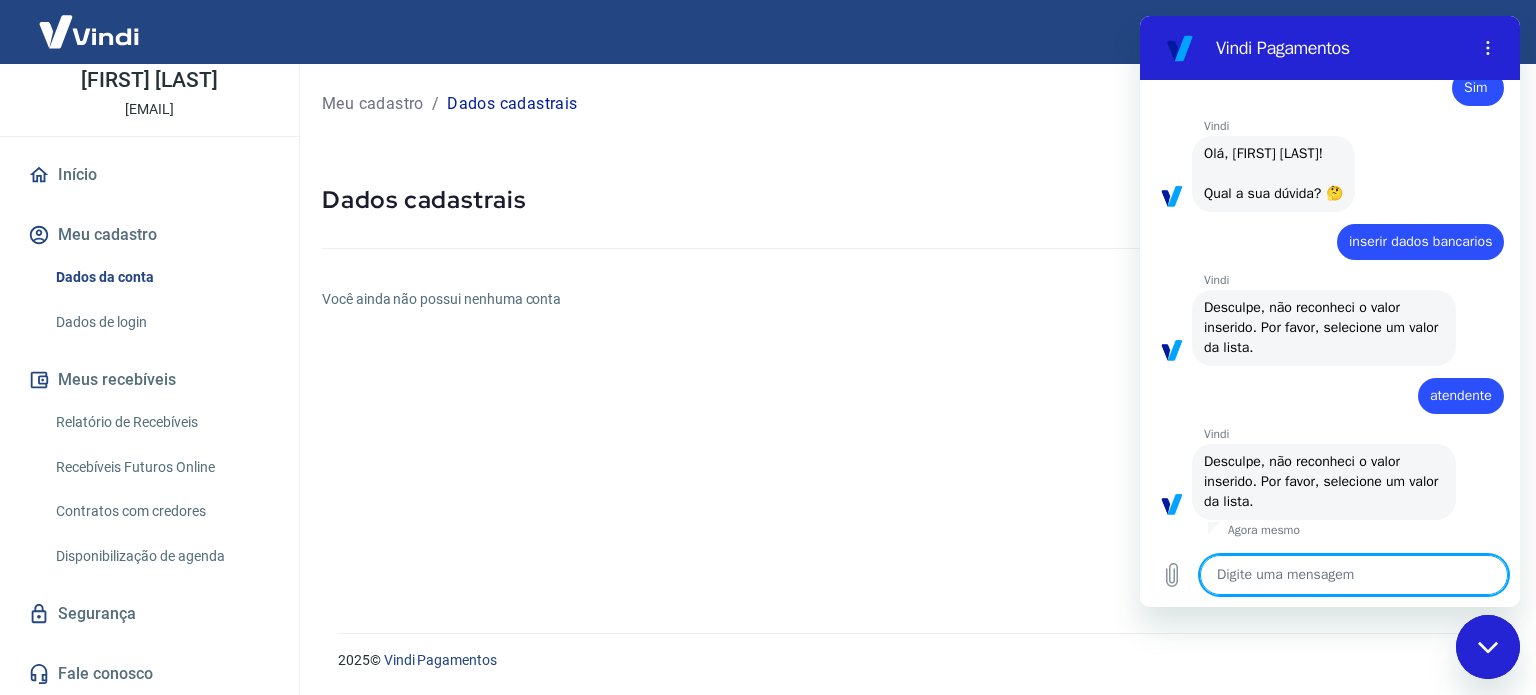 click on "Desculpe, não reconheci o valor inserido. Por favor, selecione um valor da lista." at bounding box center (1323, 481) 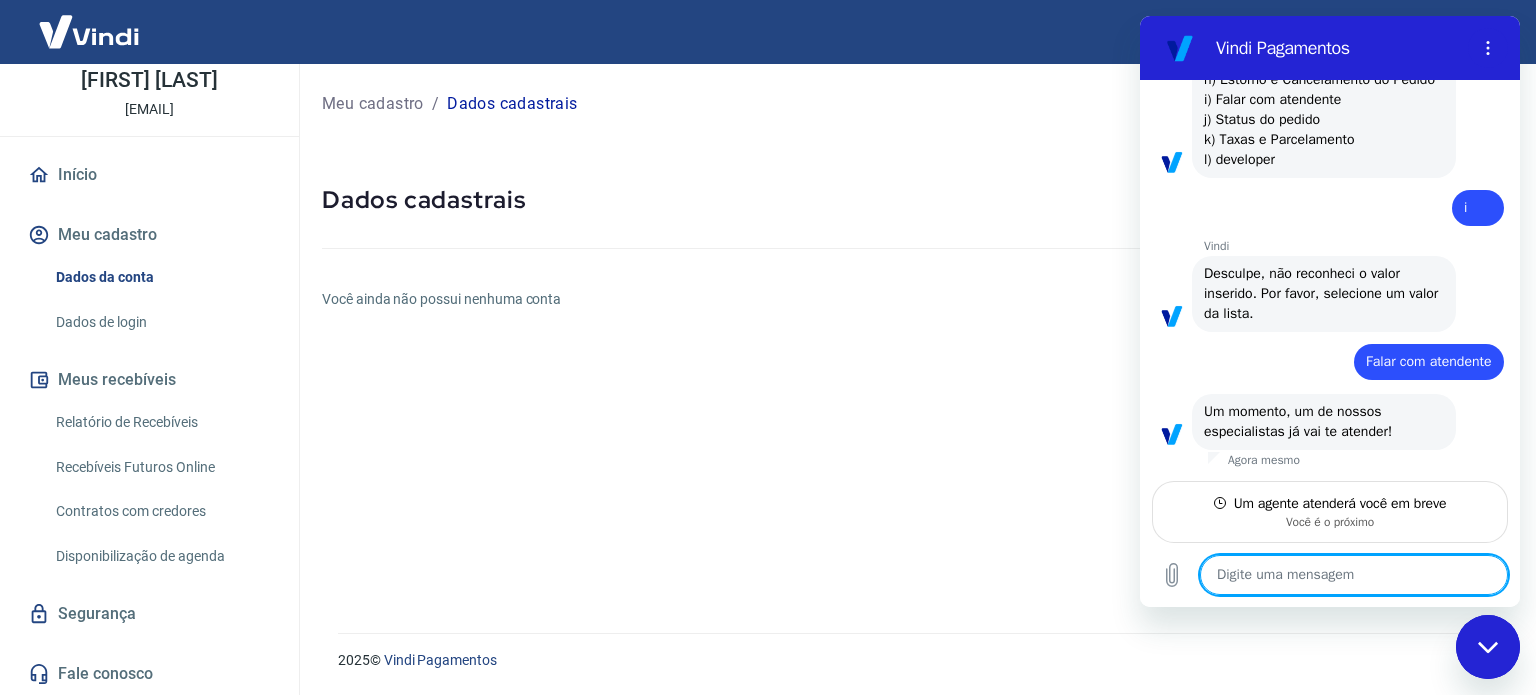 scroll, scrollTop: 1887, scrollLeft: 0, axis: vertical 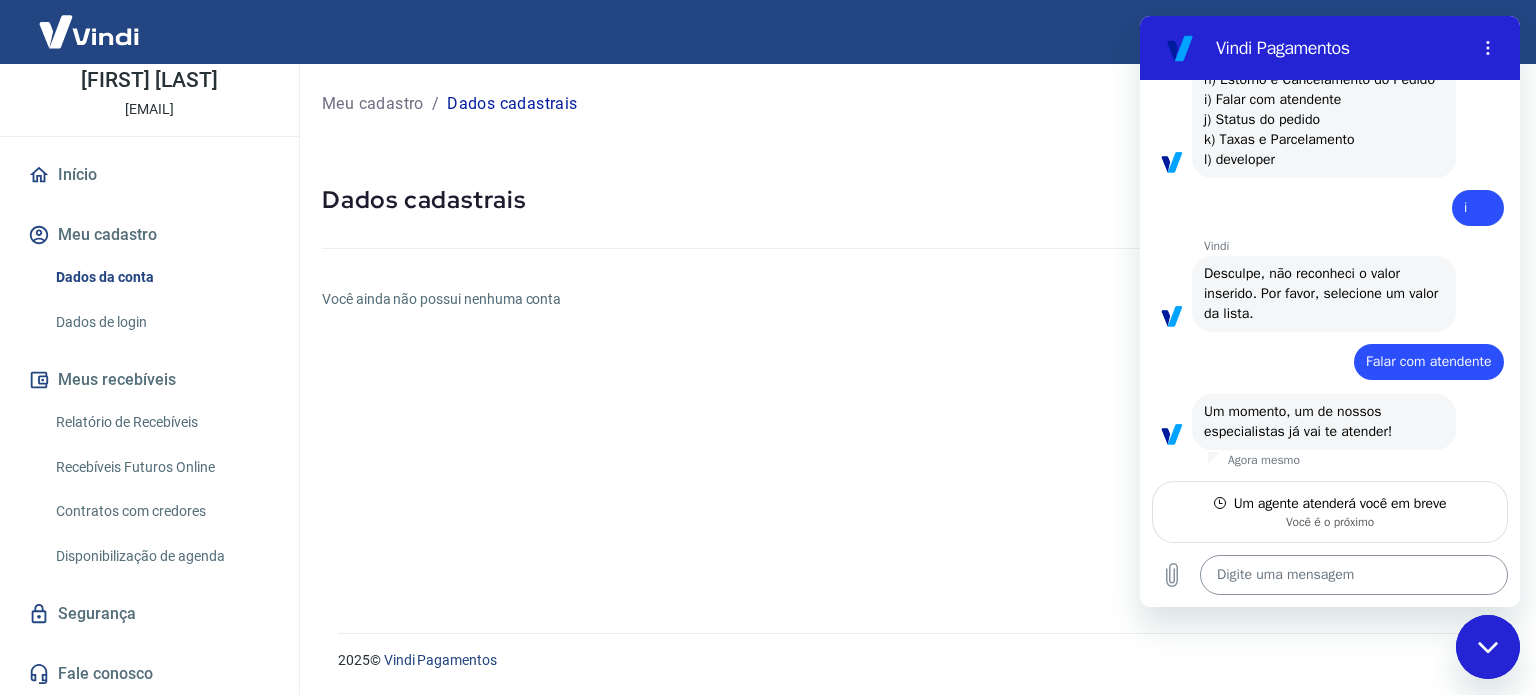 click at bounding box center [1354, 575] 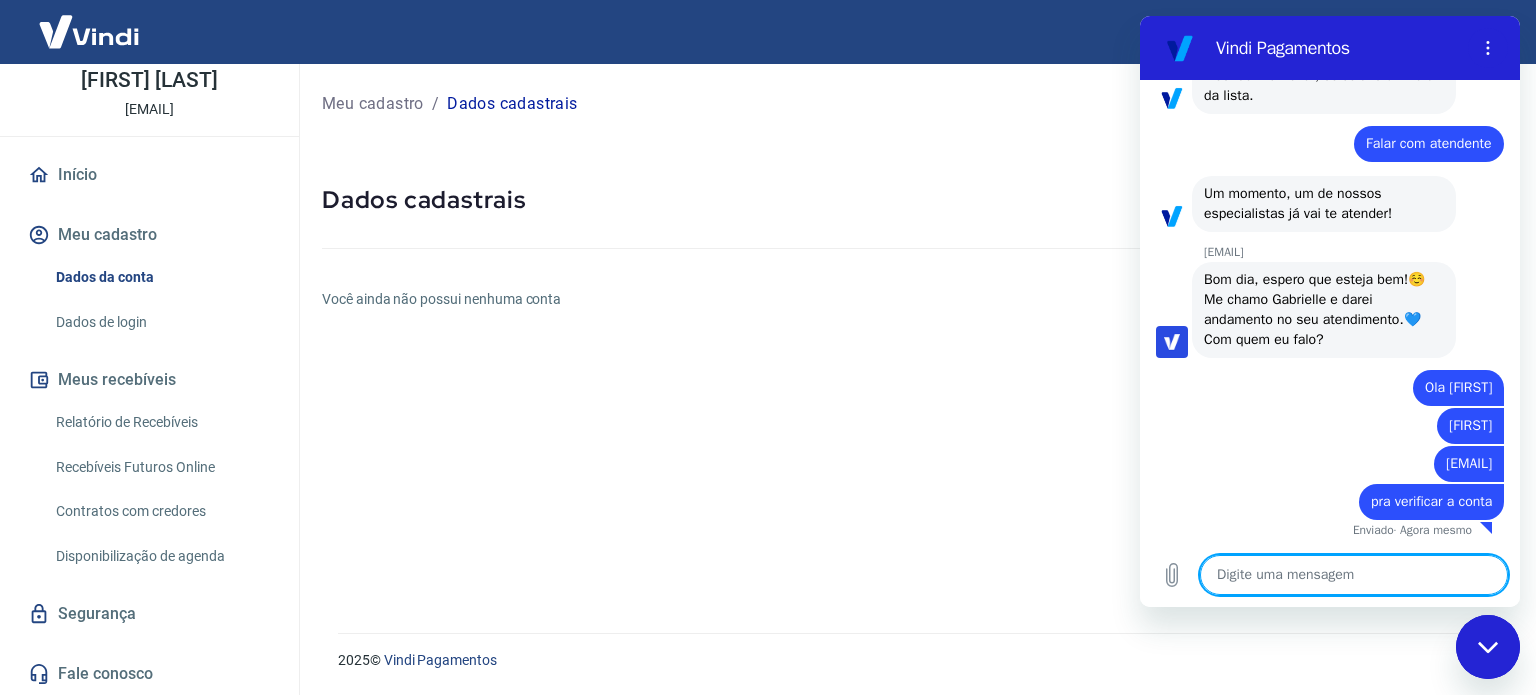 scroll, scrollTop: 2165, scrollLeft: 0, axis: vertical 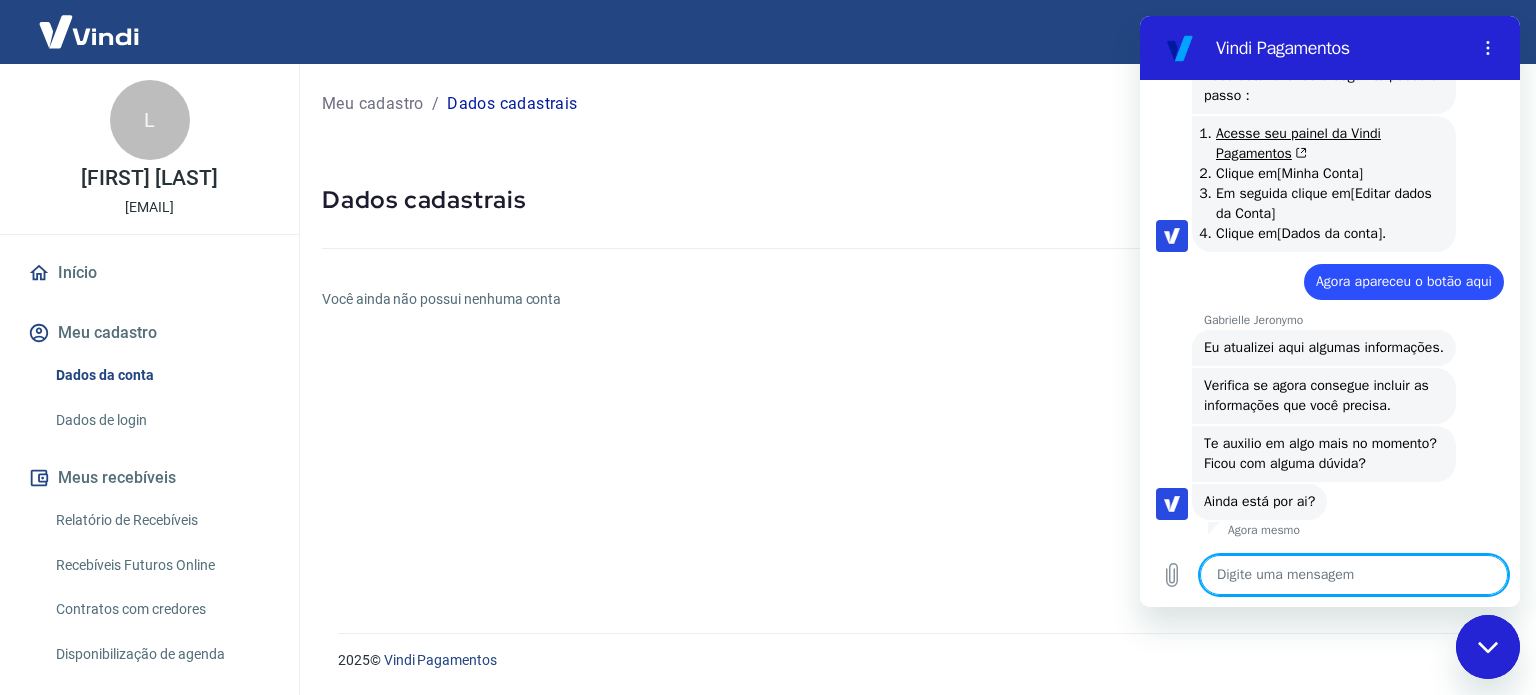 click at bounding box center (1354, 575) 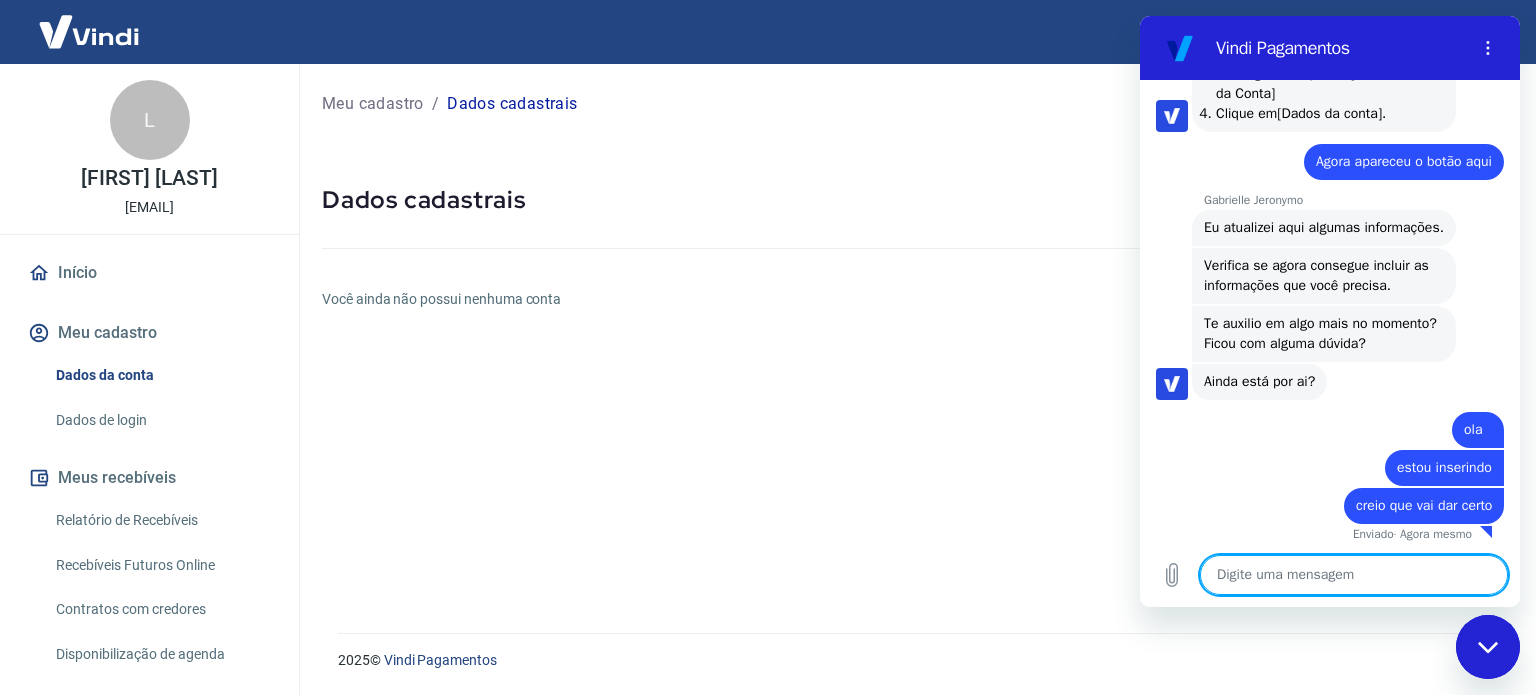 scroll, scrollTop: 3281, scrollLeft: 0, axis: vertical 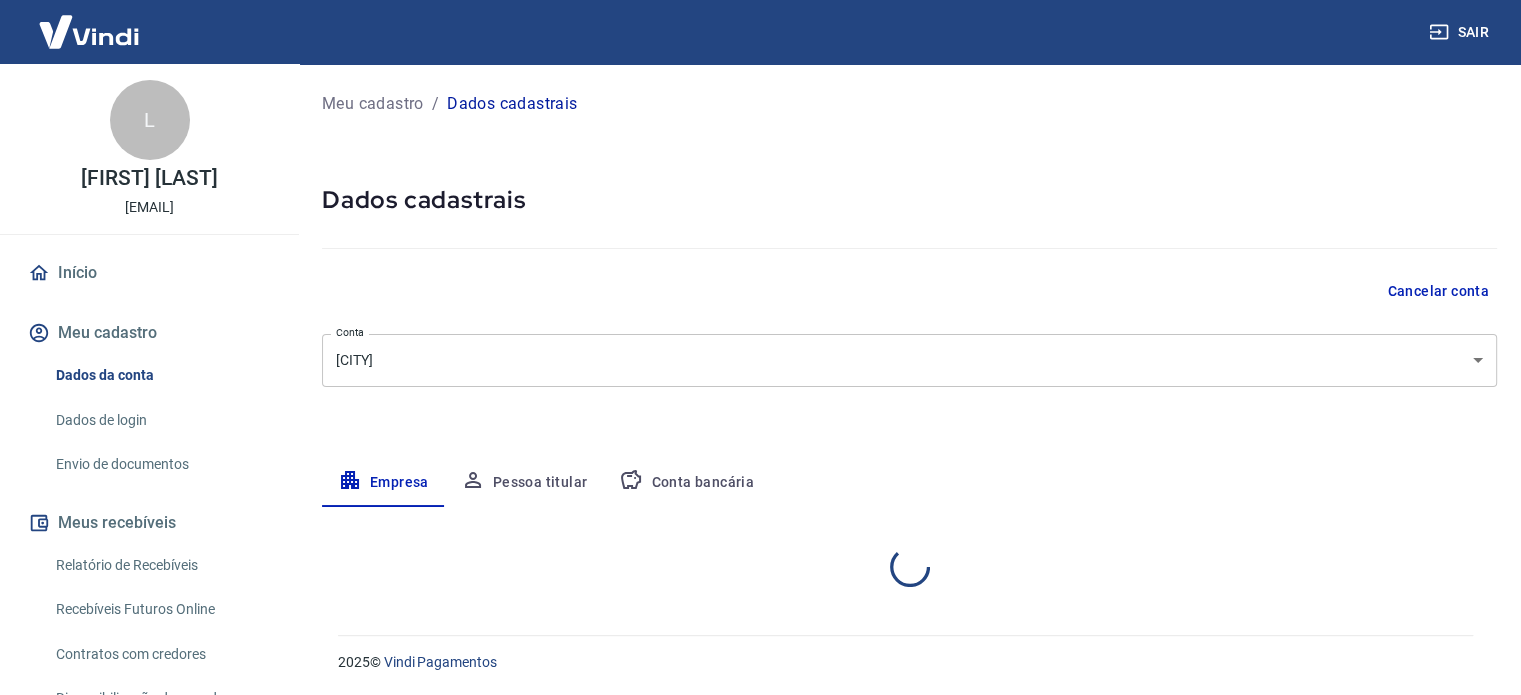 select on "SC" 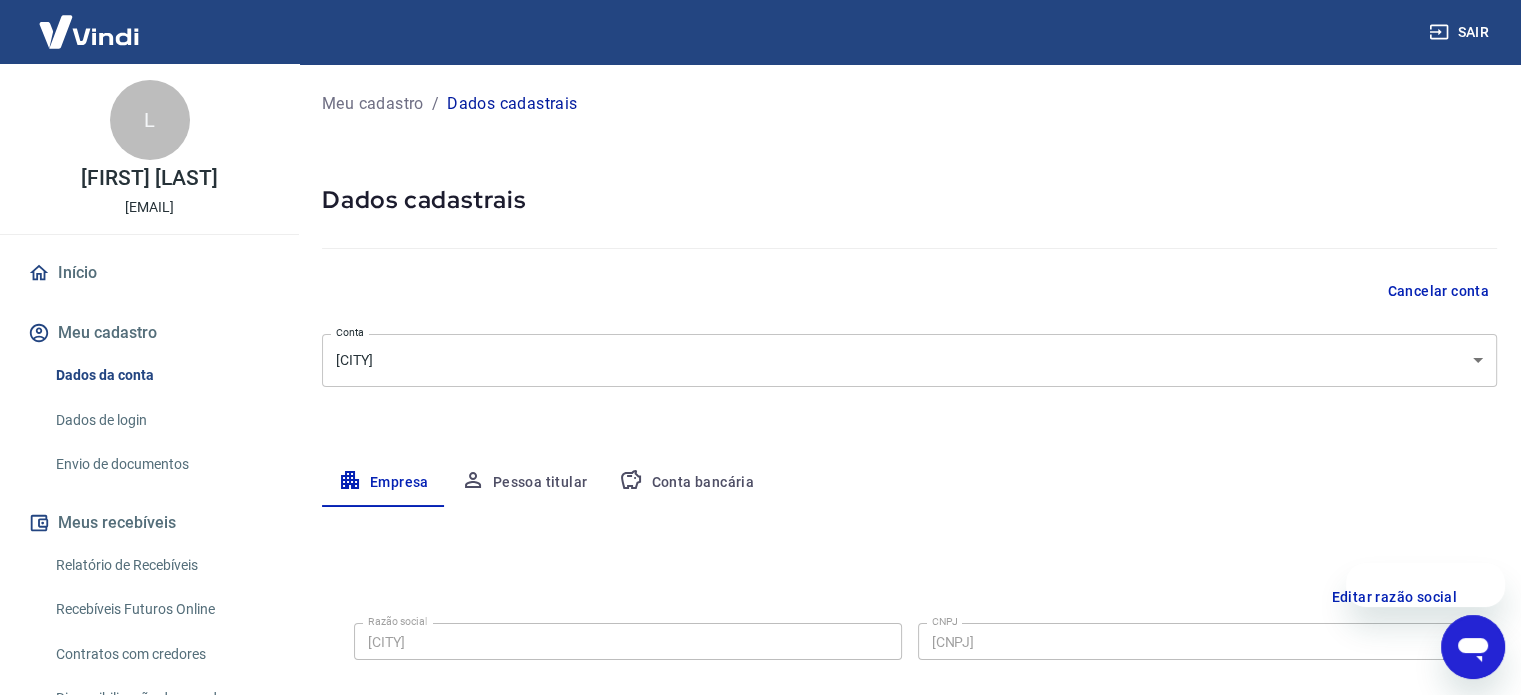 scroll, scrollTop: 0, scrollLeft: 0, axis: both 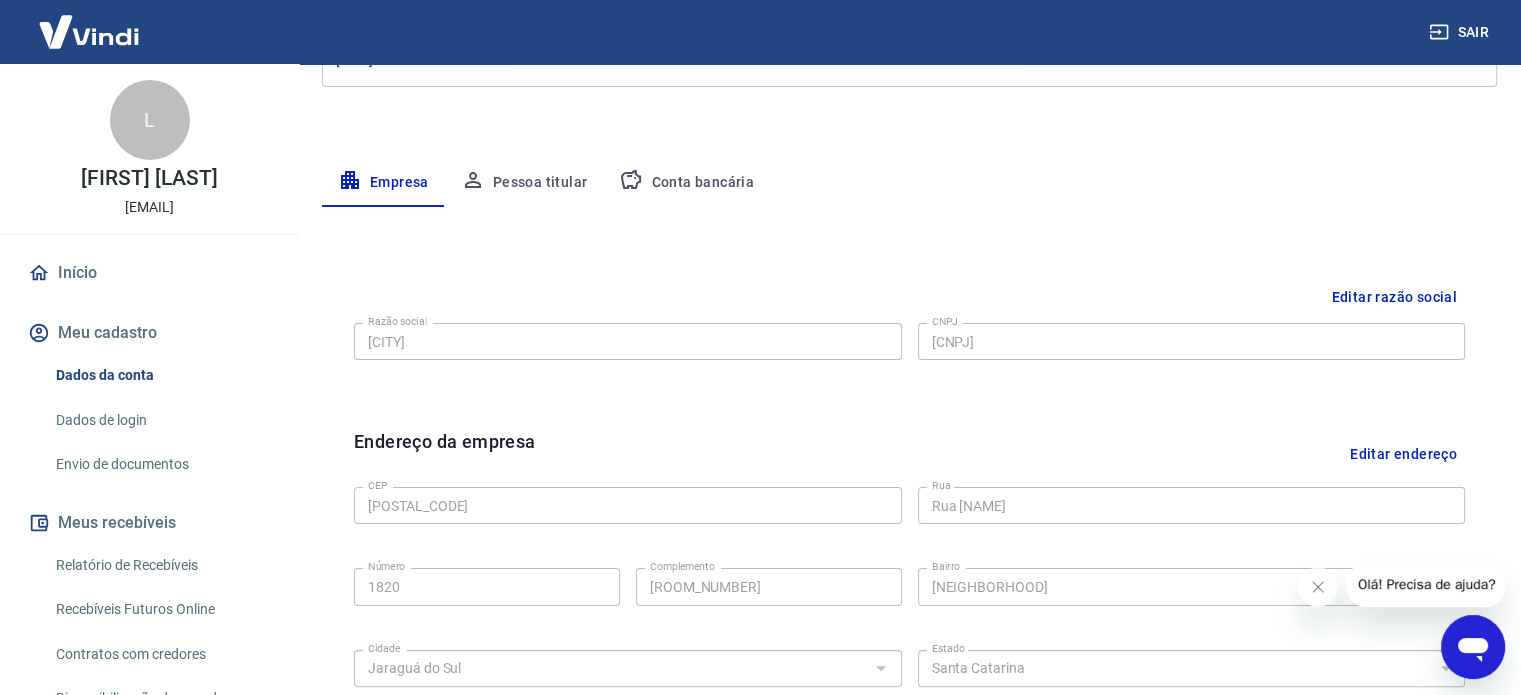 click on "Pessoa titular" at bounding box center [524, 183] 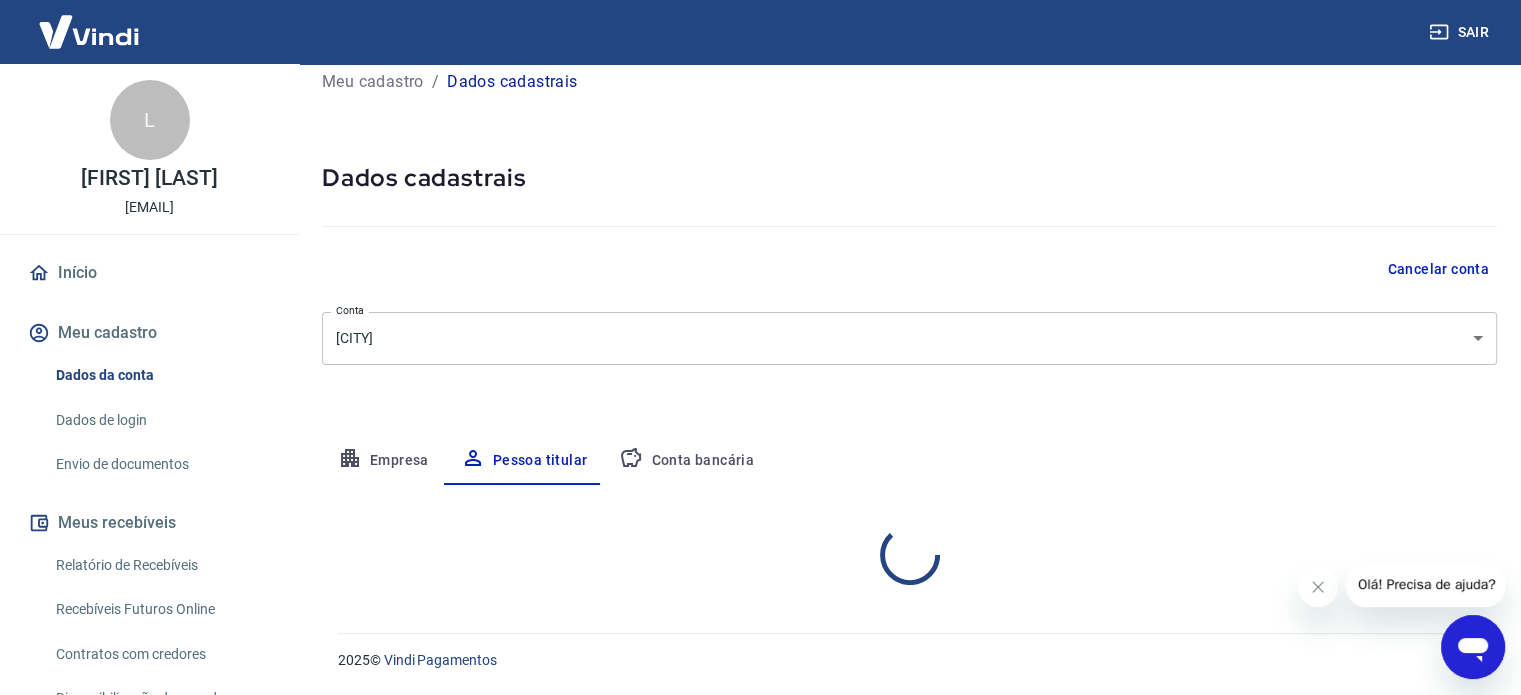 scroll, scrollTop: 104, scrollLeft: 0, axis: vertical 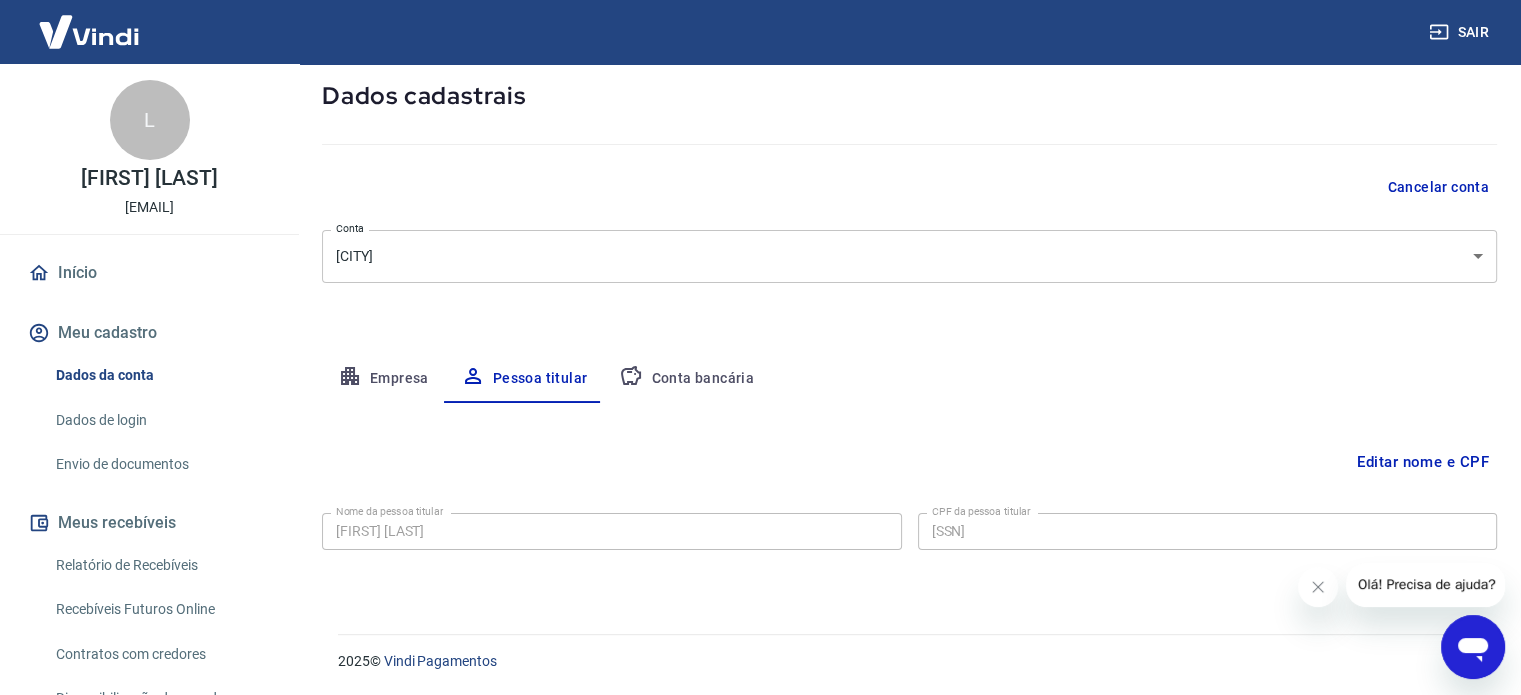 click on "Conta bancária" at bounding box center (686, 379) 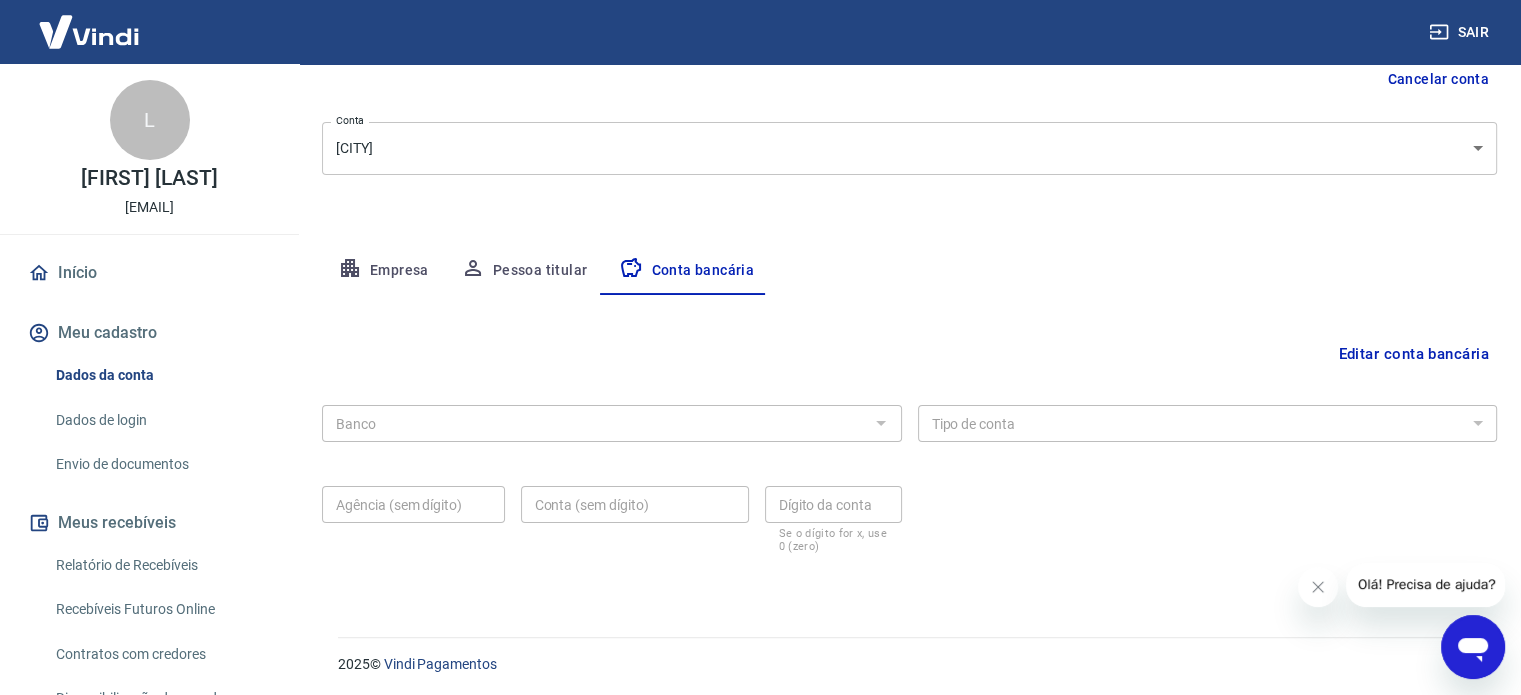 scroll, scrollTop: 215, scrollLeft: 0, axis: vertical 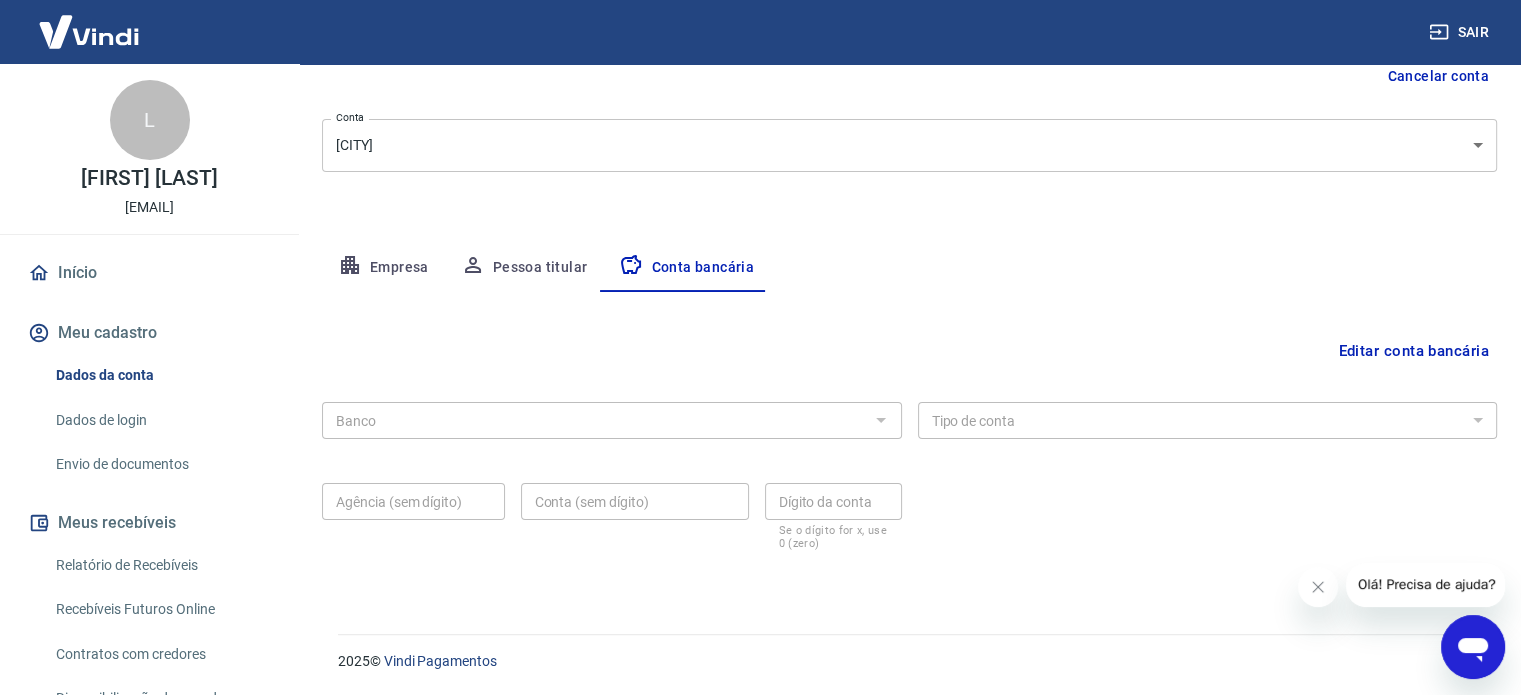 click at bounding box center (880, 420) 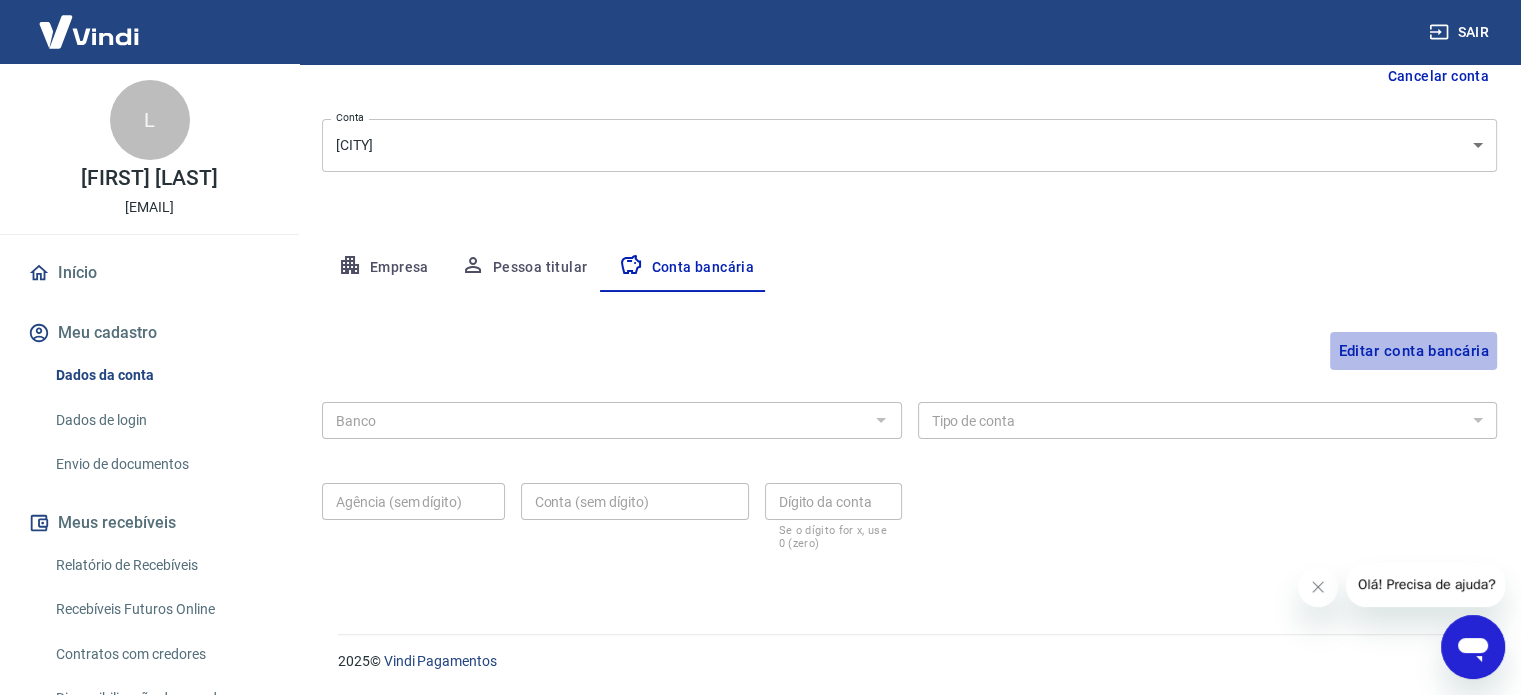 click on "Editar conta bancária" at bounding box center (1413, 351) 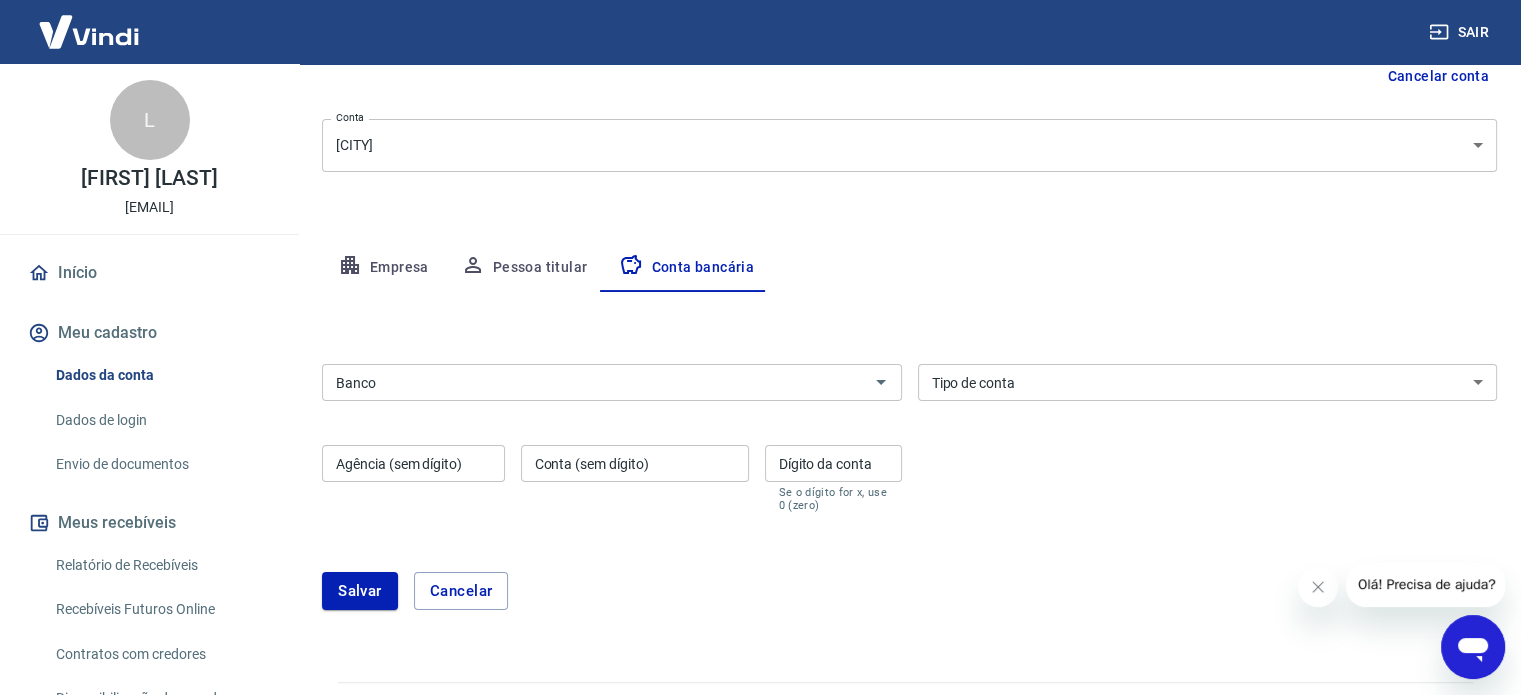 click on "Banco" at bounding box center [595, 382] 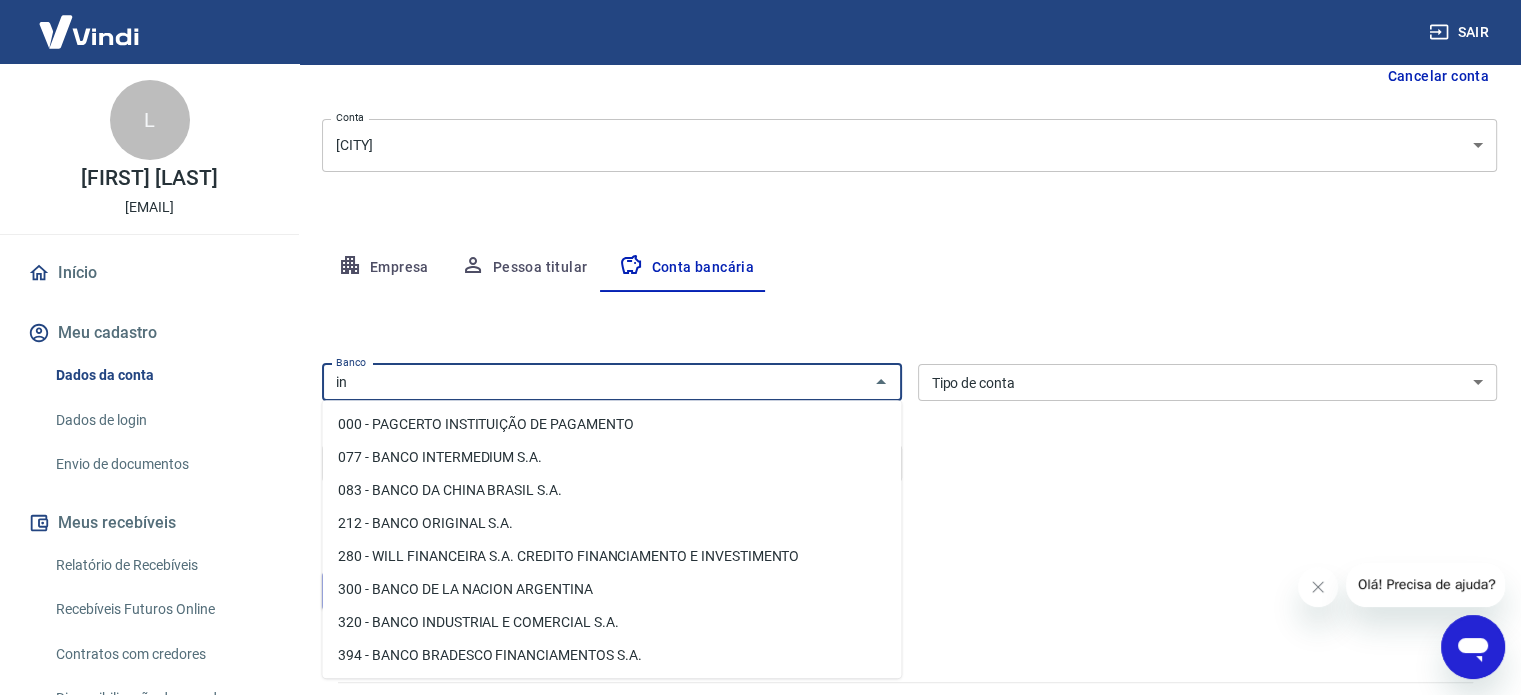 type on "i" 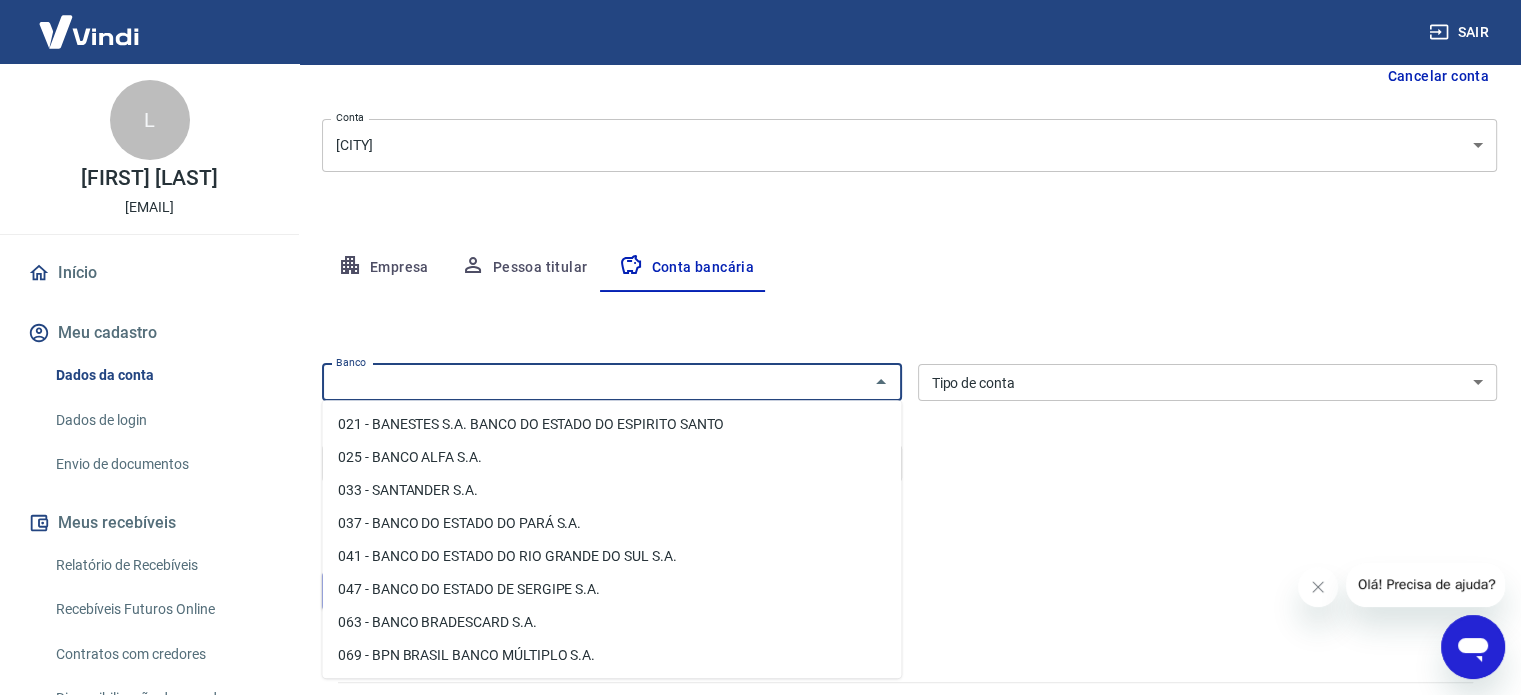 scroll, scrollTop: 200, scrollLeft: 0, axis: vertical 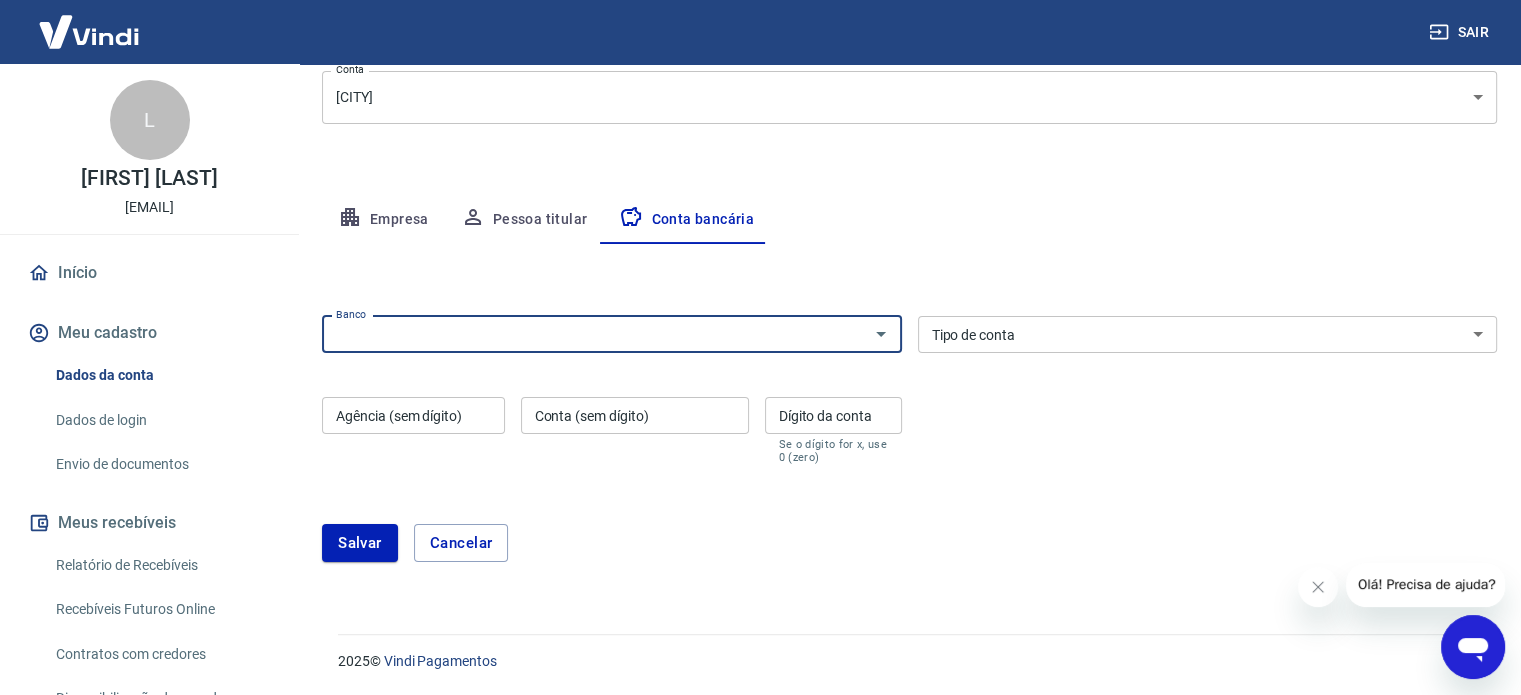 click on "Banco" at bounding box center (595, 334) 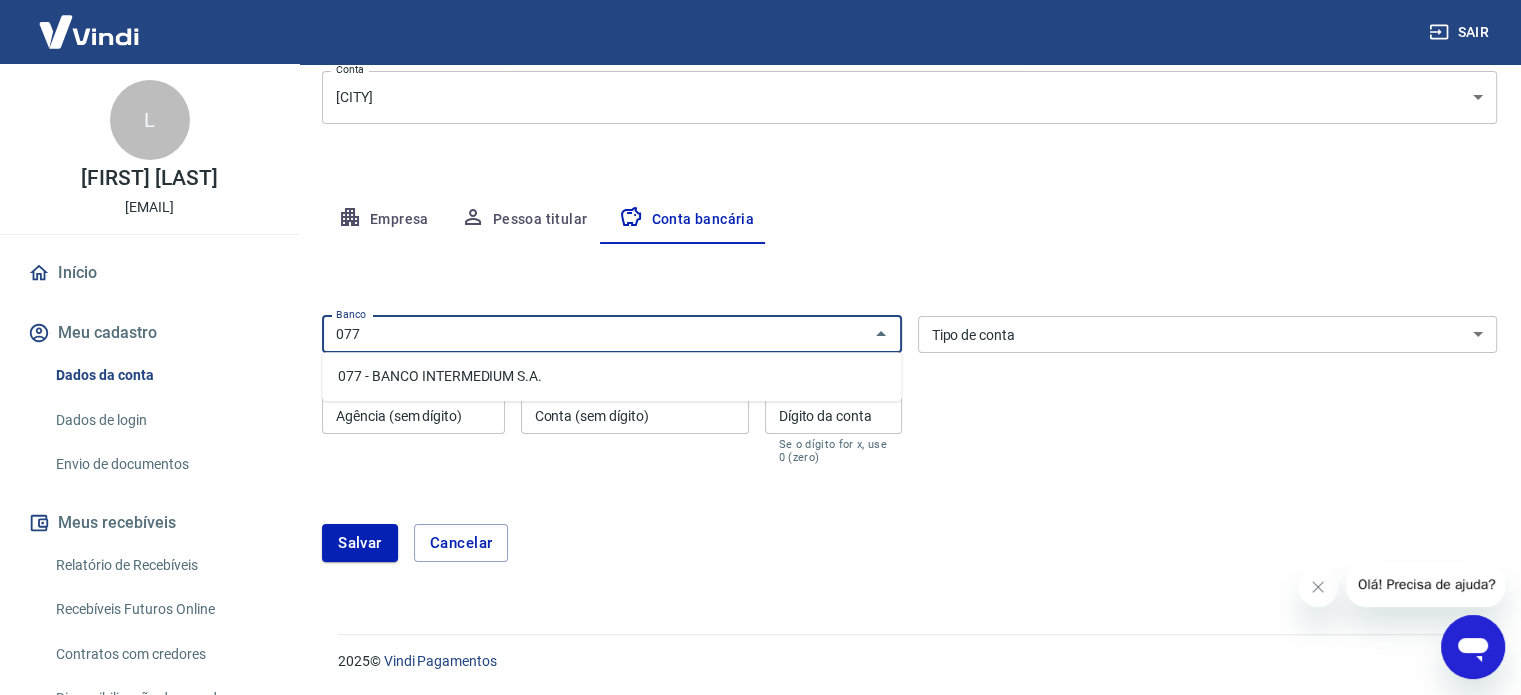 click on "077 - BANCO INTERMEDIUM S.A." at bounding box center [611, 376] 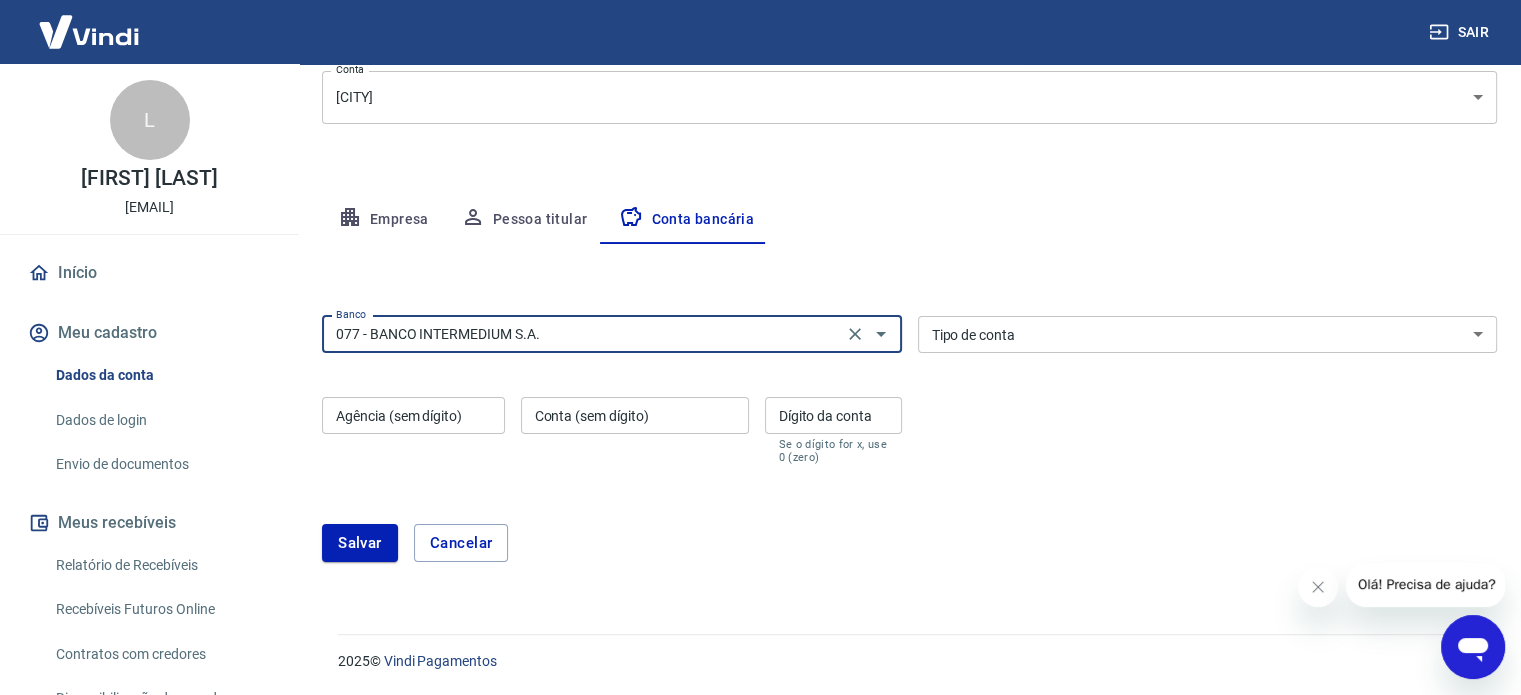 type on "077 - BANCO INTERMEDIUM S.A." 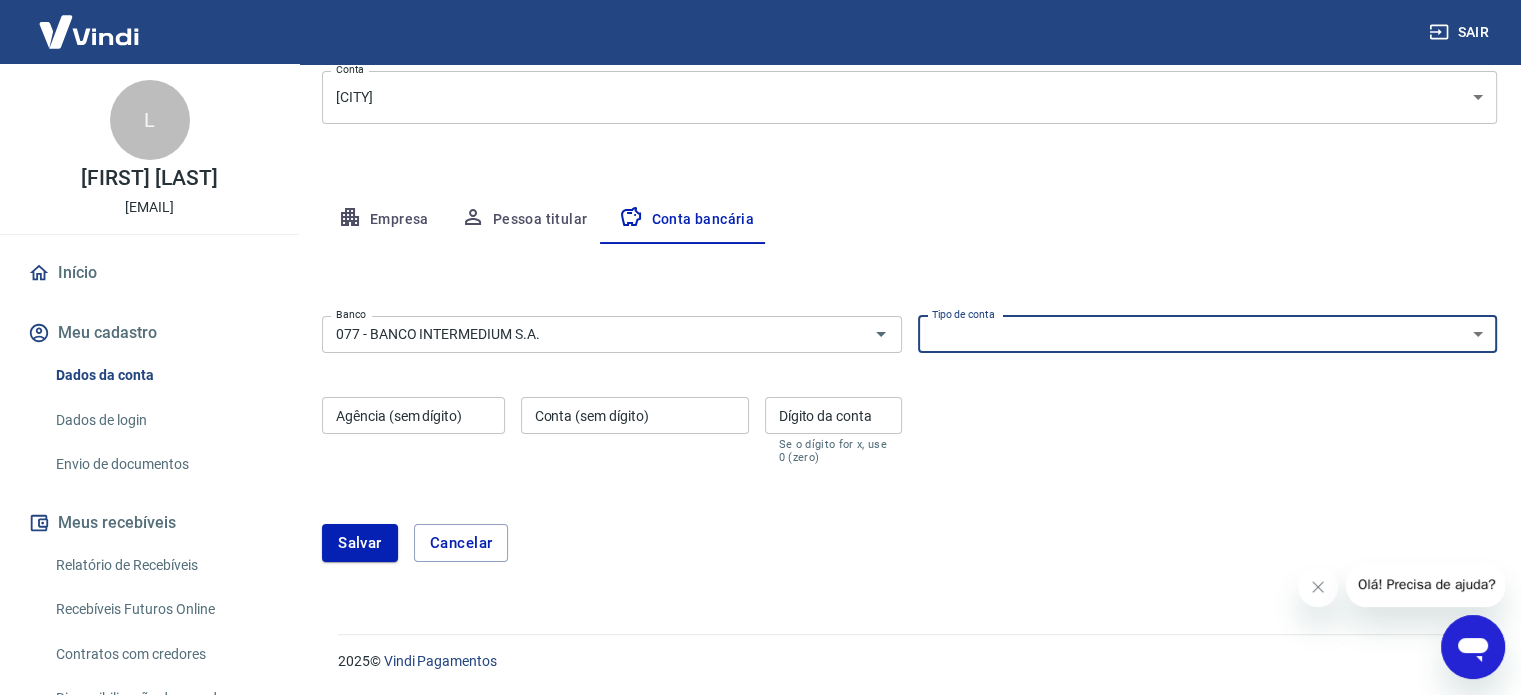 select on "1" 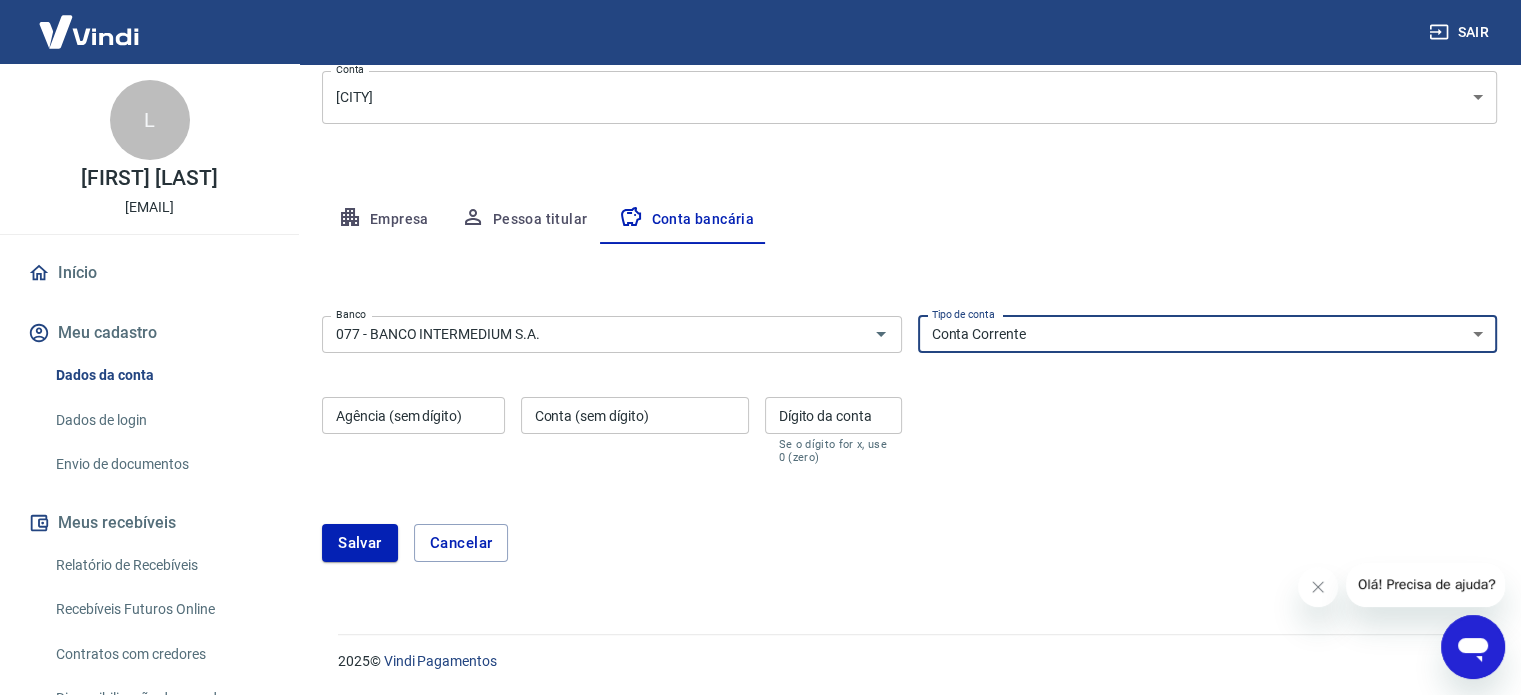 click on "Conta Corrente Conta Poupança" at bounding box center [1208, 334] 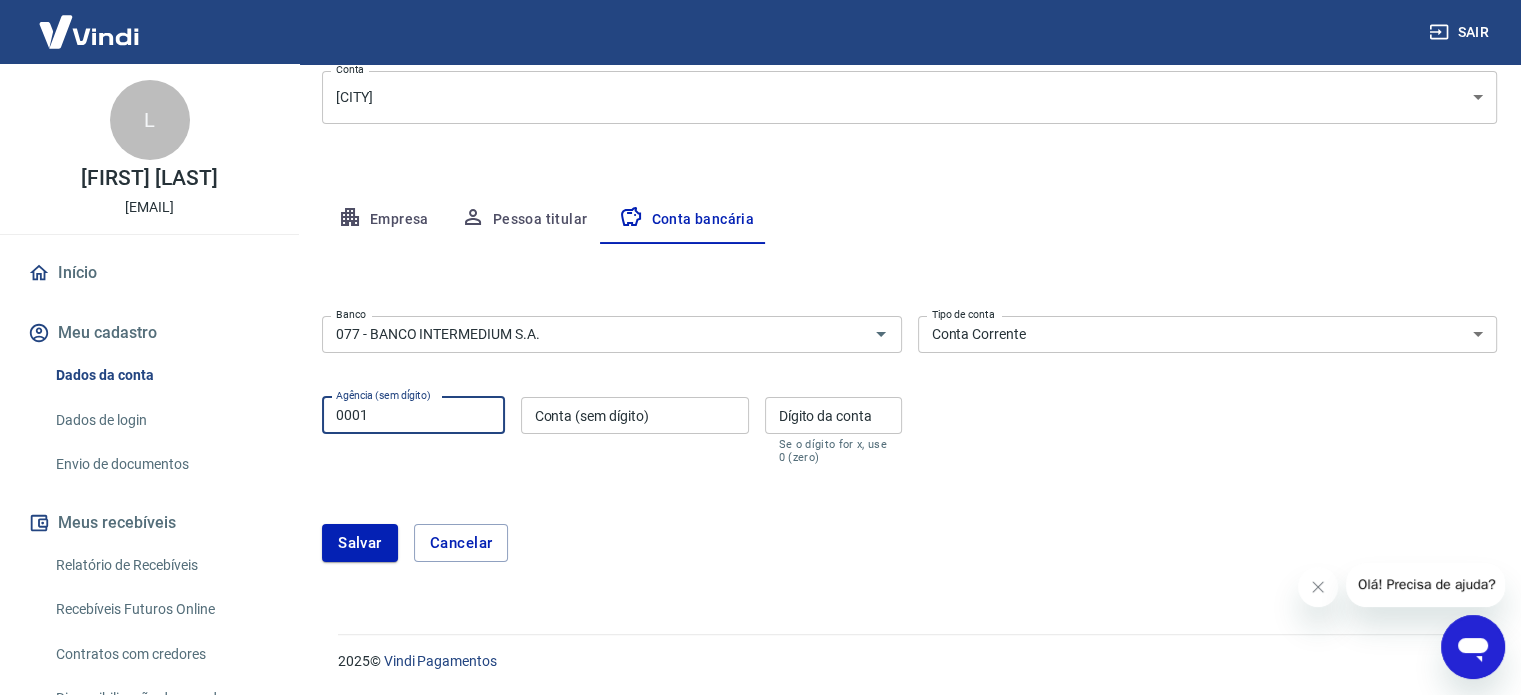 type on "0001" 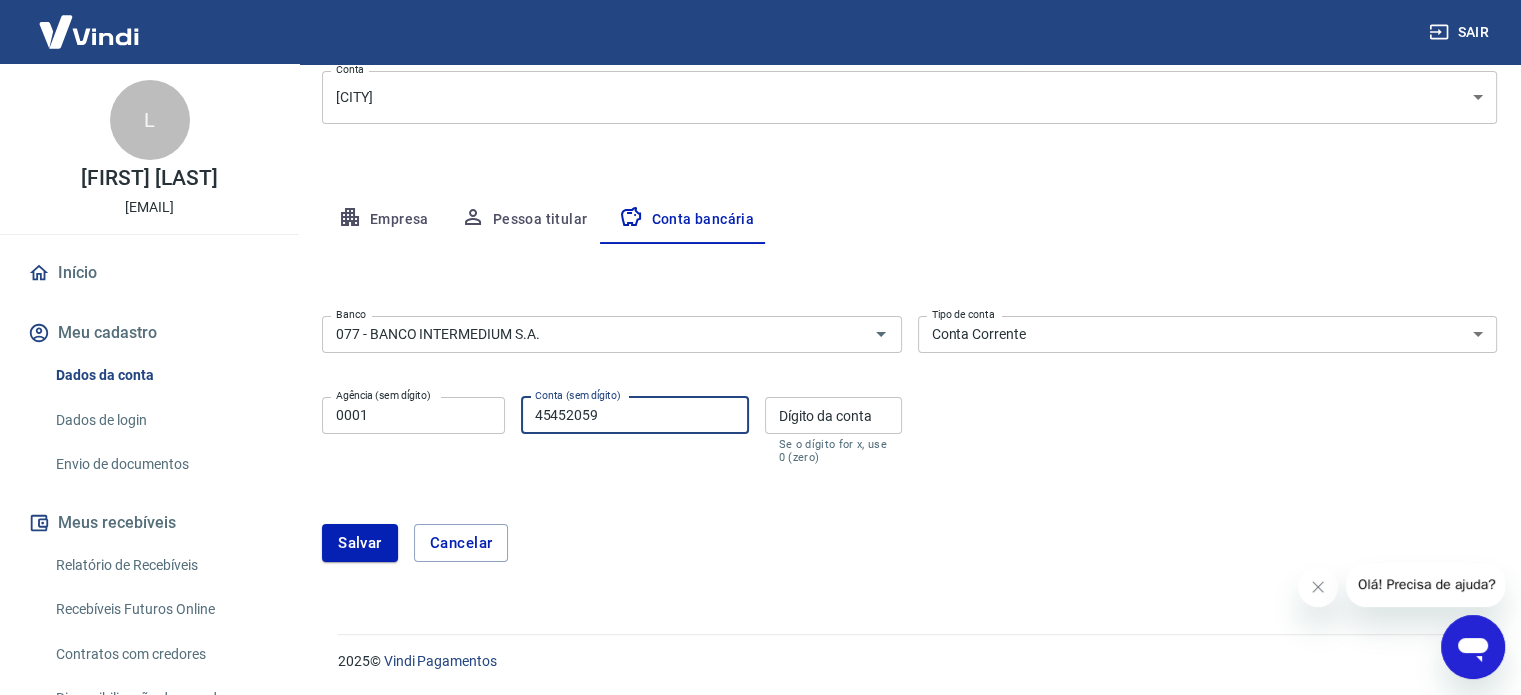 type on "45452059" 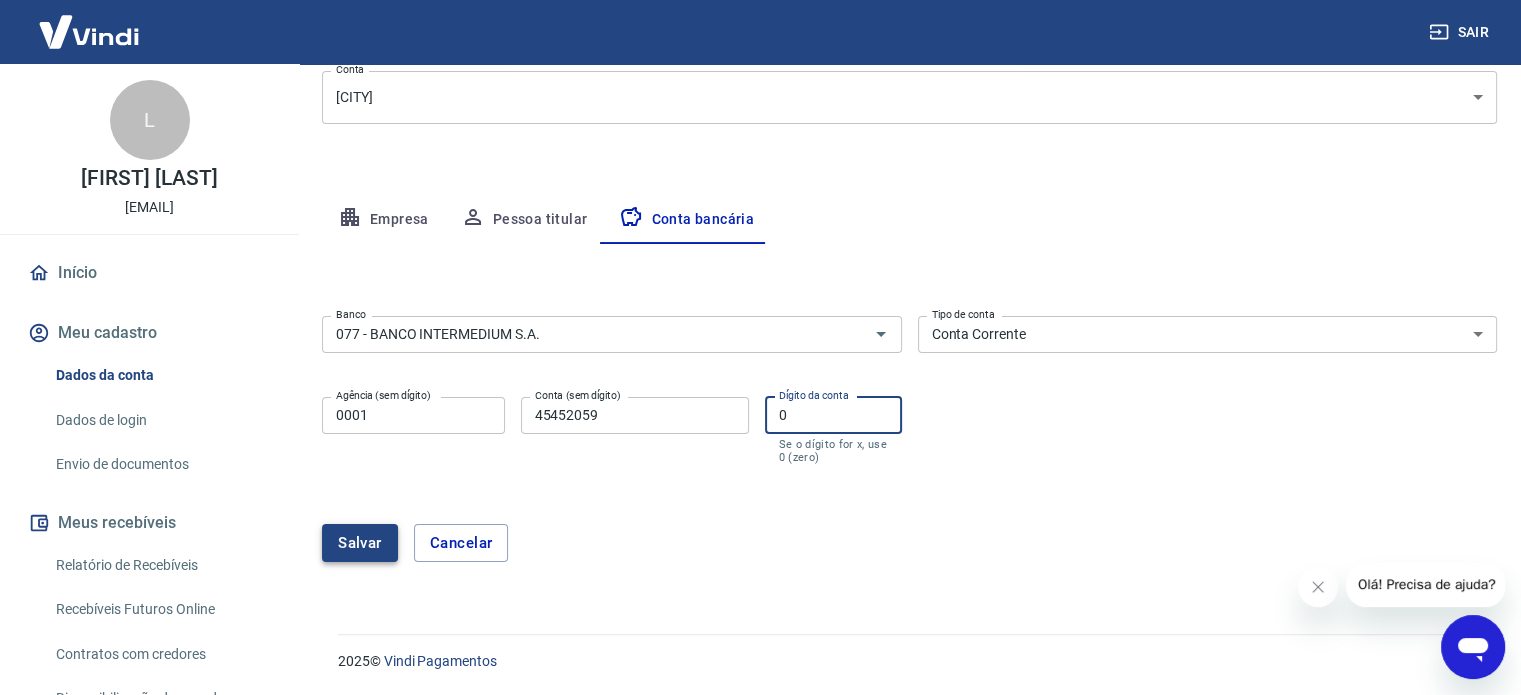 type on "0" 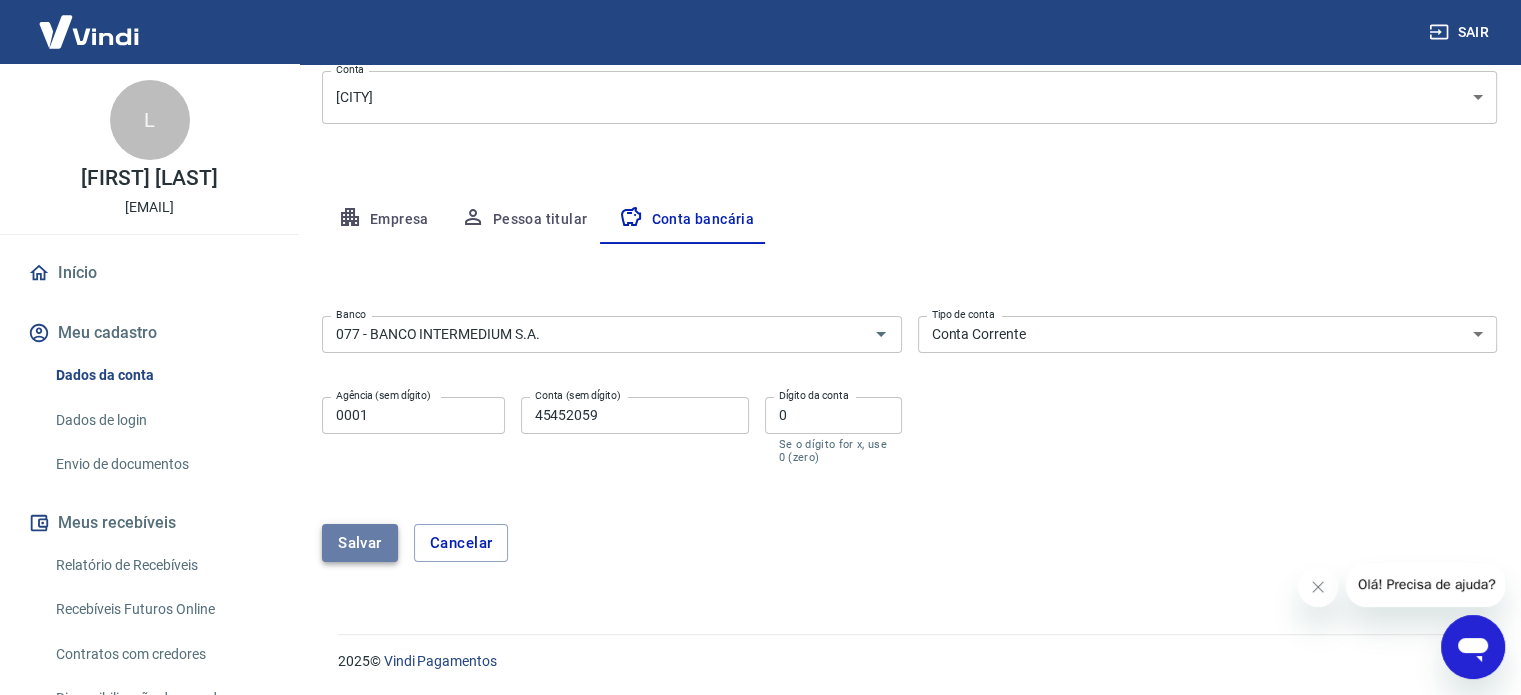 click on "Salvar" at bounding box center [360, 543] 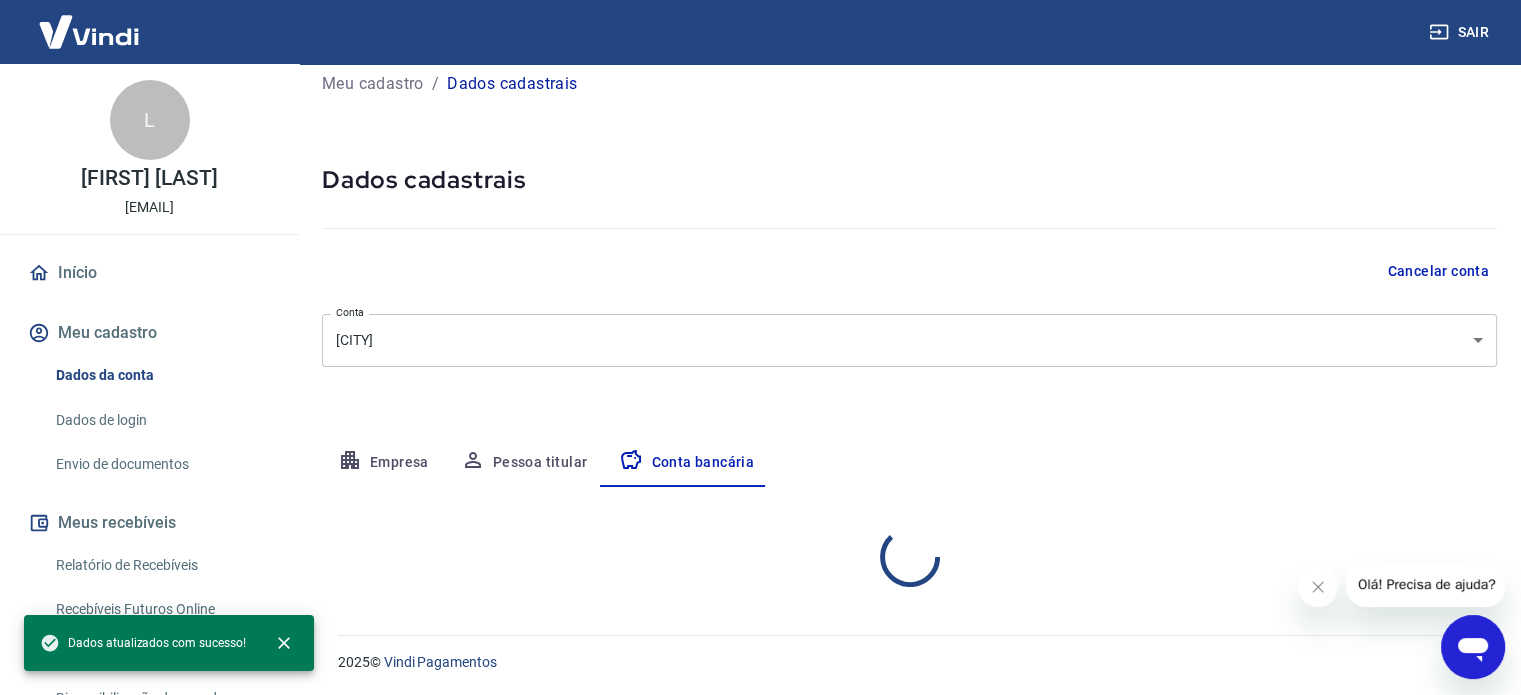 select on "1" 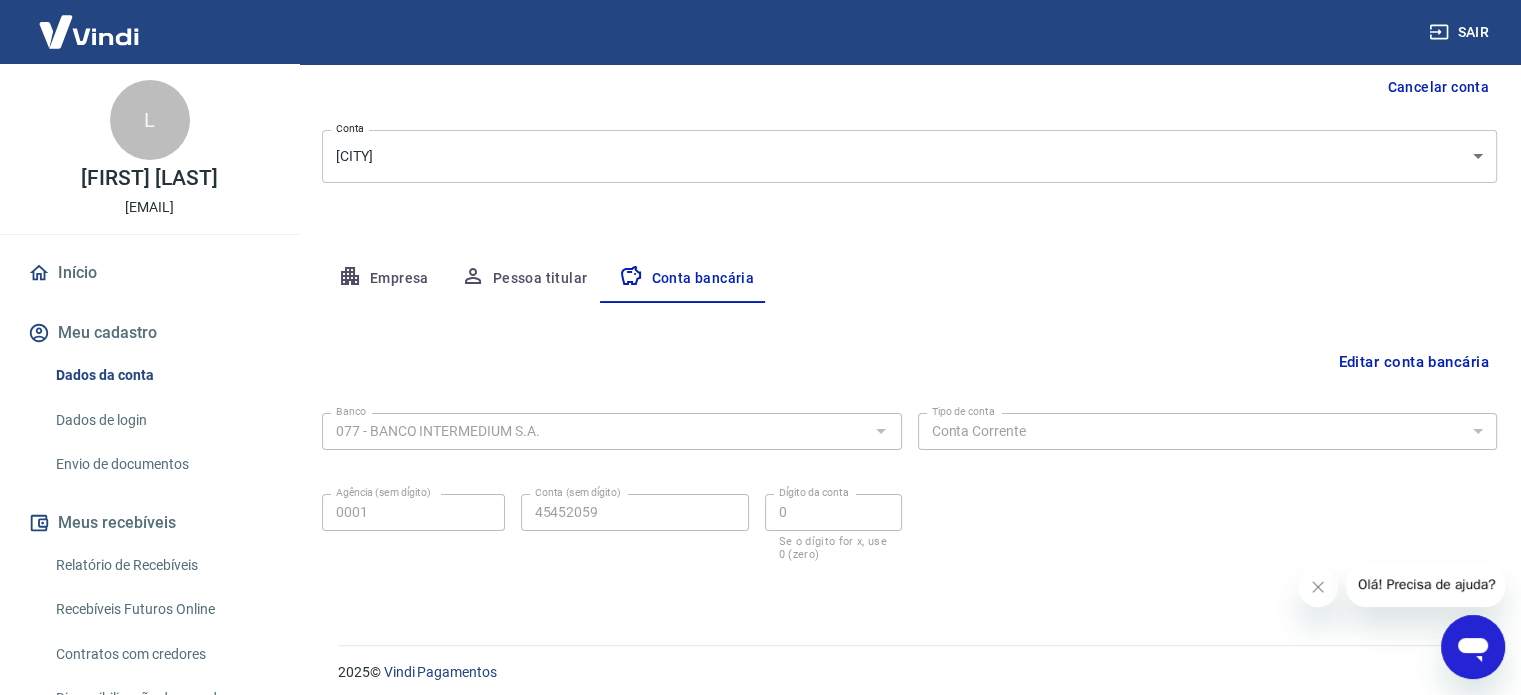 scroll, scrollTop: 215, scrollLeft: 0, axis: vertical 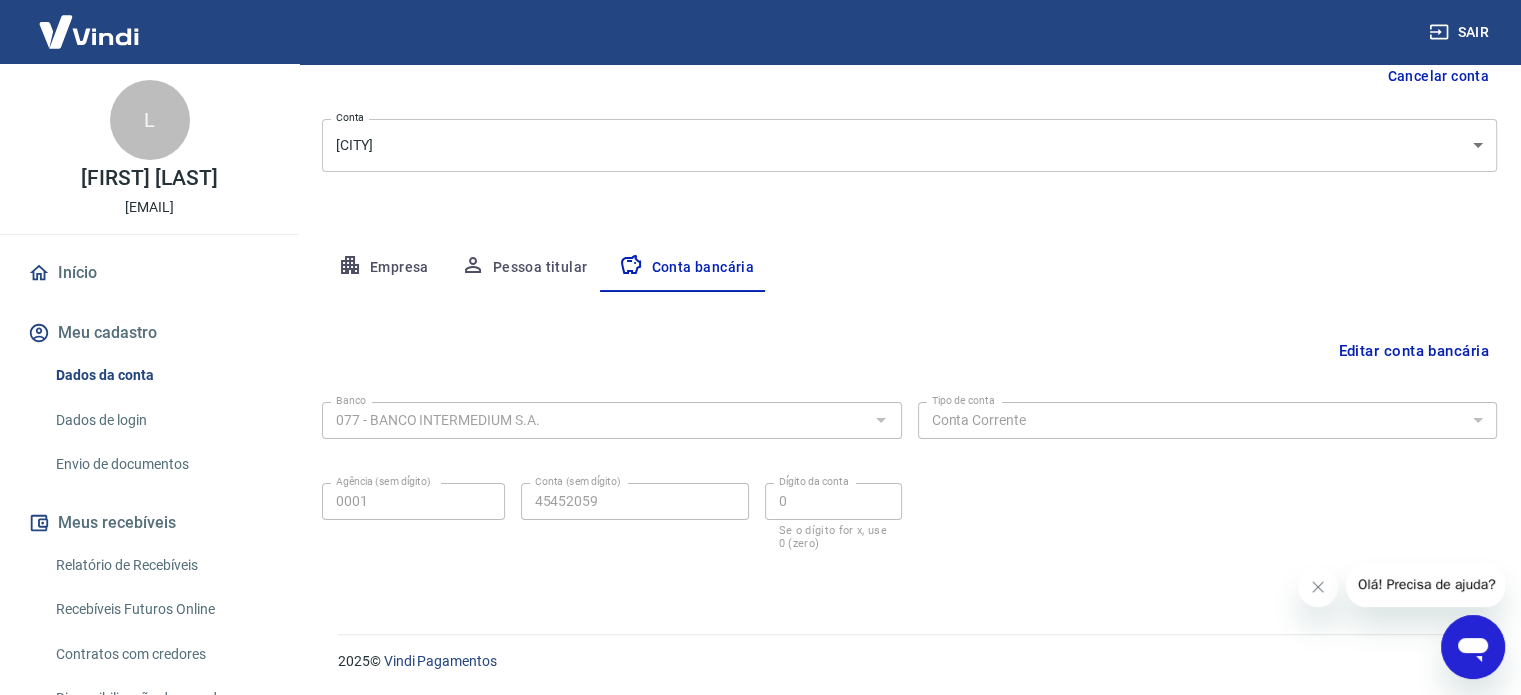 click on "Empresa" at bounding box center [383, 268] 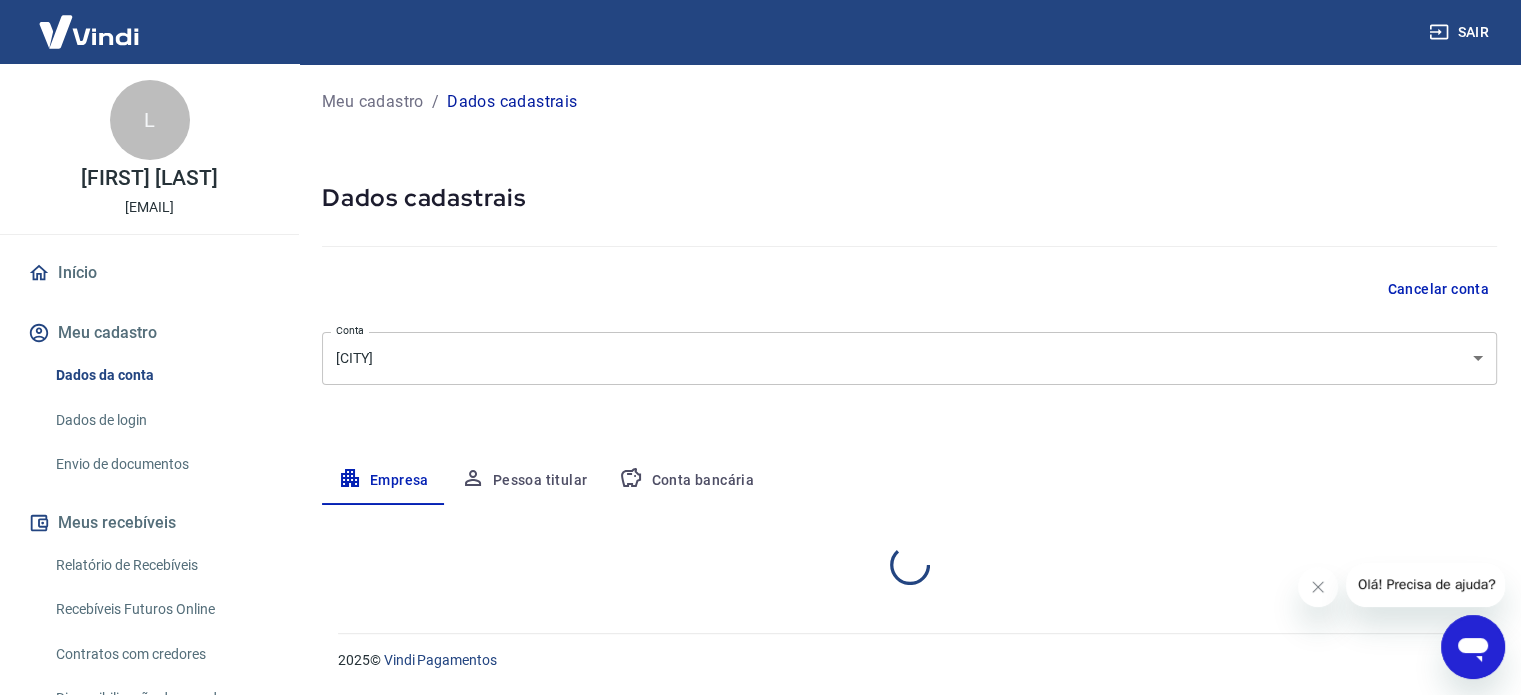scroll, scrollTop: 0, scrollLeft: 0, axis: both 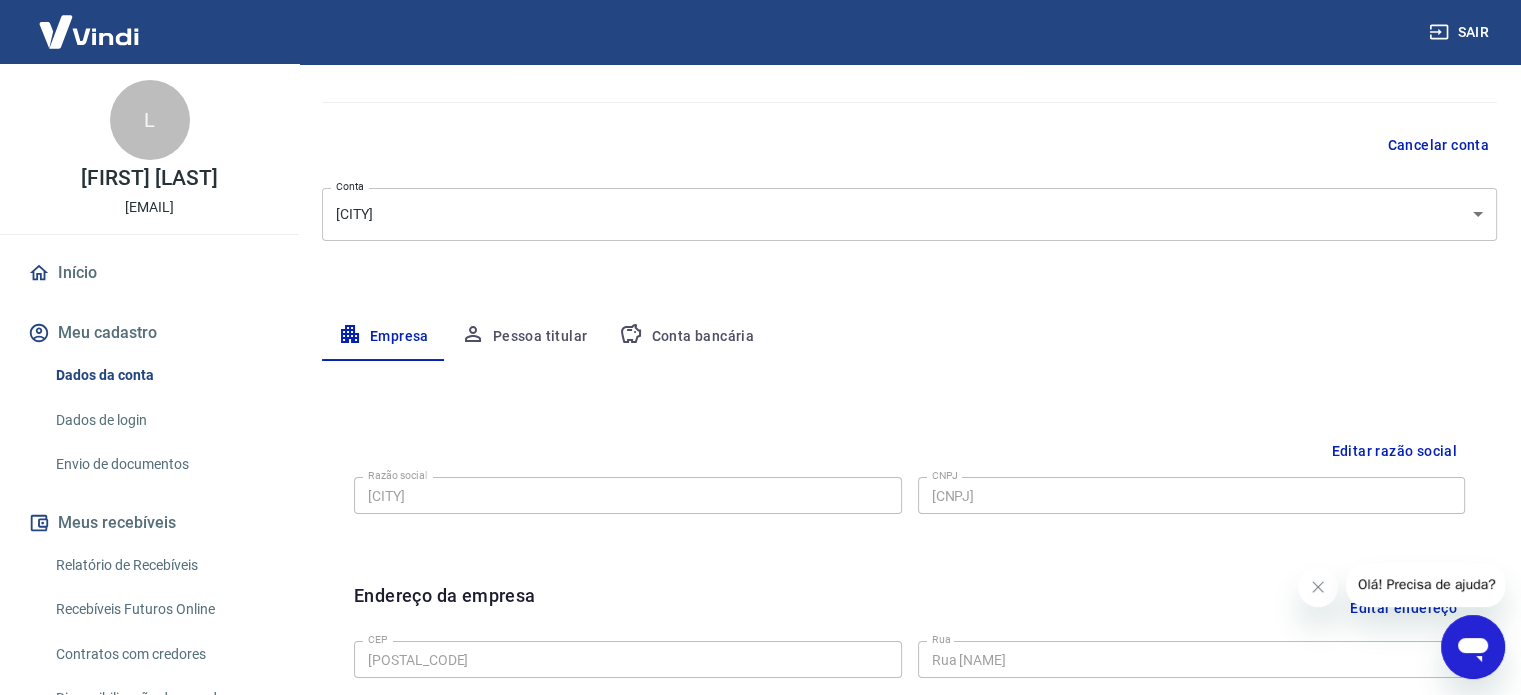 click on "Pessoa titular" at bounding box center (524, 337) 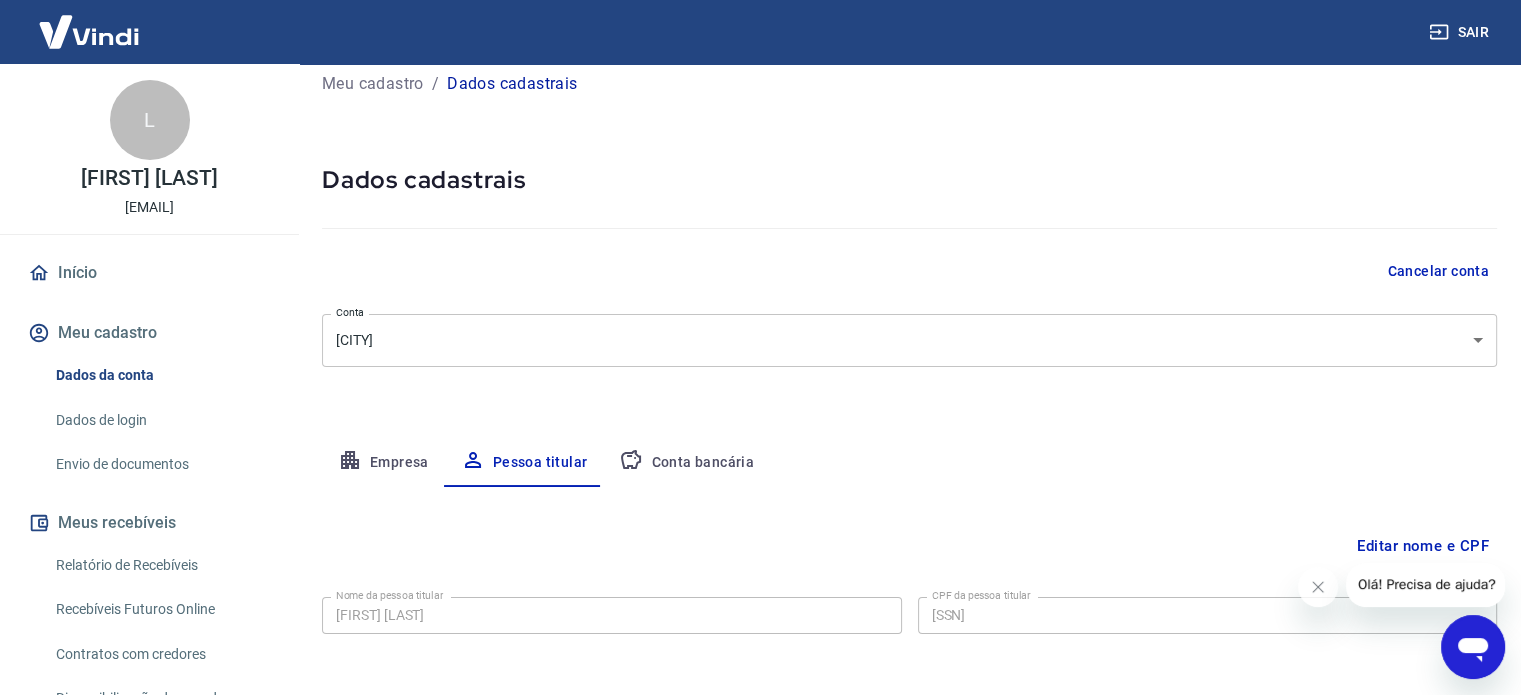 scroll, scrollTop: 104, scrollLeft: 0, axis: vertical 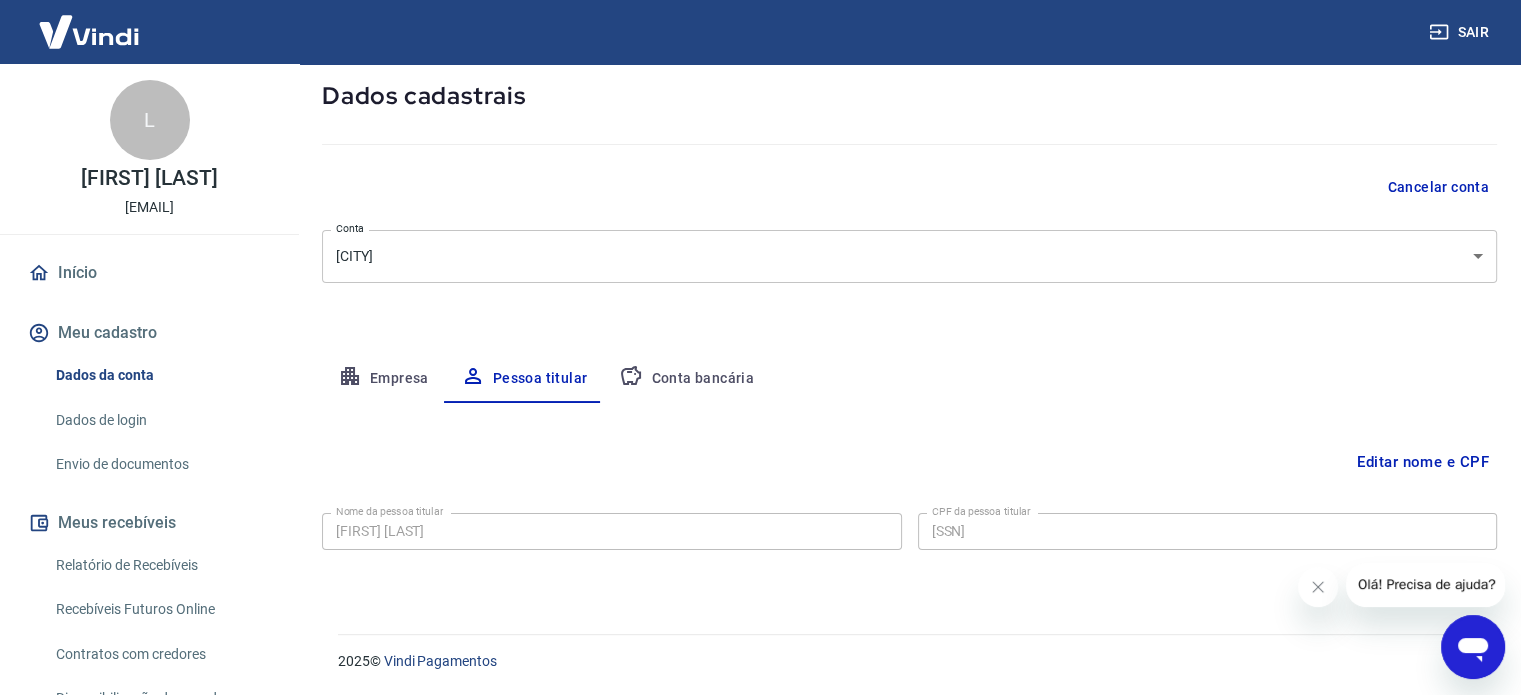 click on "Conta bancária" at bounding box center [686, 379] 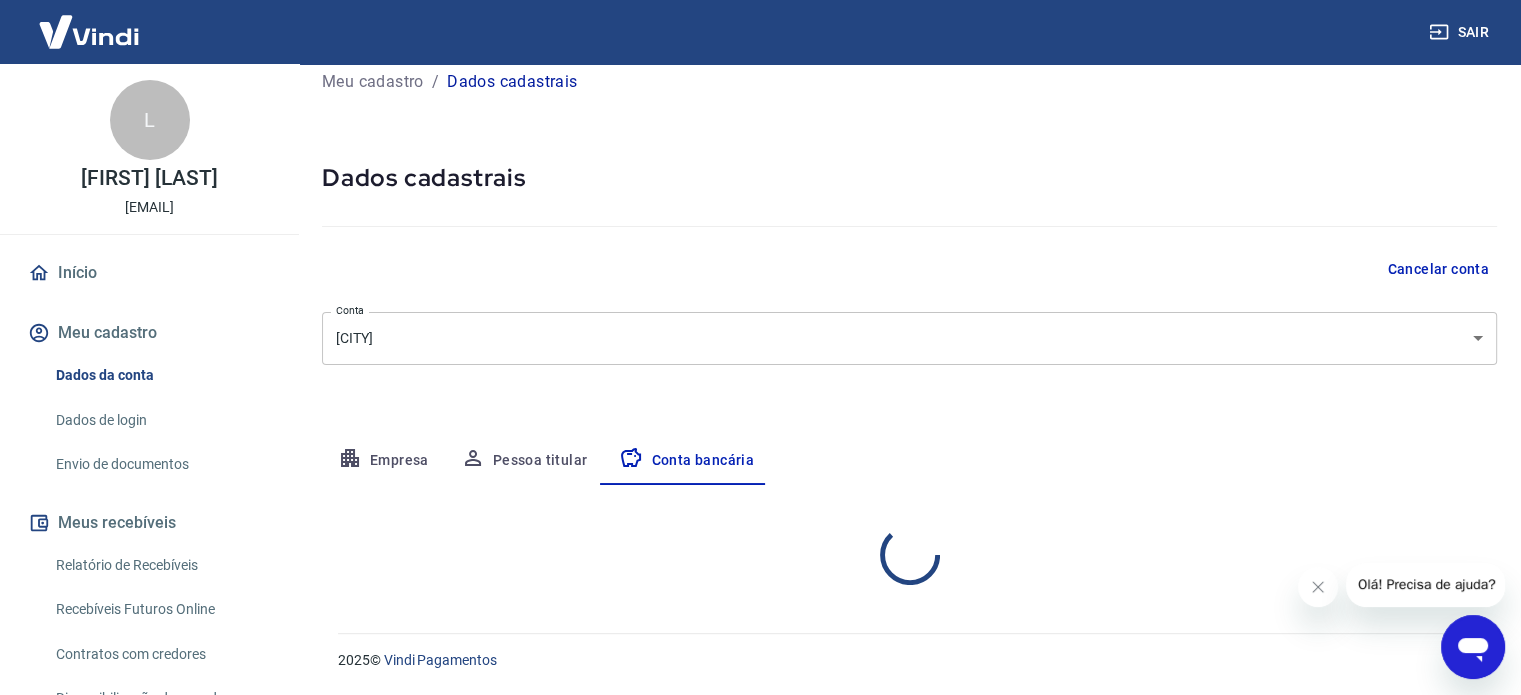 select on "1" 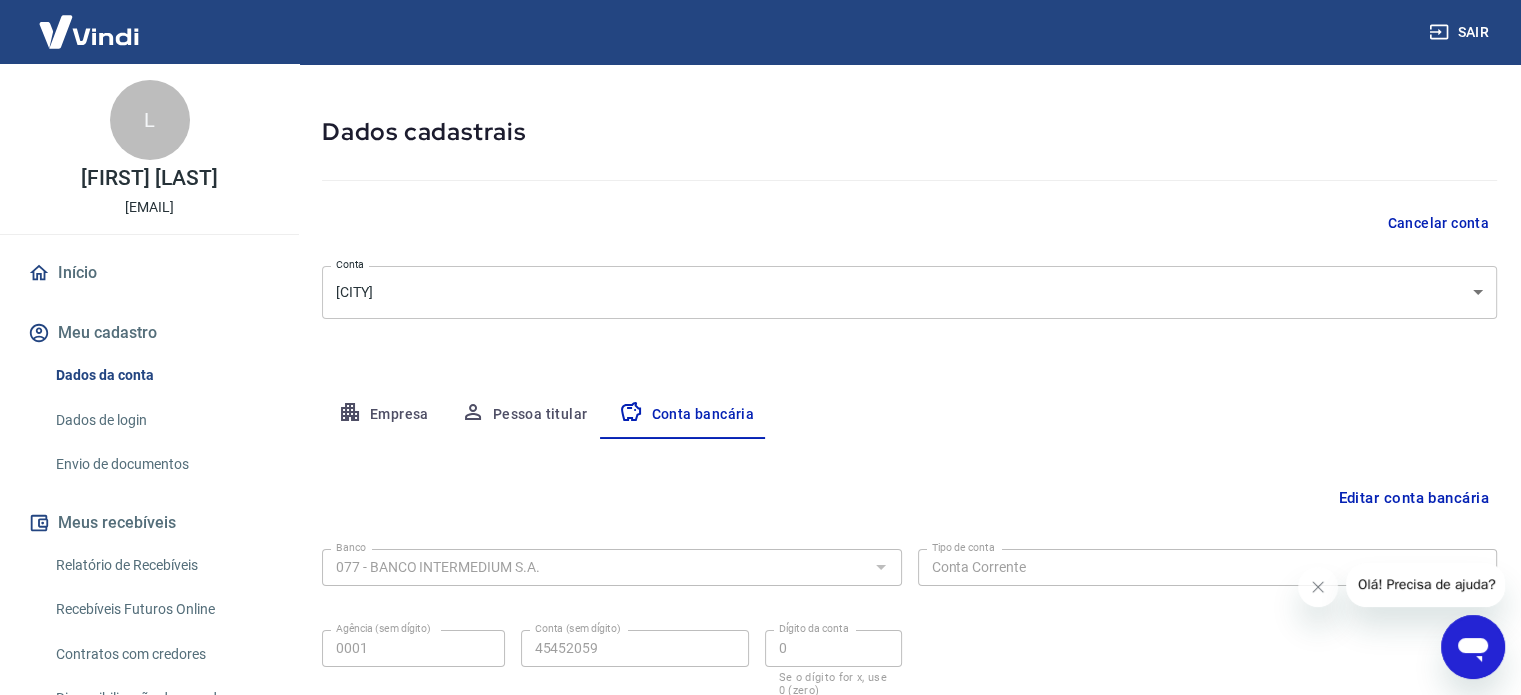 scroll, scrollTop: 0, scrollLeft: 0, axis: both 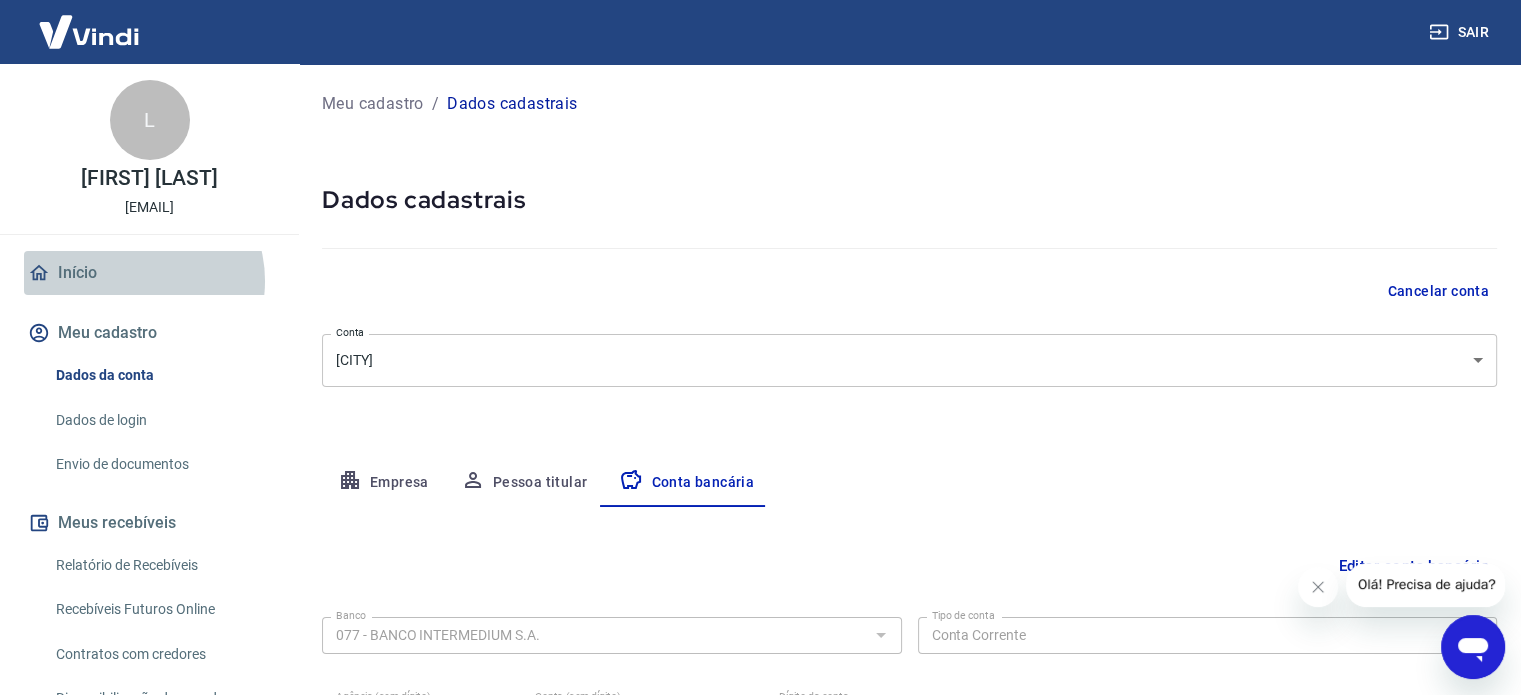 click on "Início" at bounding box center [149, 273] 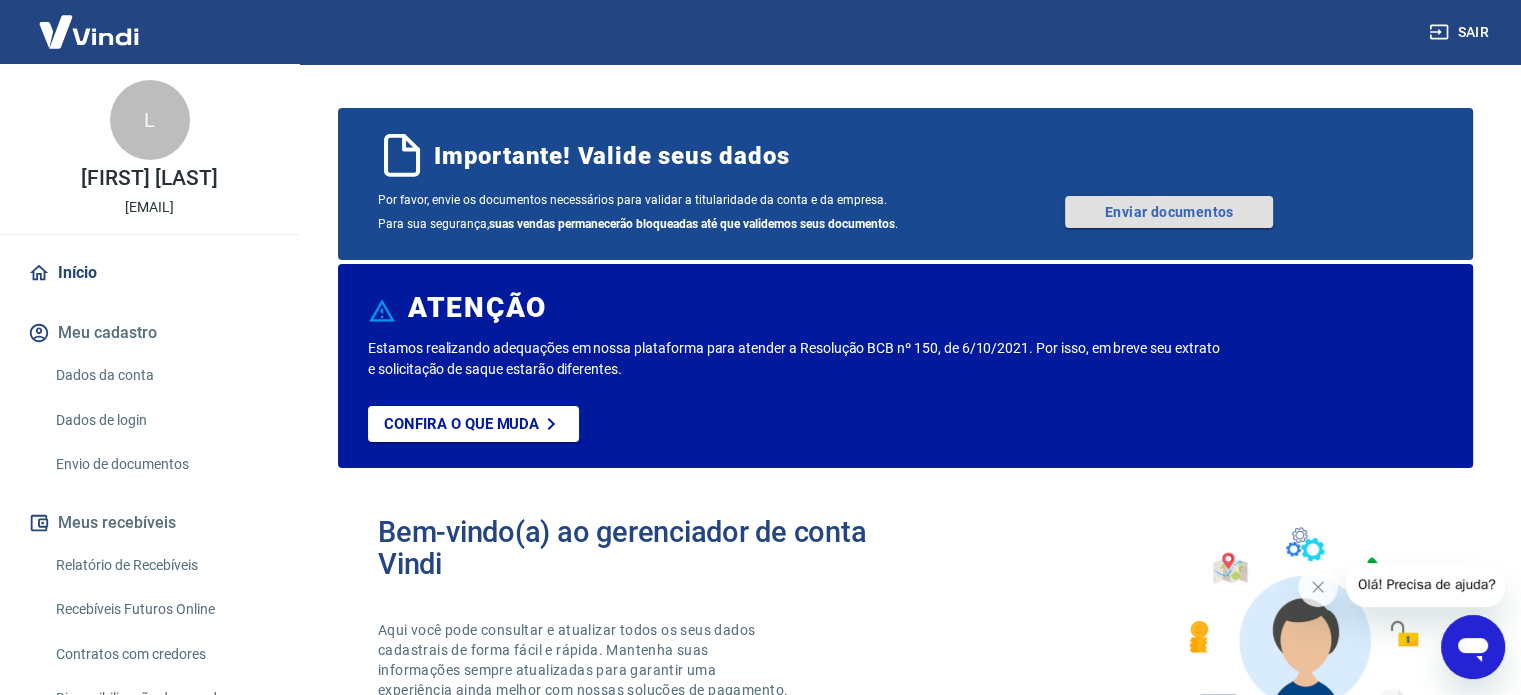 click on "Enviar documentos" at bounding box center [1169, 212] 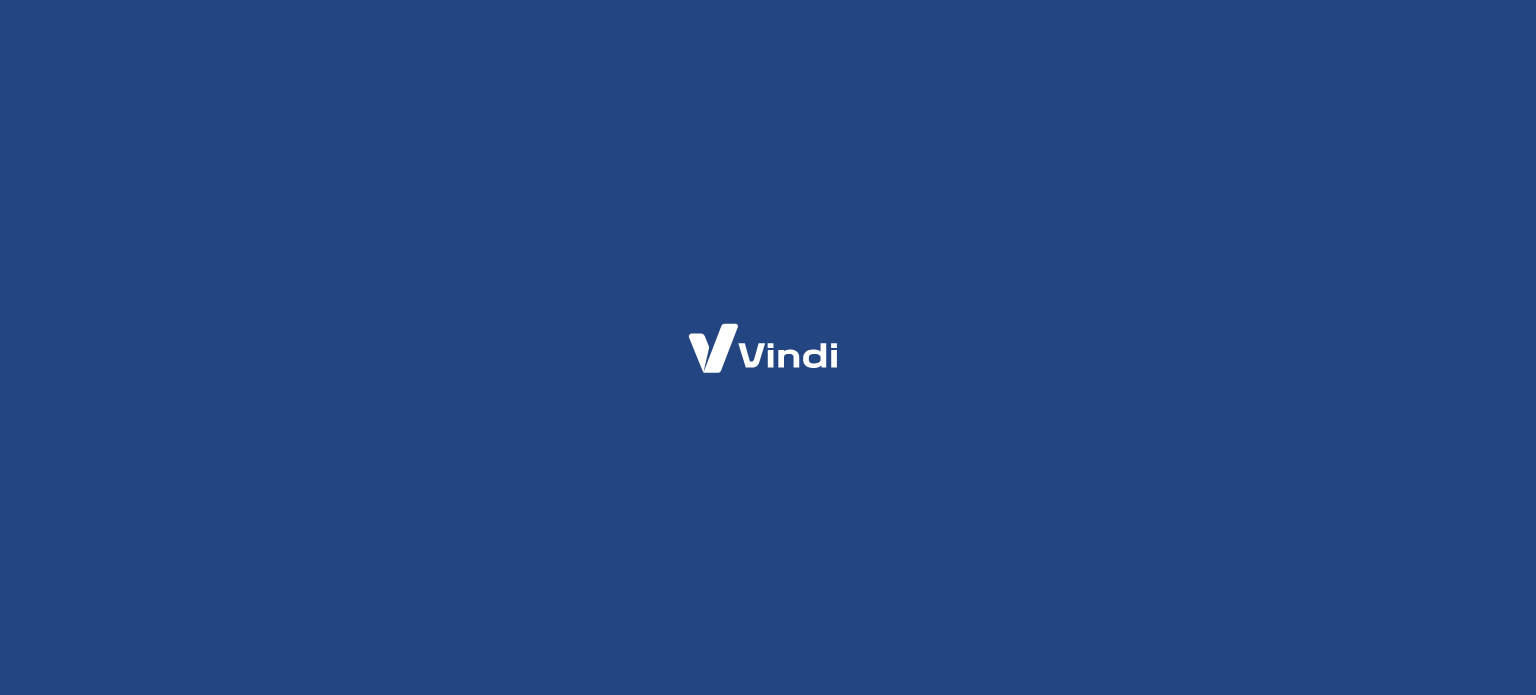 scroll, scrollTop: 0, scrollLeft: 0, axis: both 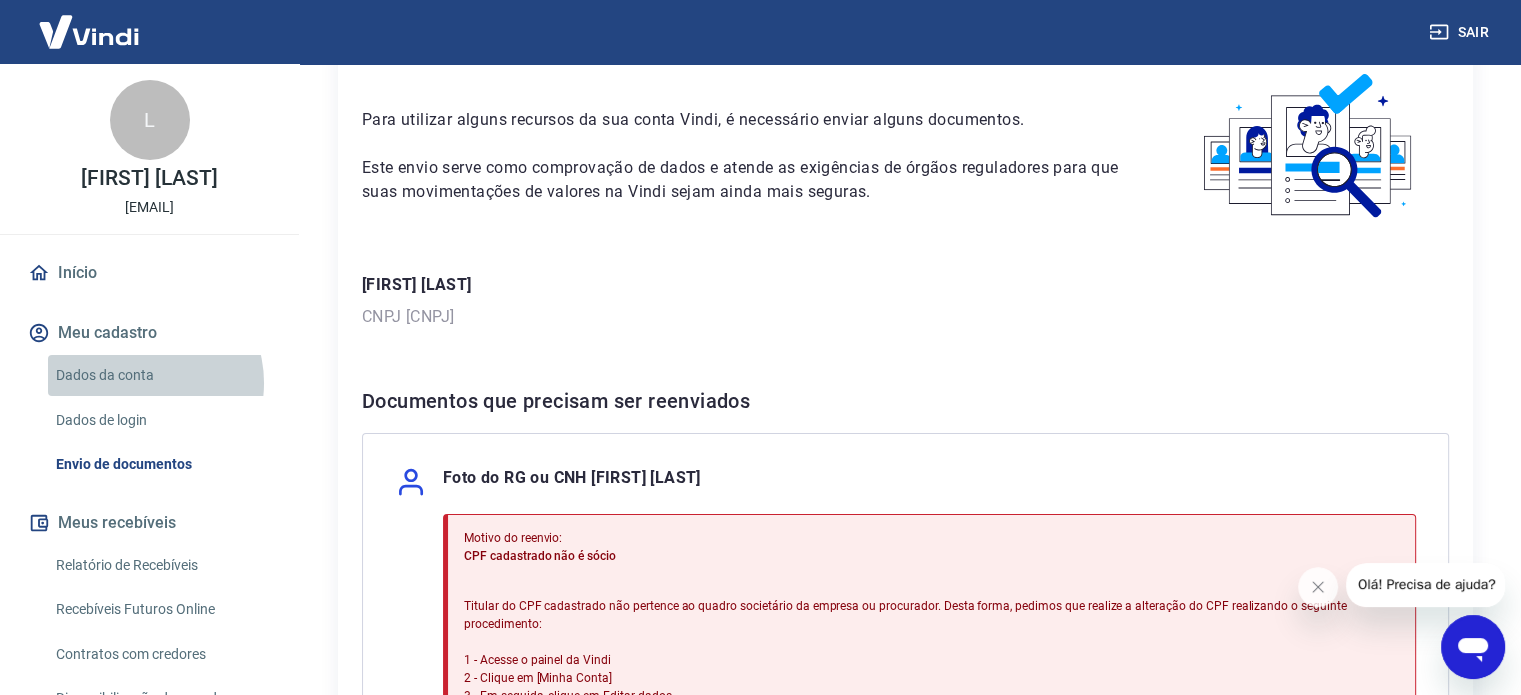 click on "Dados da conta" at bounding box center (161, 375) 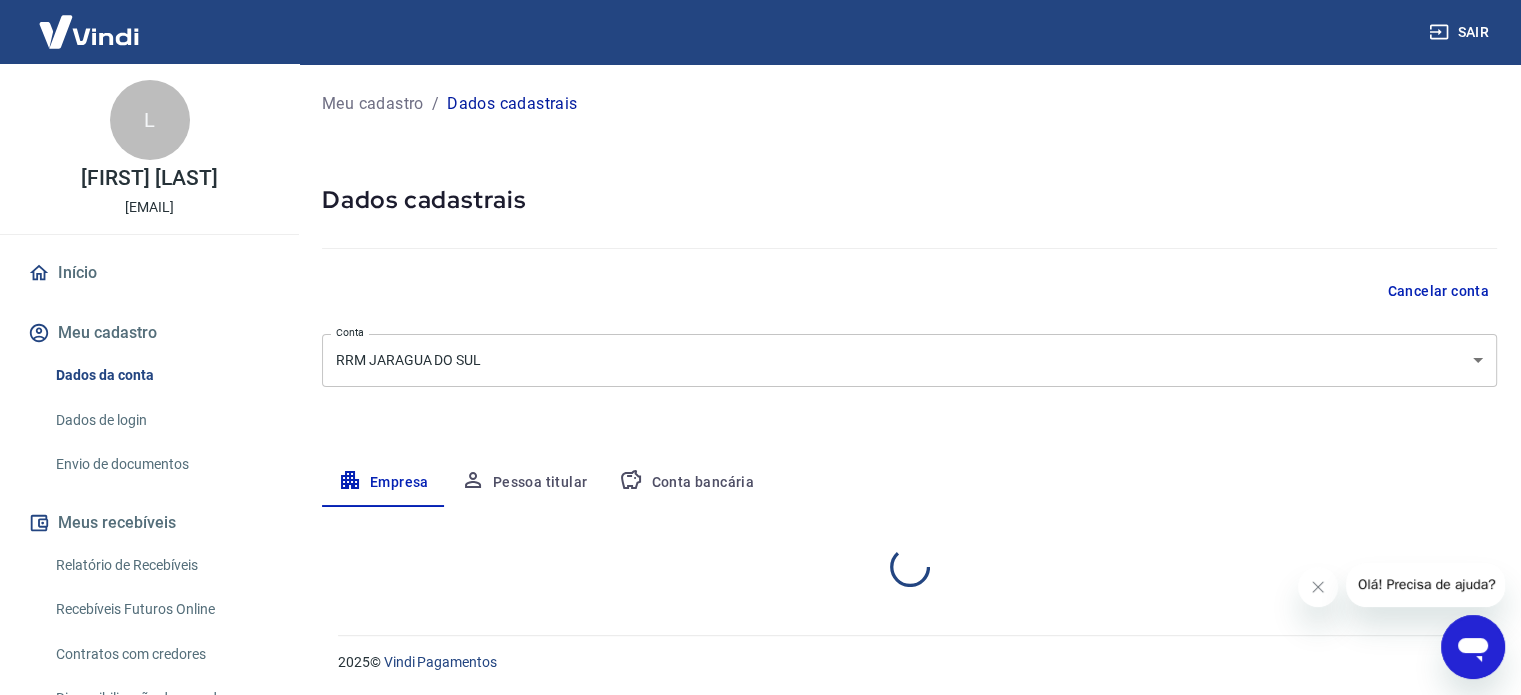 select on "SC" 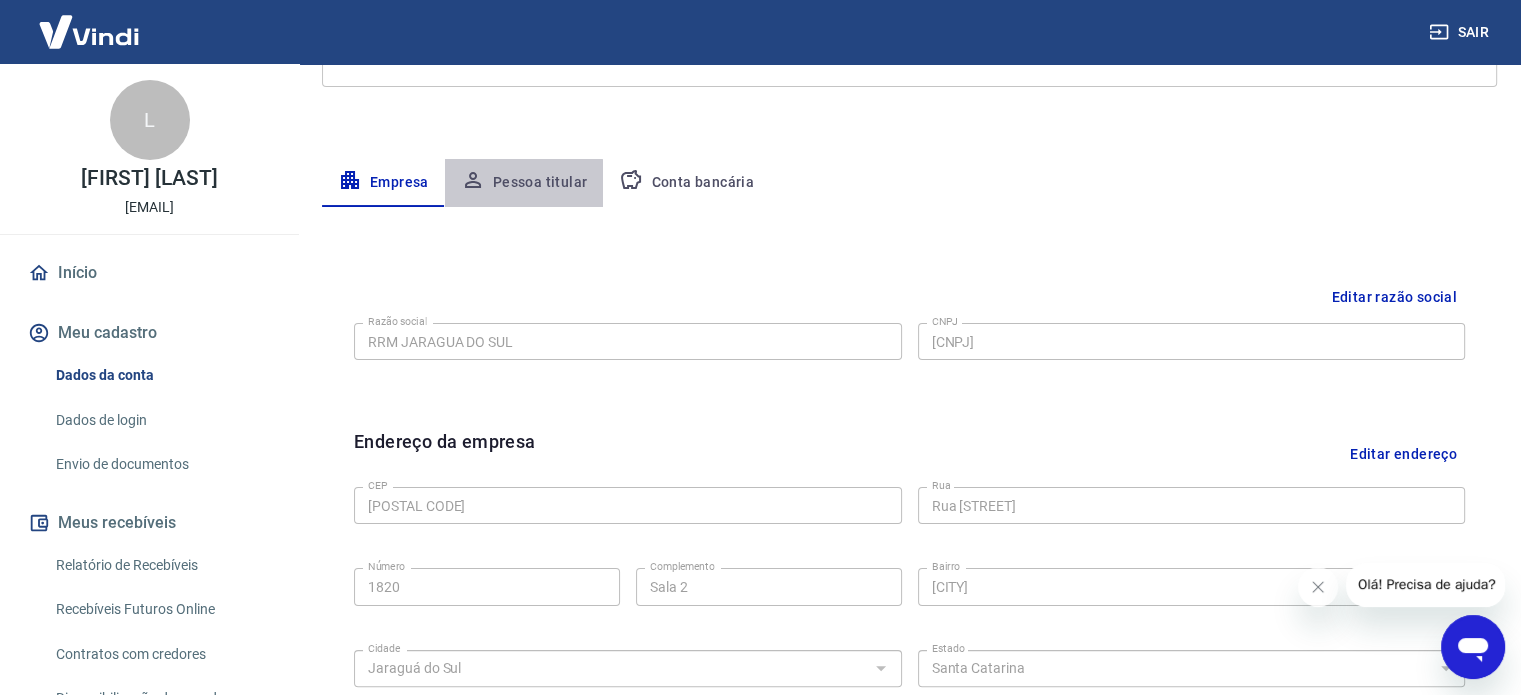 click on "Pessoa titular" at bounding box center (524, 183) 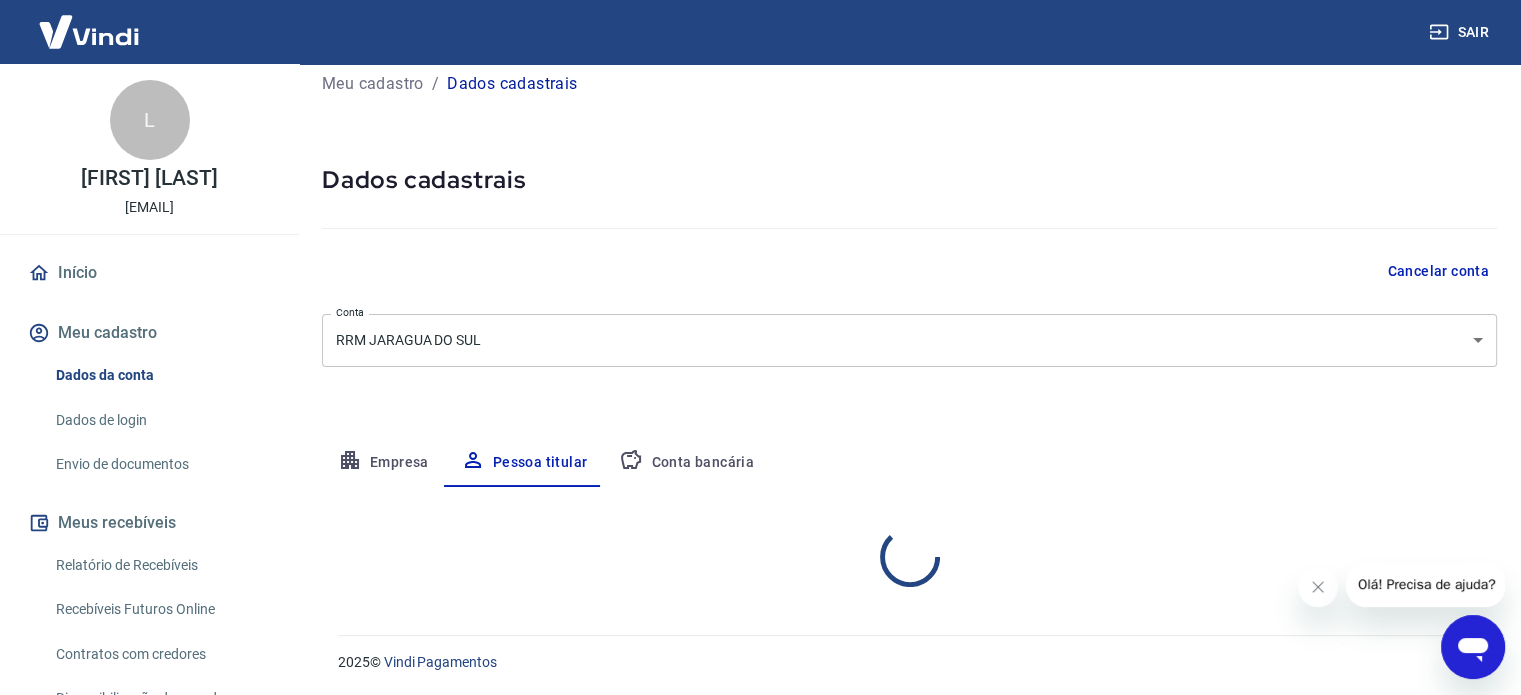 scroll, scrollTop: 104, scrollLeft: 0, axis: vertical 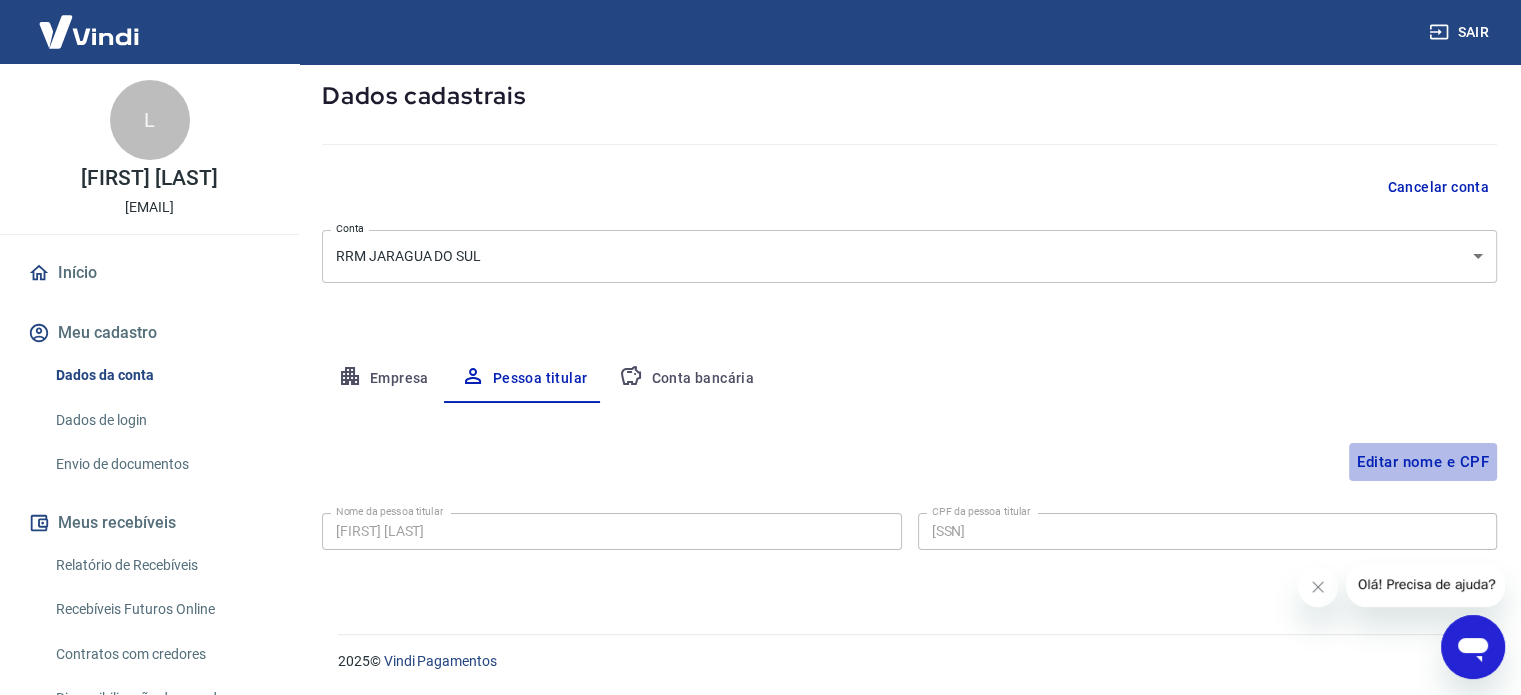 click on "Editar nome e CPF" at bounding box center [1423, 462] 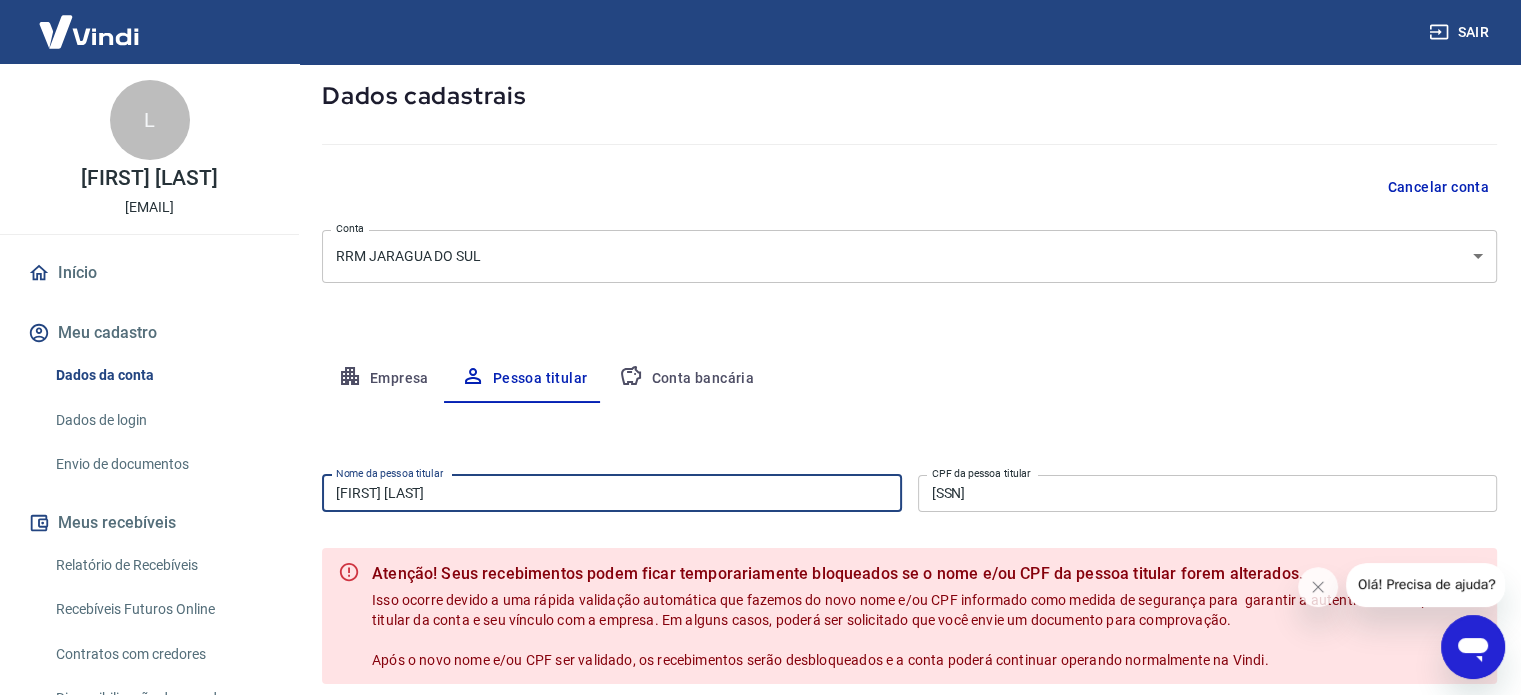 drag, startPoint x: 438, startPoint y: 495, endPoint x: 247, endPoint y: 476, distance: 191.9427 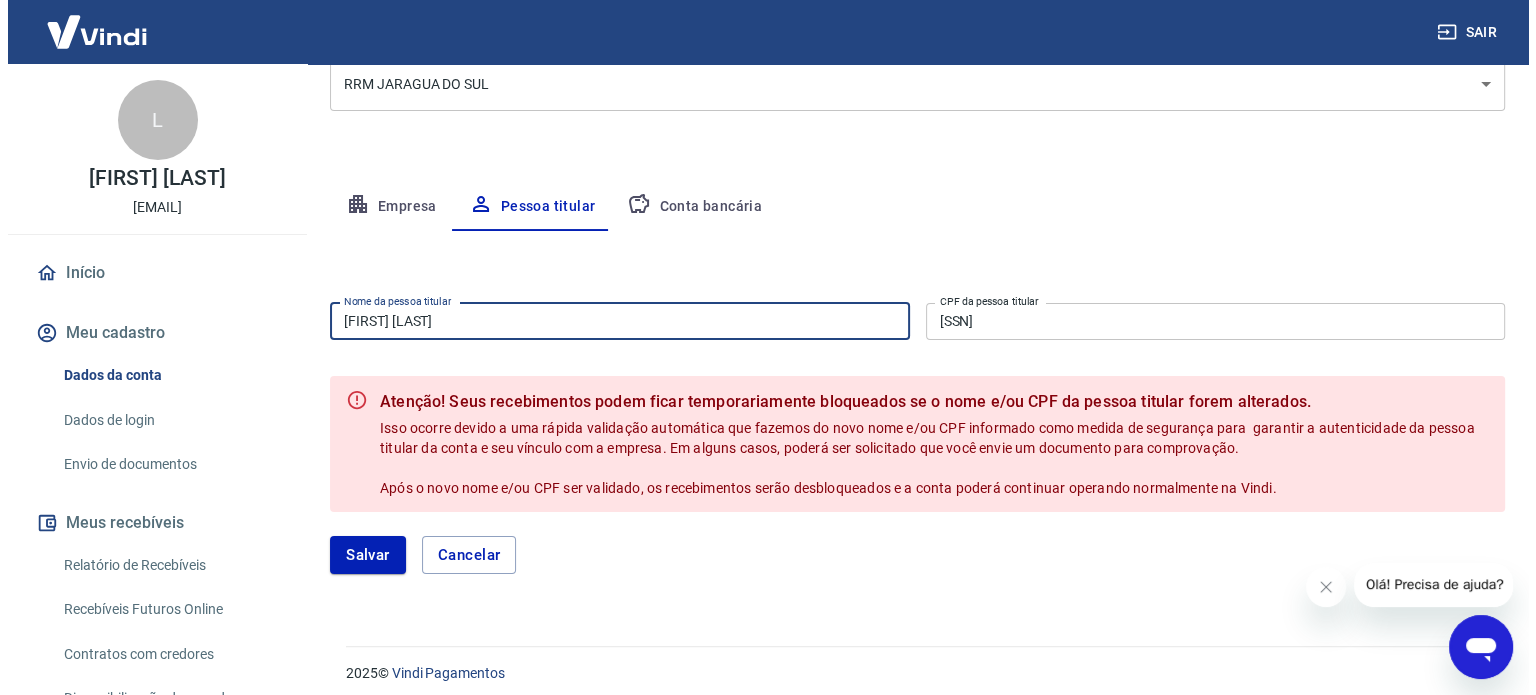 scroll, scrollTop: 288, scrollLeft: 0, axis: vertical 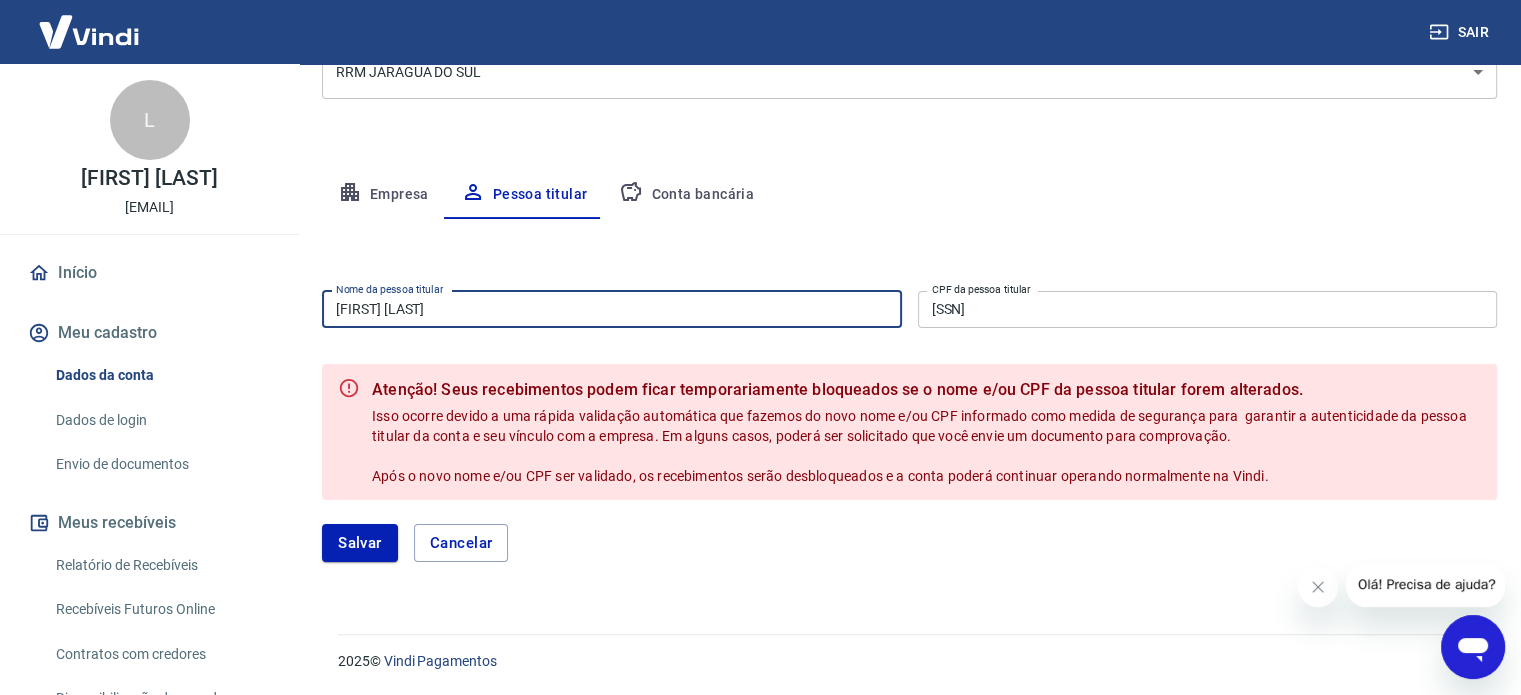 type on "[NAME] [NAME] [NAME] [NAME]" 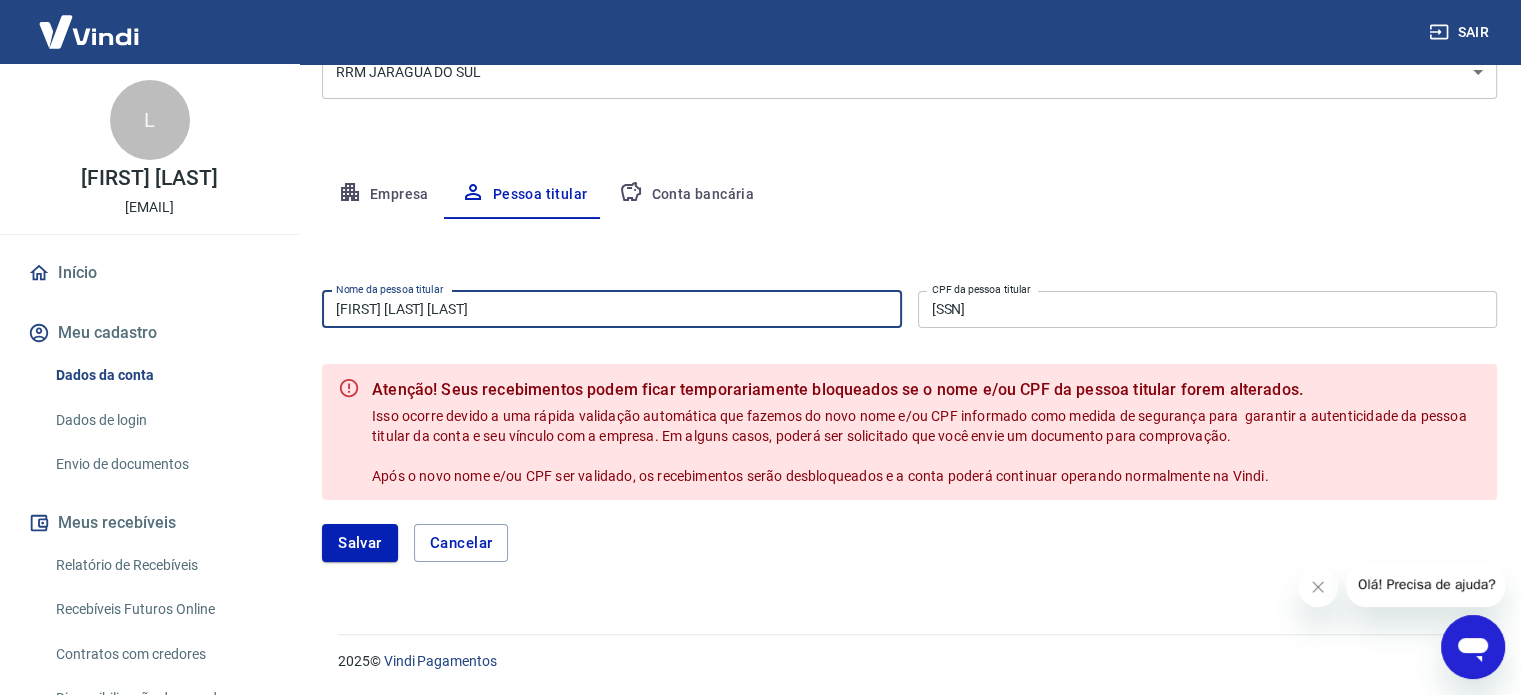 click on "009.629.569-45" at bounding box center [1208, 309] 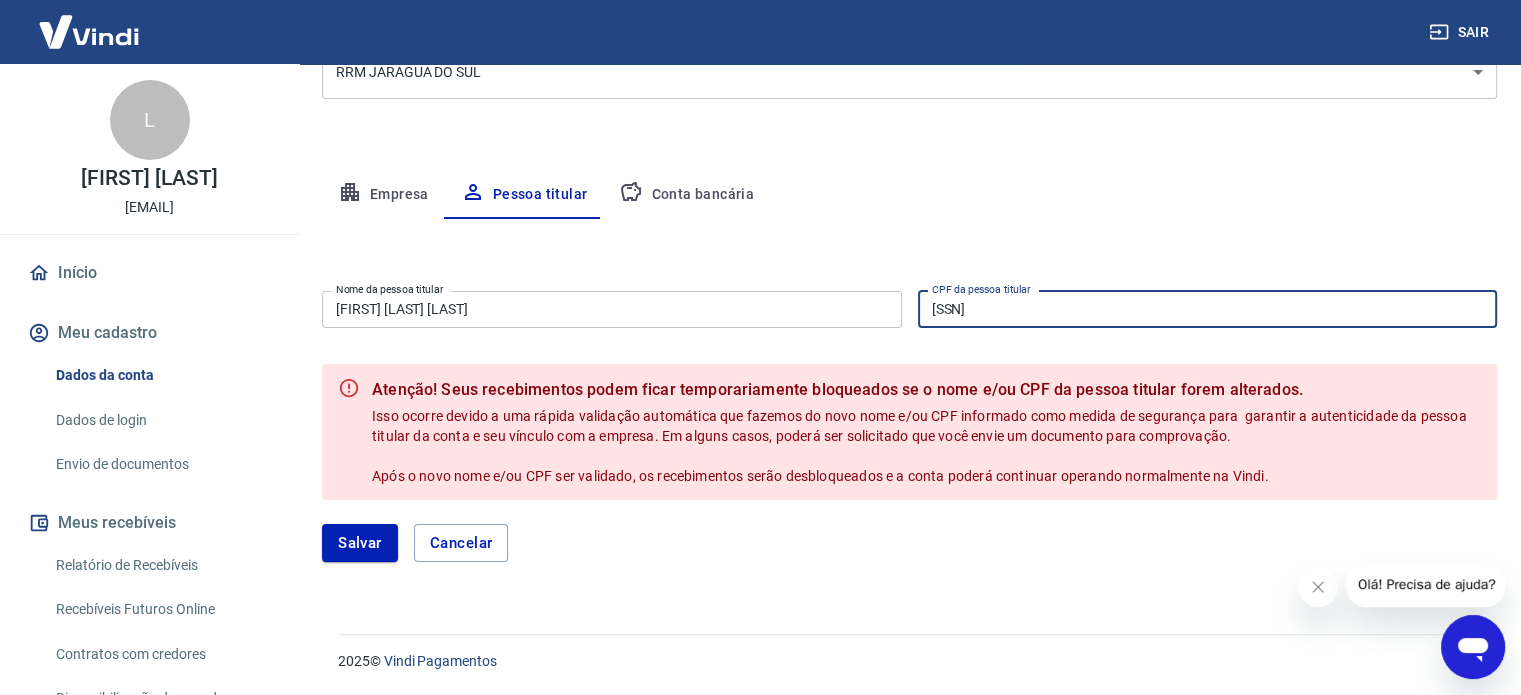 click on "009.629.569-45" at bounding box center [1208, 309] 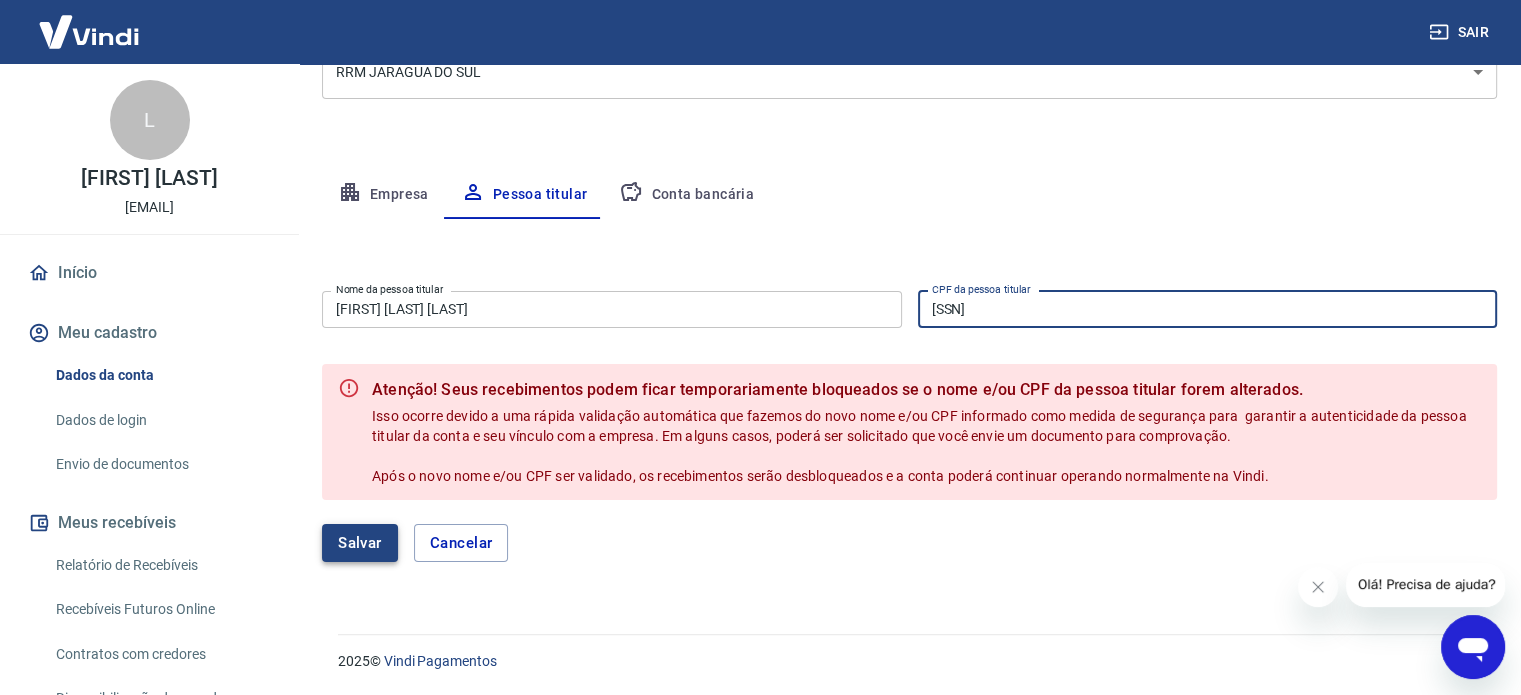 type on "088.713.219-79" 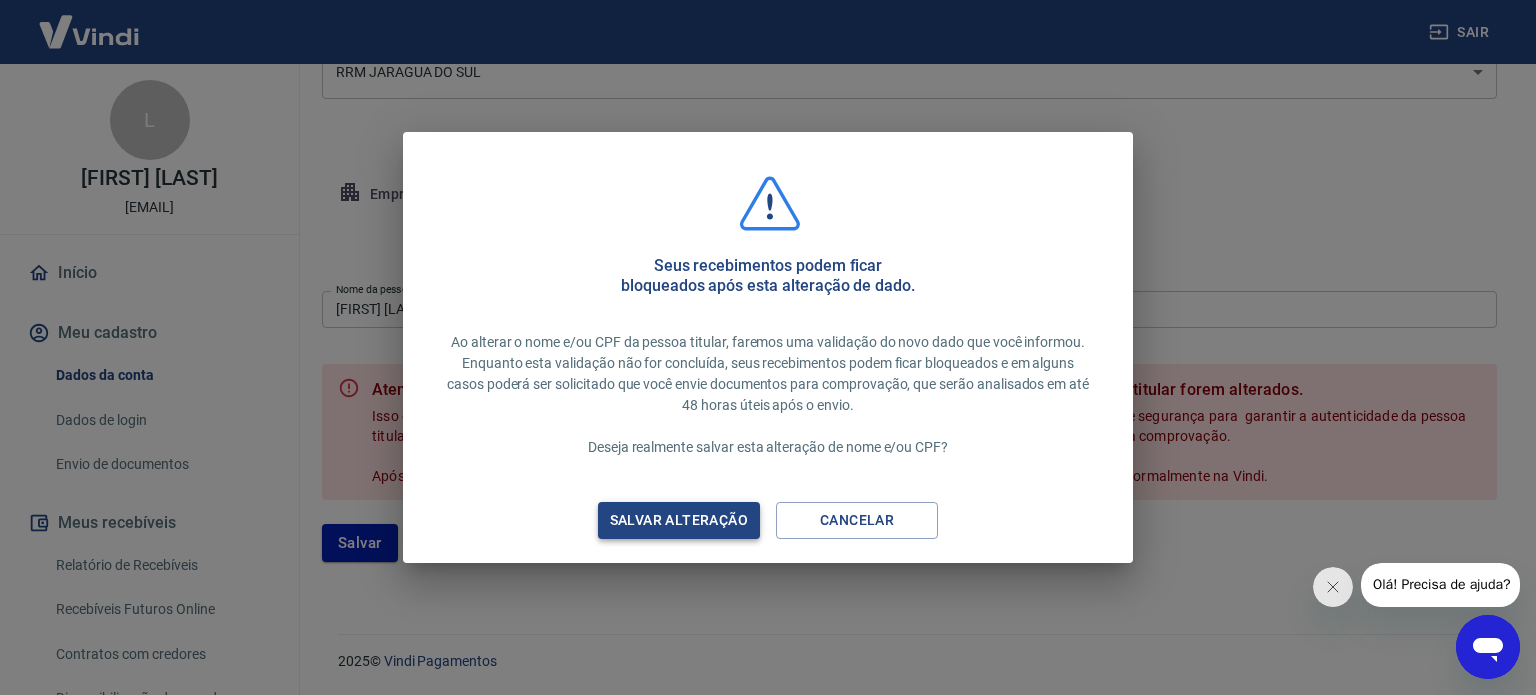 click on "Salvar alteração" at bounding box center (679, 520) 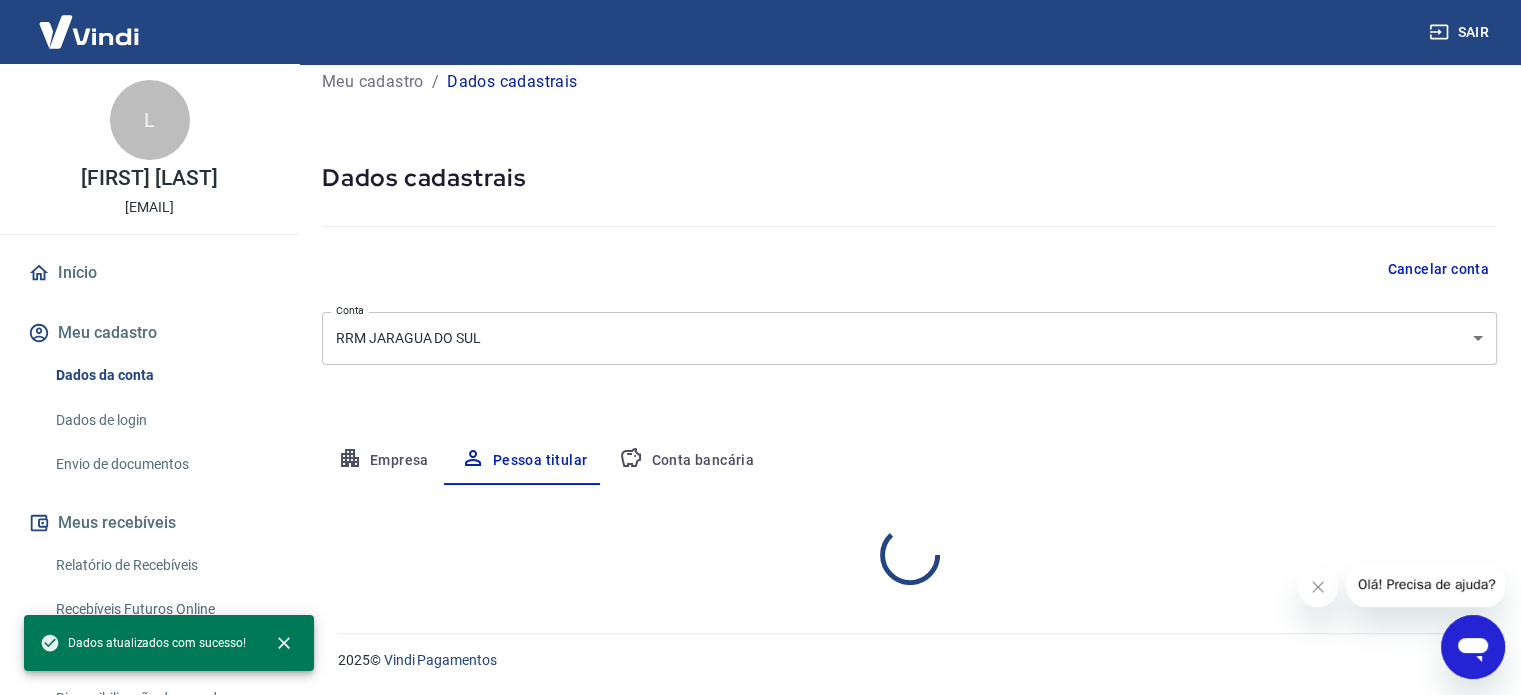 scroll, scrollTop: 104, scrollLeft: 0, axis: vertical 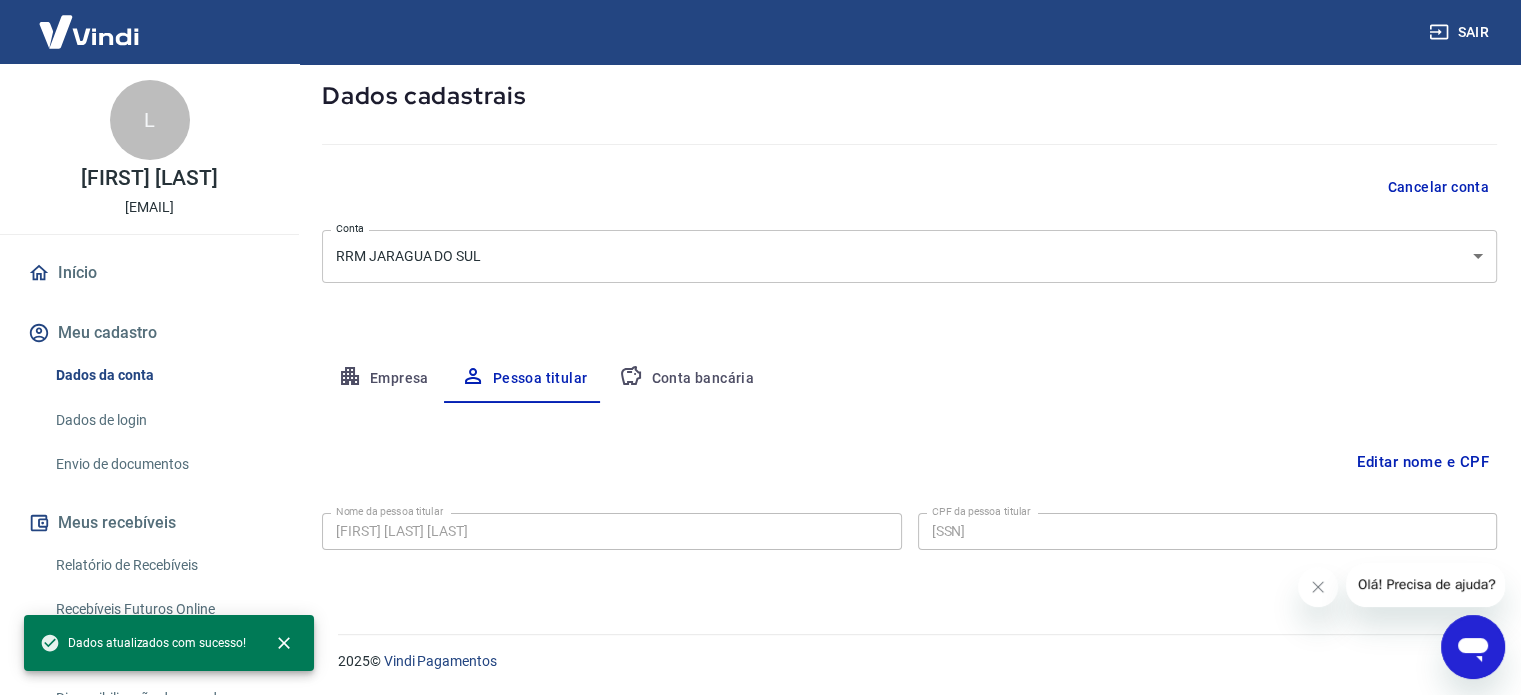 click on "Conta bancária" at bounding box center [686, 379] 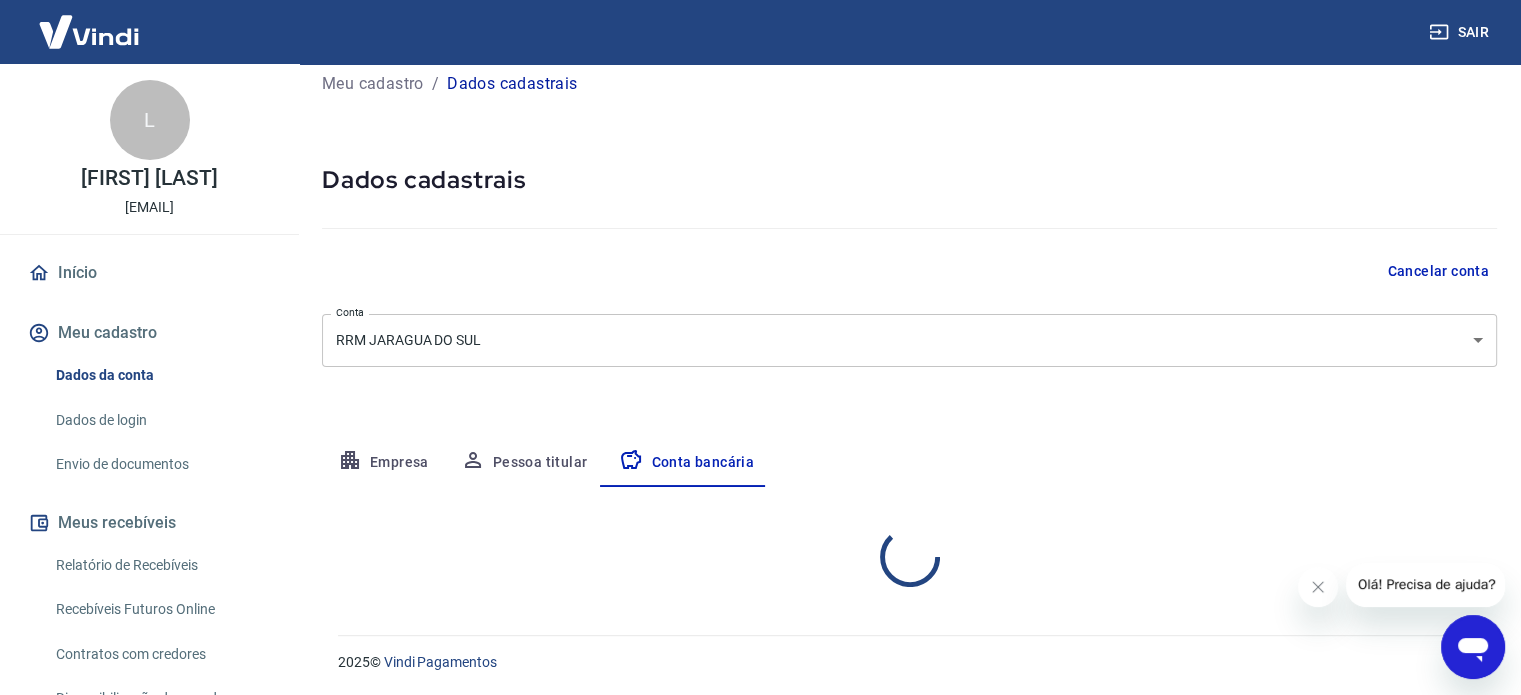 scroll, scrollTop: 104, scrollLeft: 0, axis: vertical 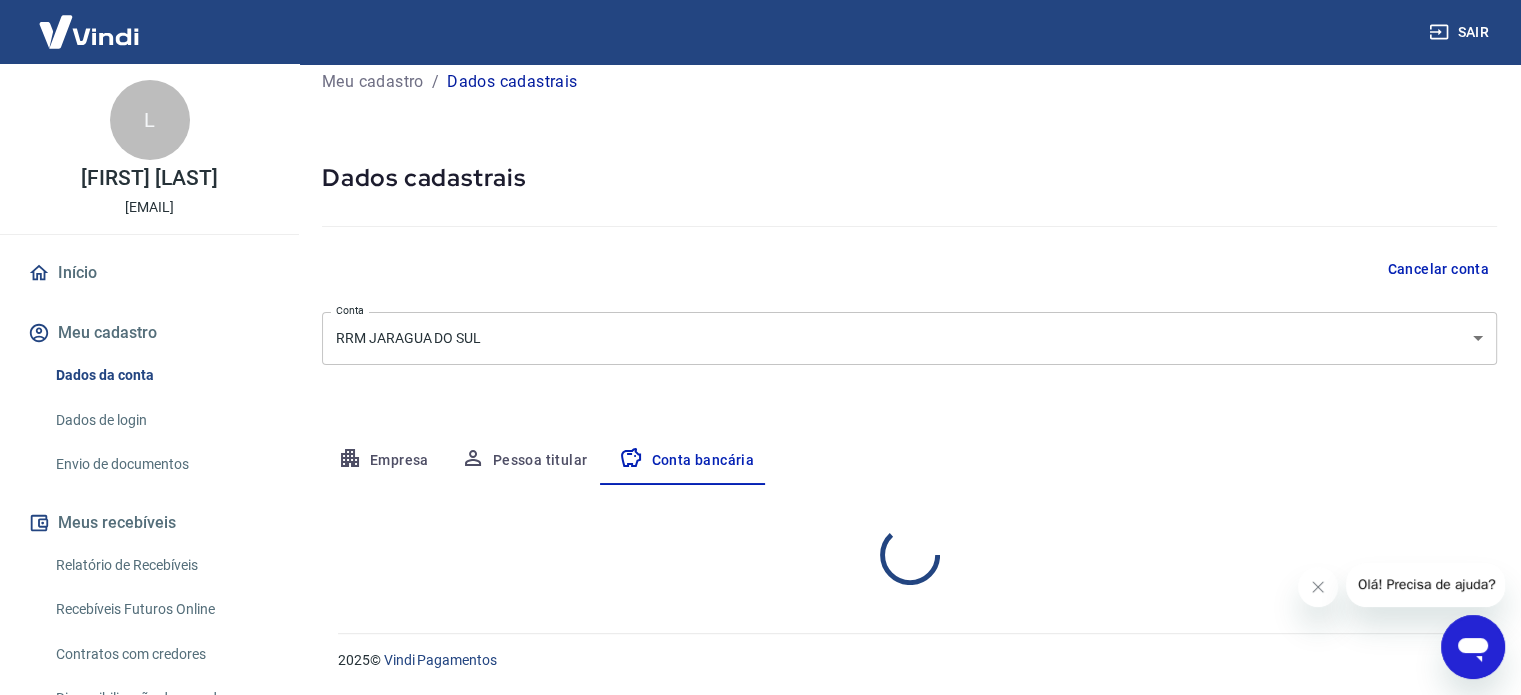 select on "1" 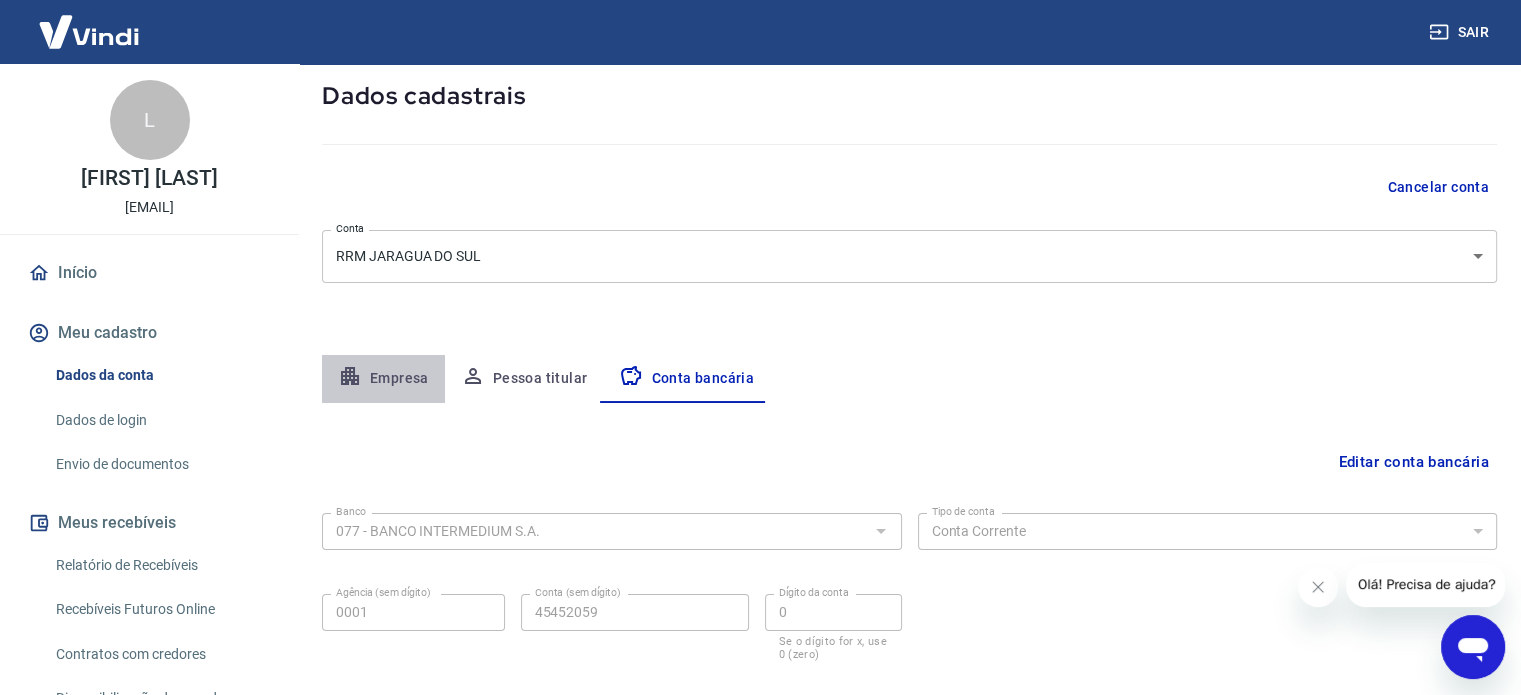 click on "Empresa" at bounding box center (383, 379) 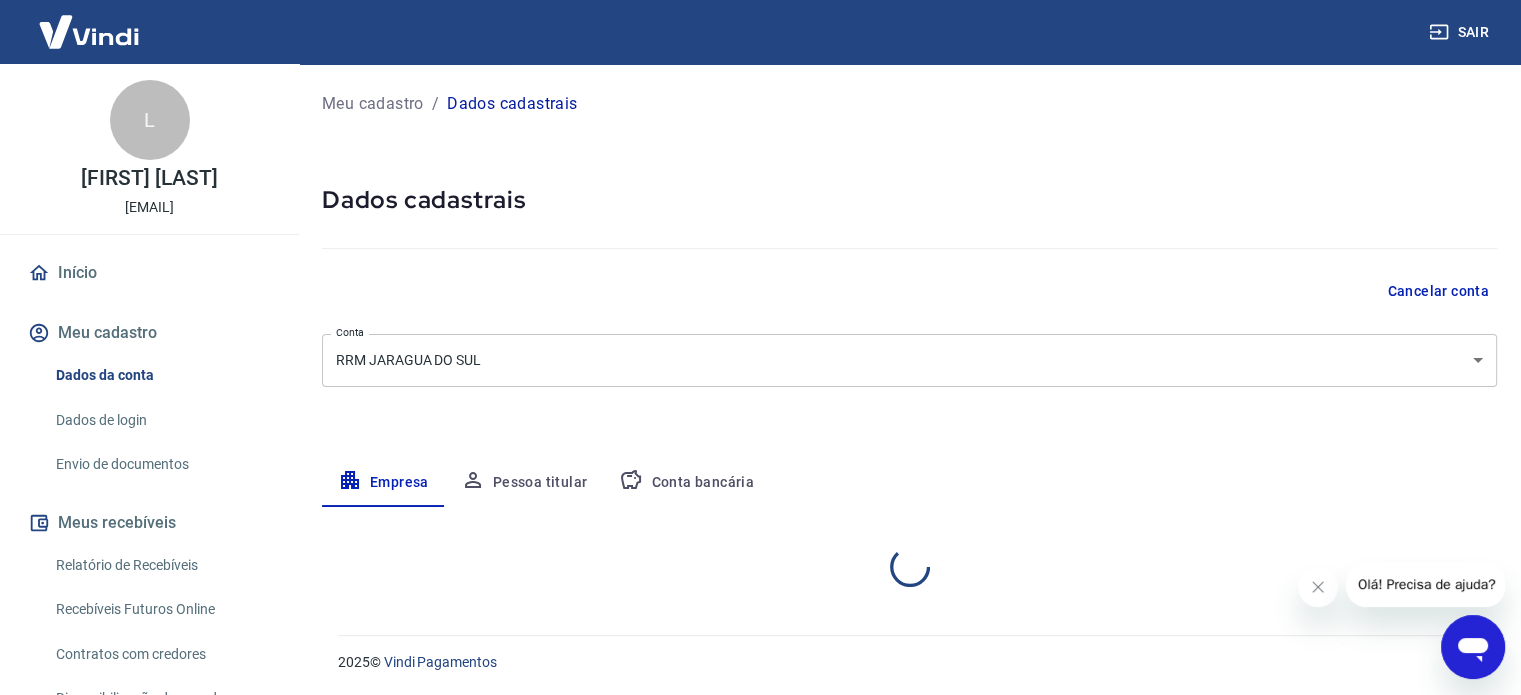 scroll, scrollTop: 104, scrollLeft: 0, axis: vertical 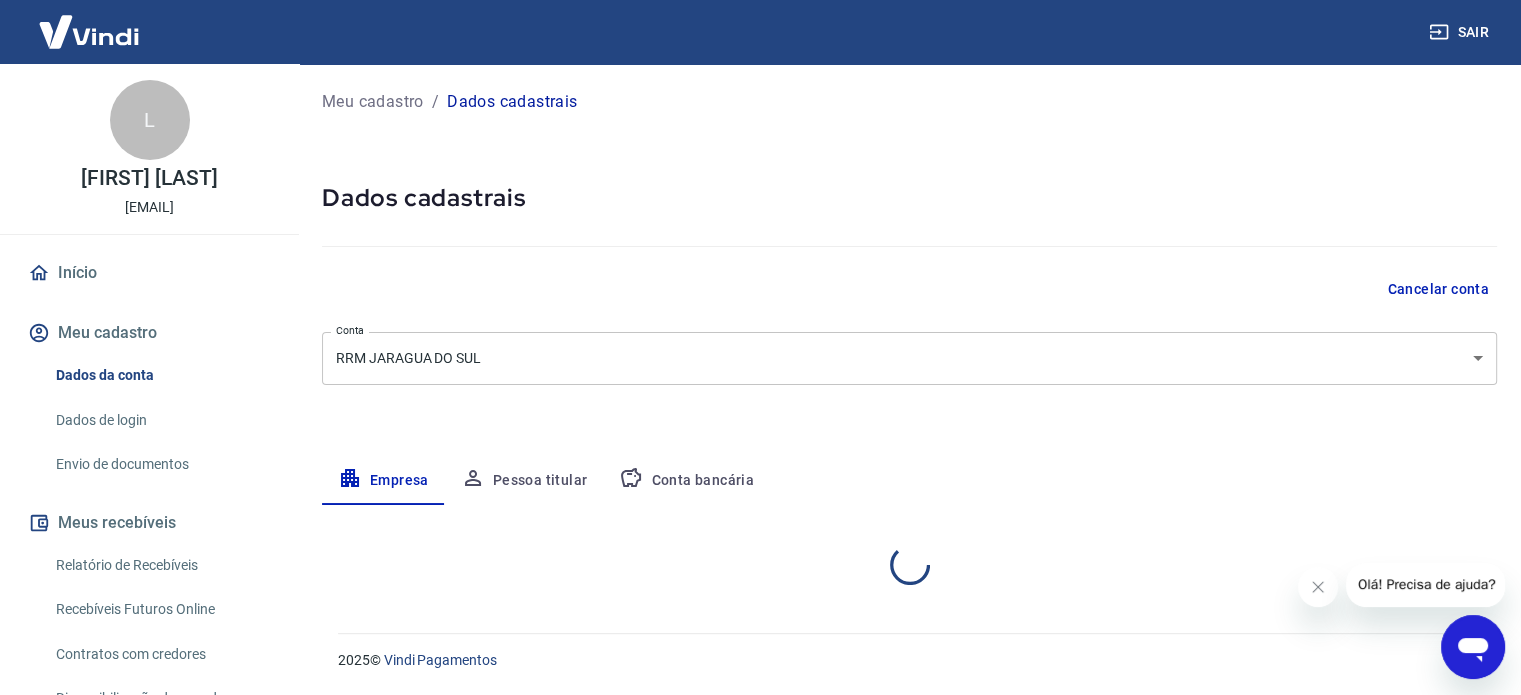 select on "SC" 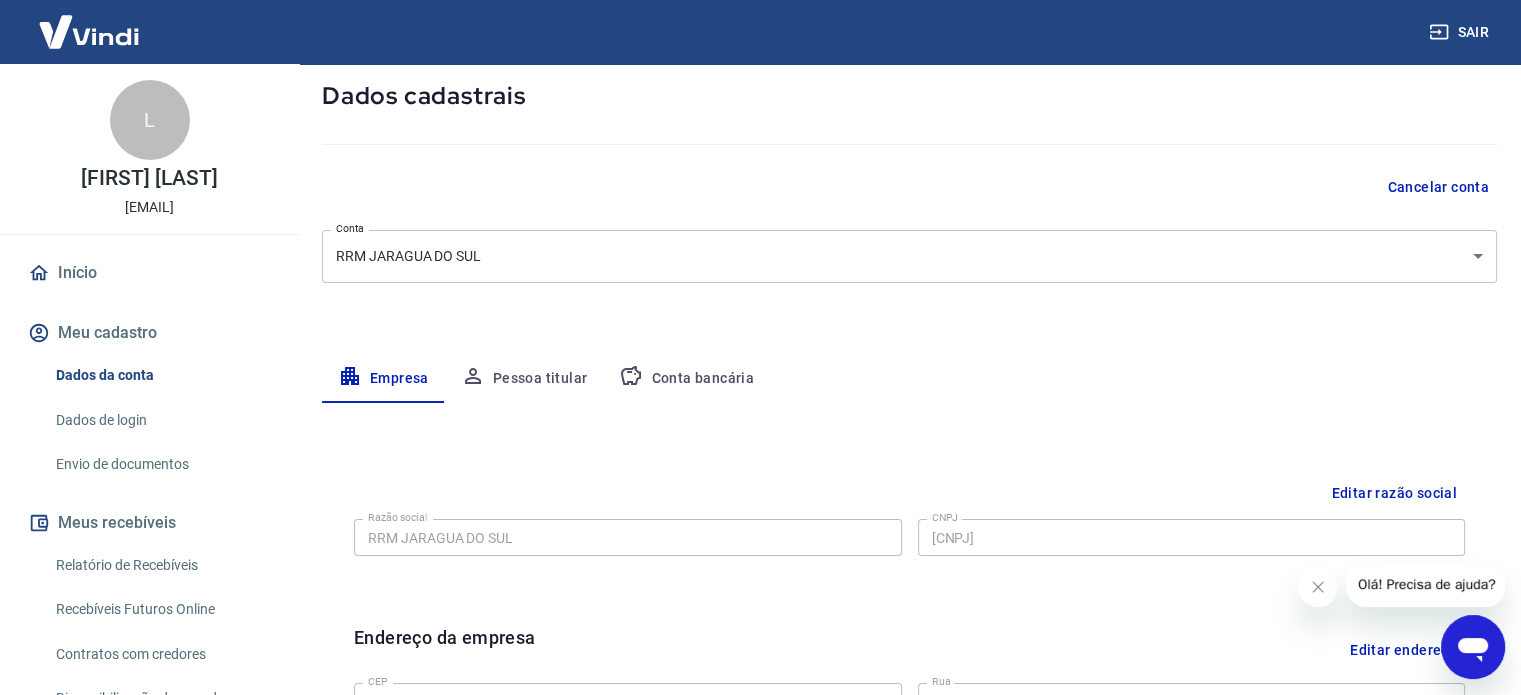 click on "Início" at bounding box center [149, 273] 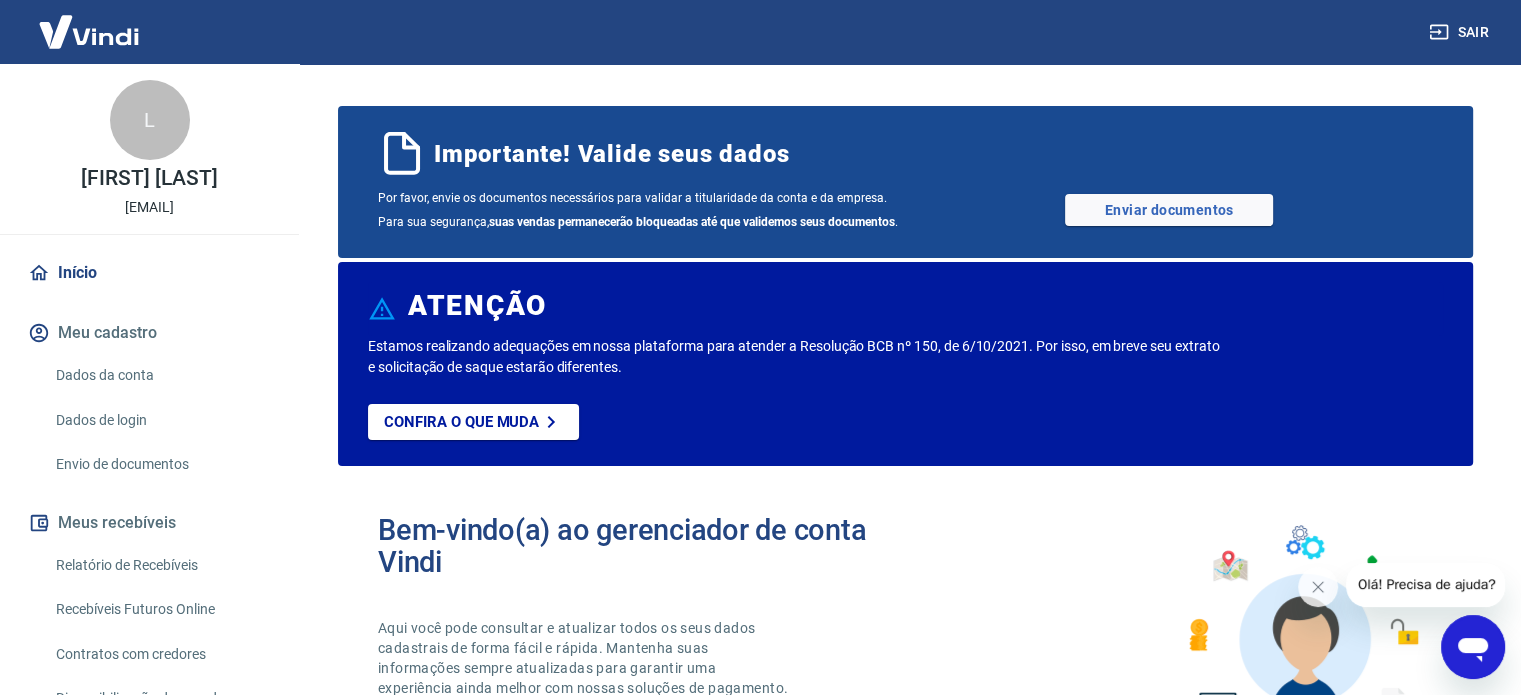scroll, scrollTop: 0, scrollLeft: 0, axis: both 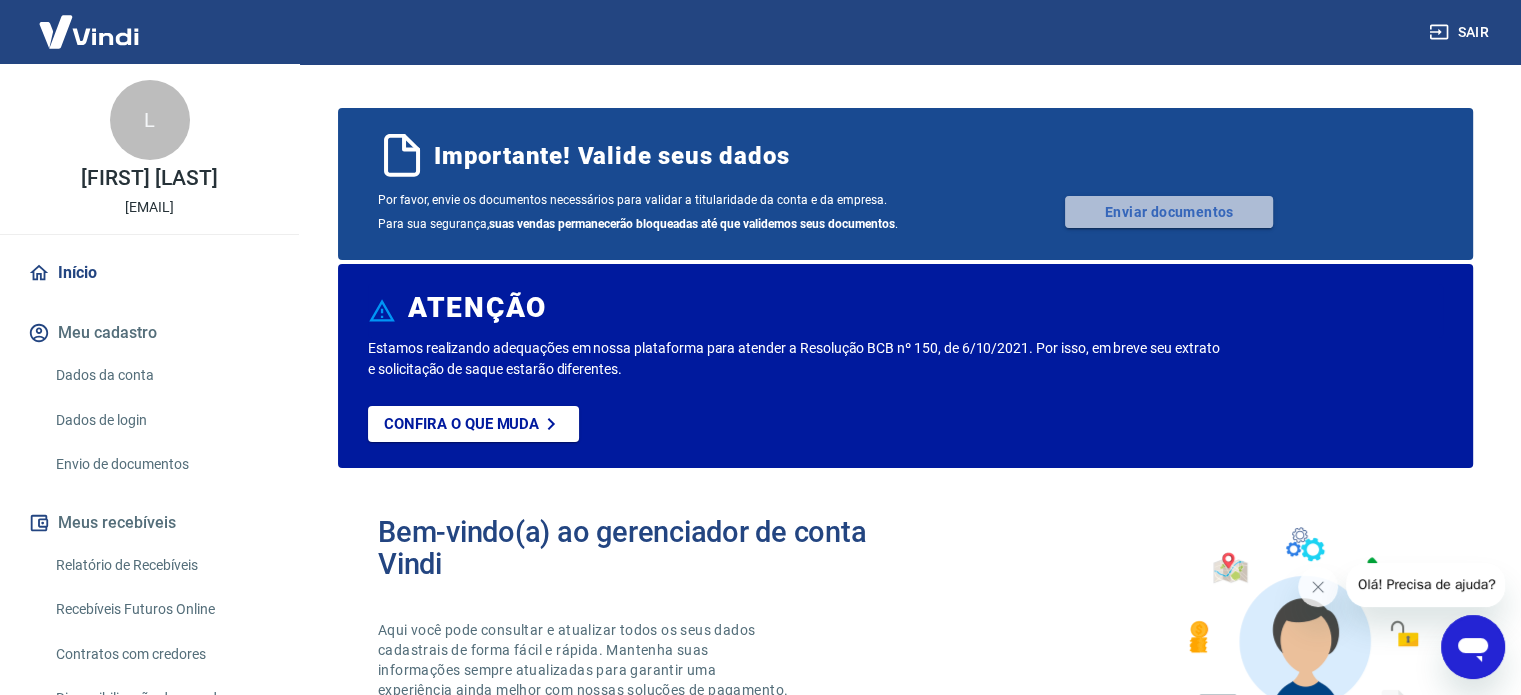 click on "Enviar documentos" at bounding box center [1169, 212] 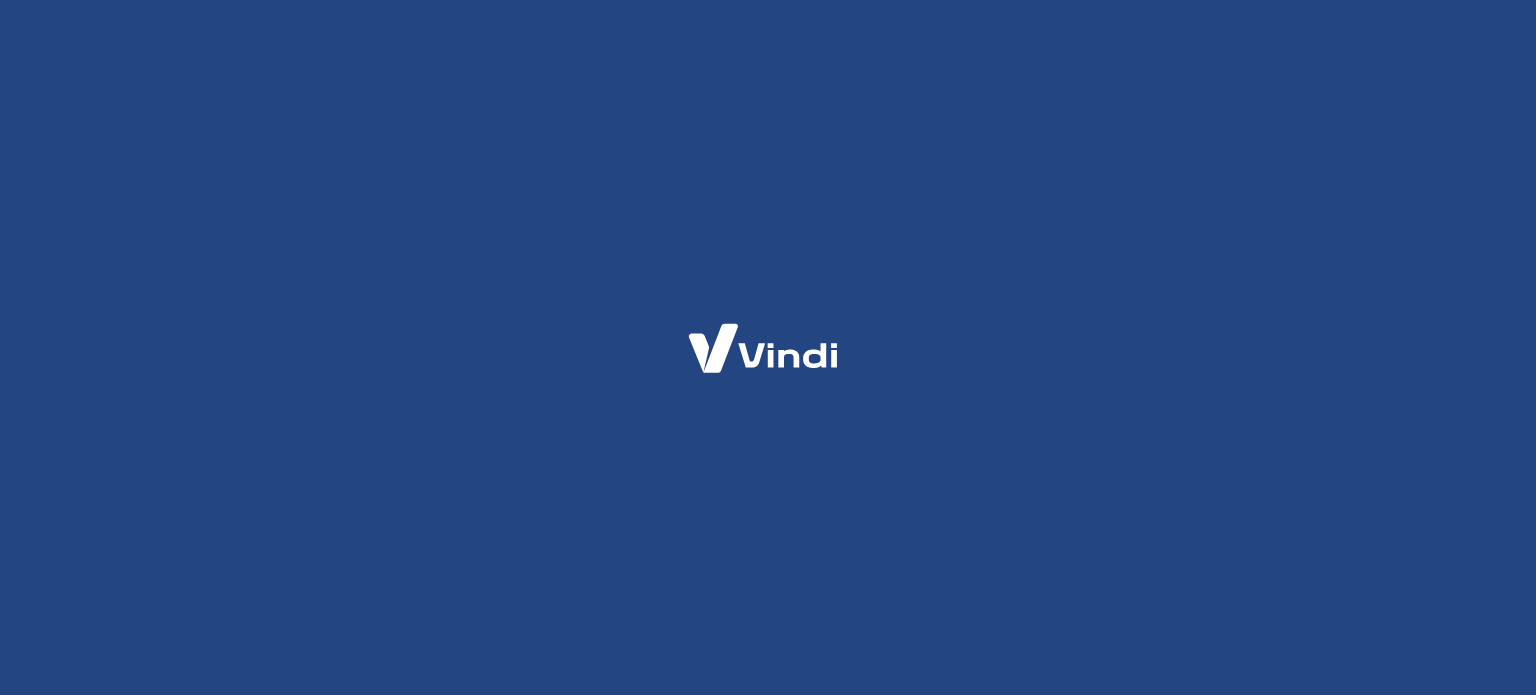 scroll, scrollTop: 0, scrollLeft: 0, axis: both 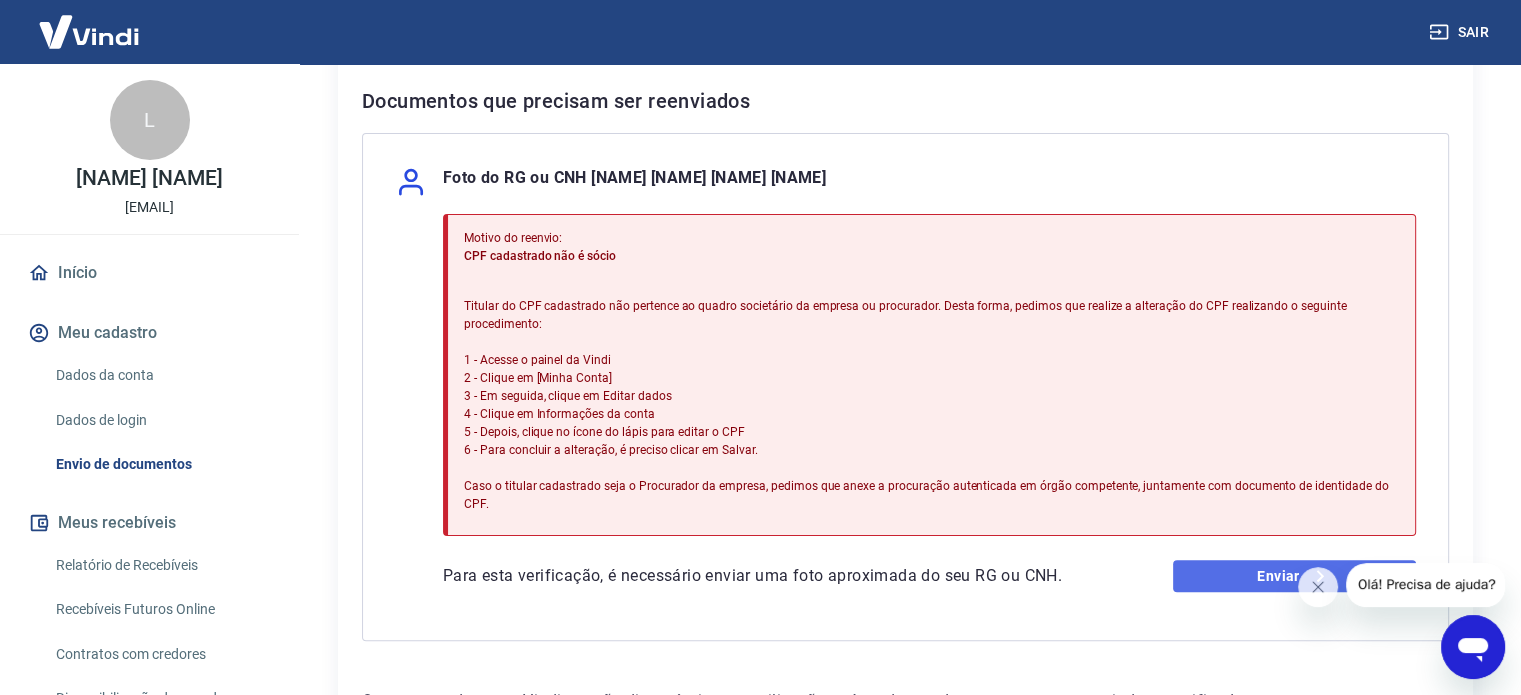 click on "Enviar" at bounding box center [1294, 576] 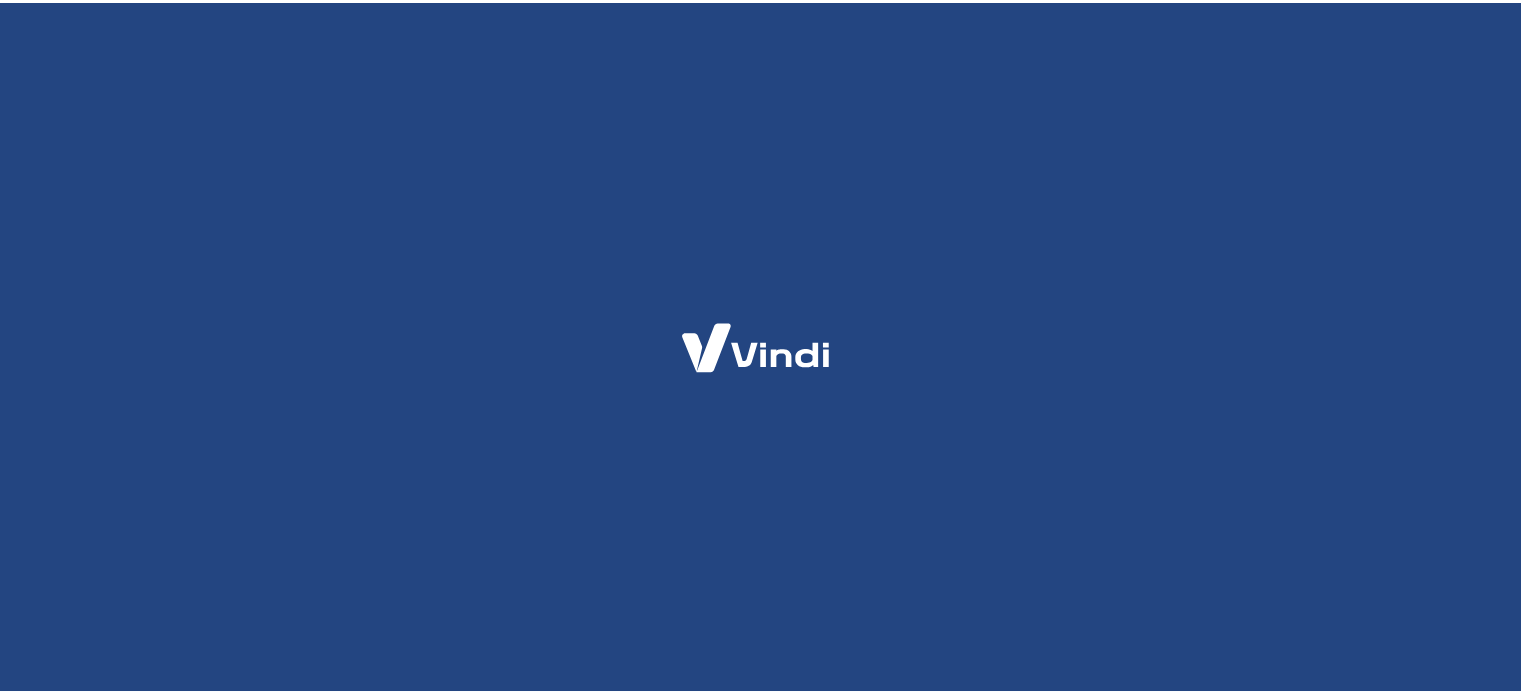 scroll, scrollTop: 0, scrollLeft: 0, axis: both 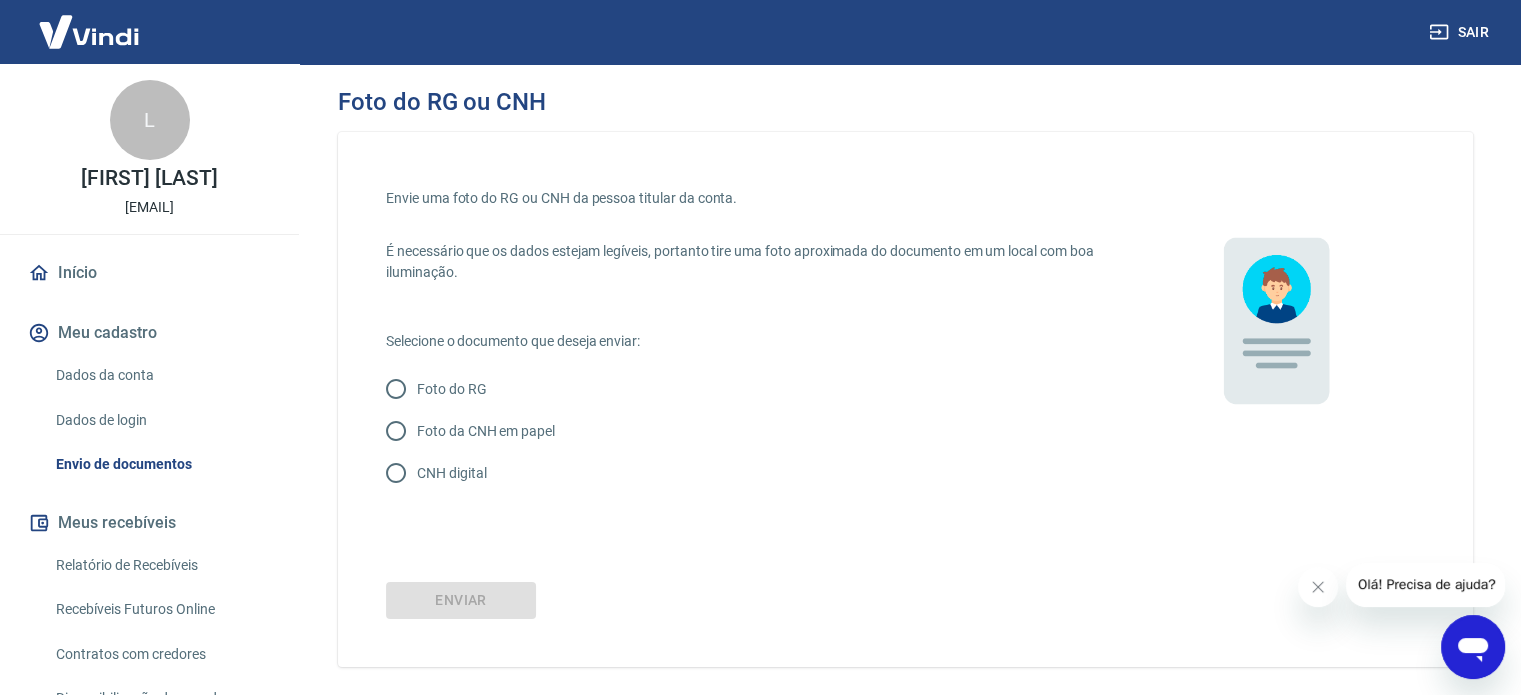 click on "Foto do RG" at bounding box center (452, 389) 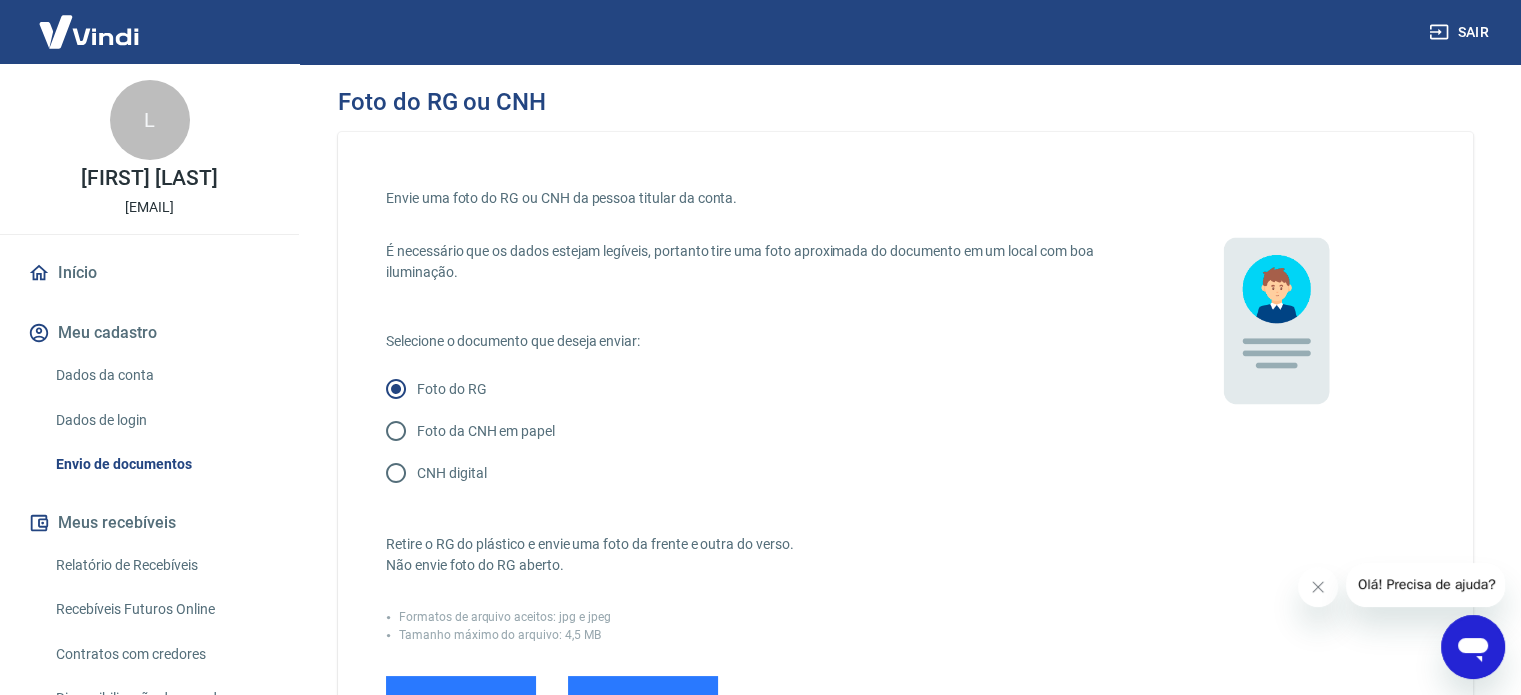 click on "CNH digital" at bounding box center [451, 473] 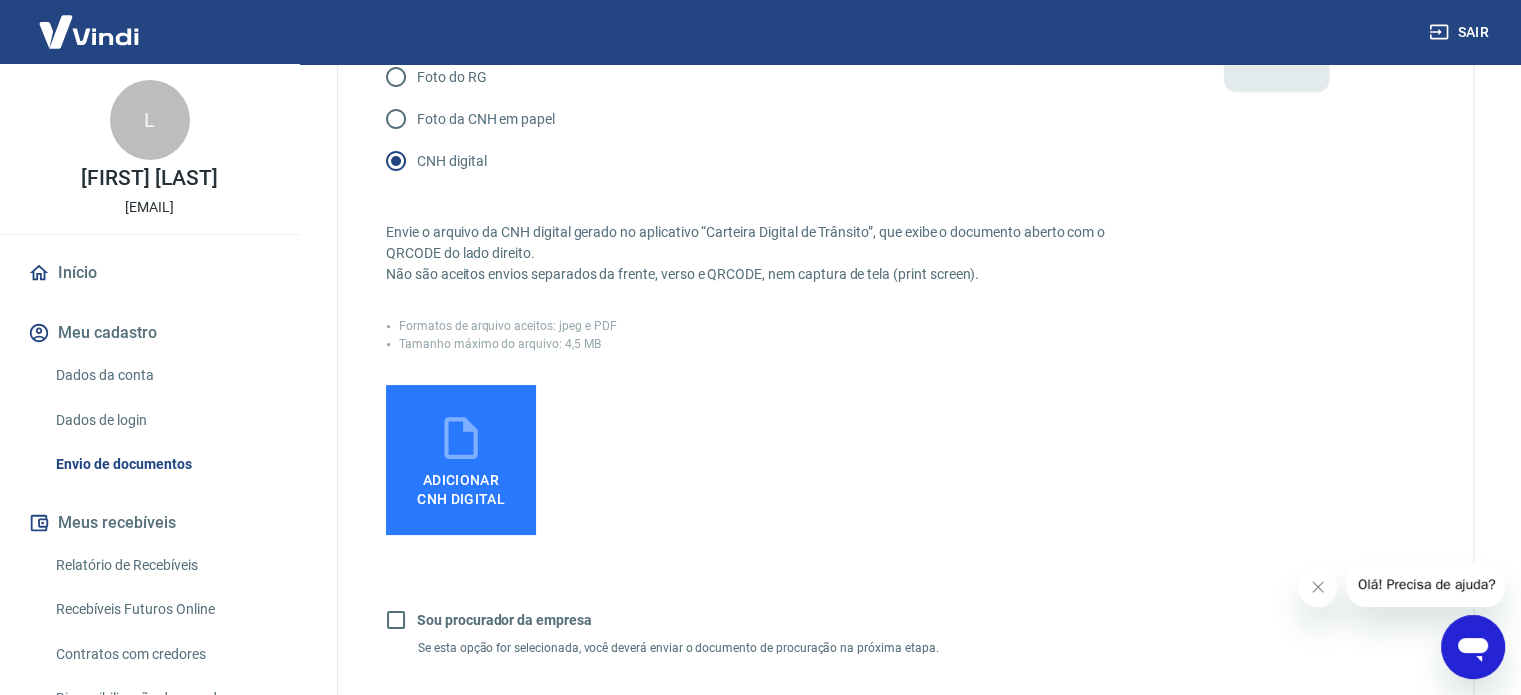 scroll, scrollTop: 254, scrollLeft: 0, axis: vertical 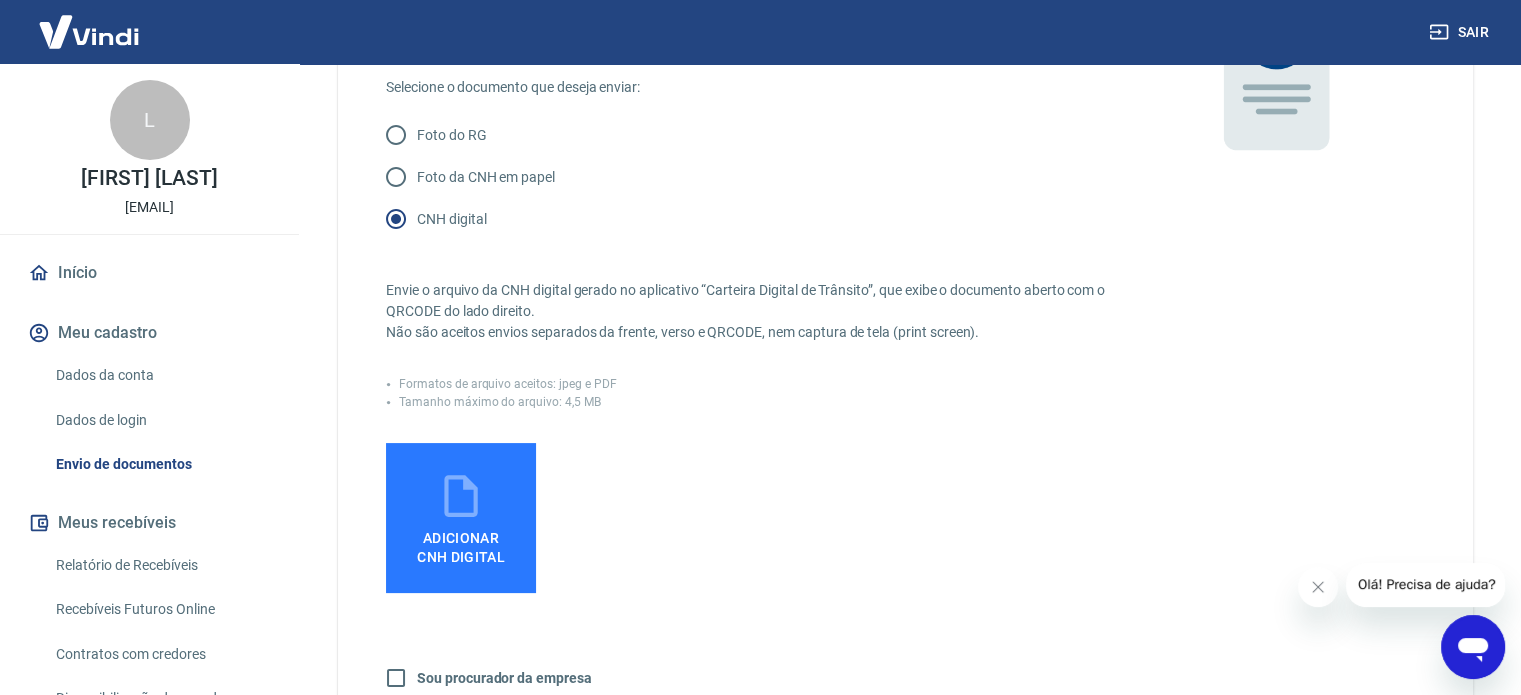 click on "Adicionar   CNH Digital" at bounding box center (461, 518) 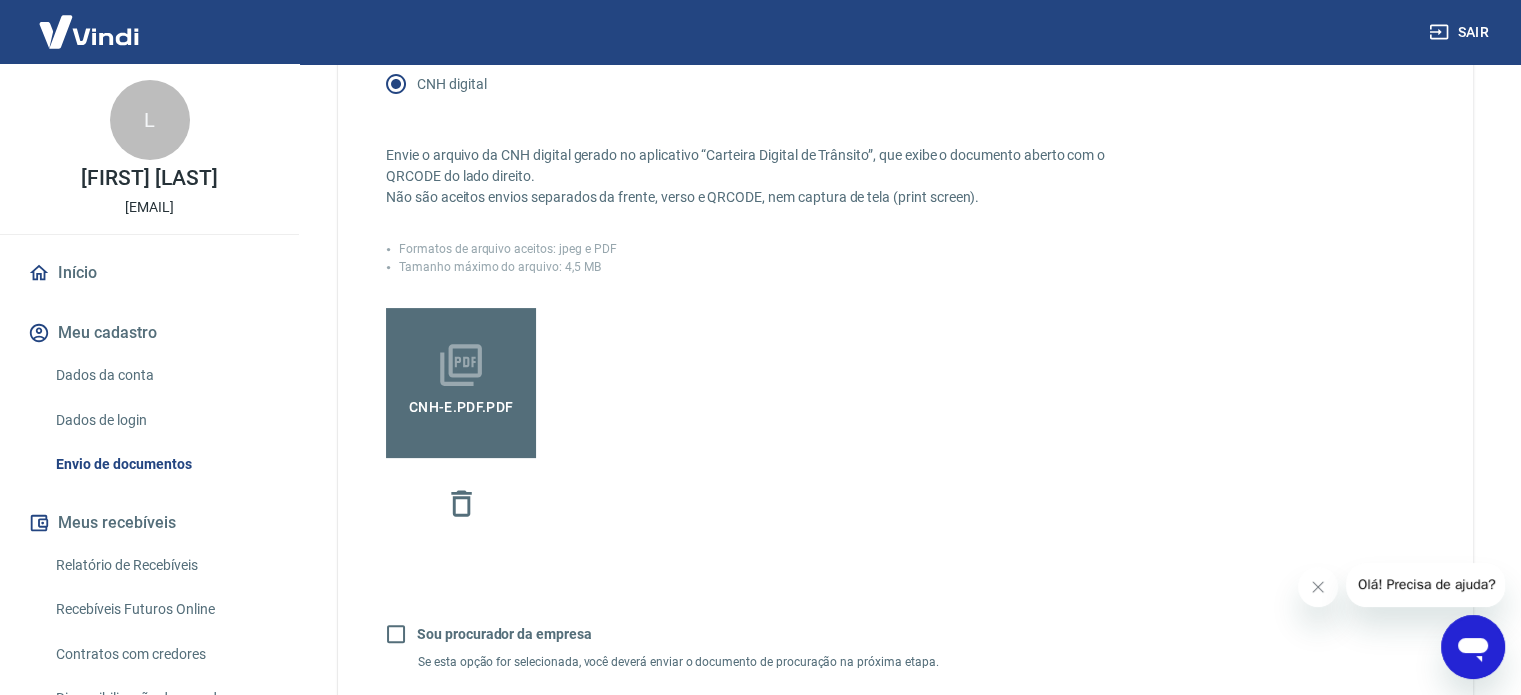 scroll, scrollTop: 644, scrollLeft: 0, axis: vertical 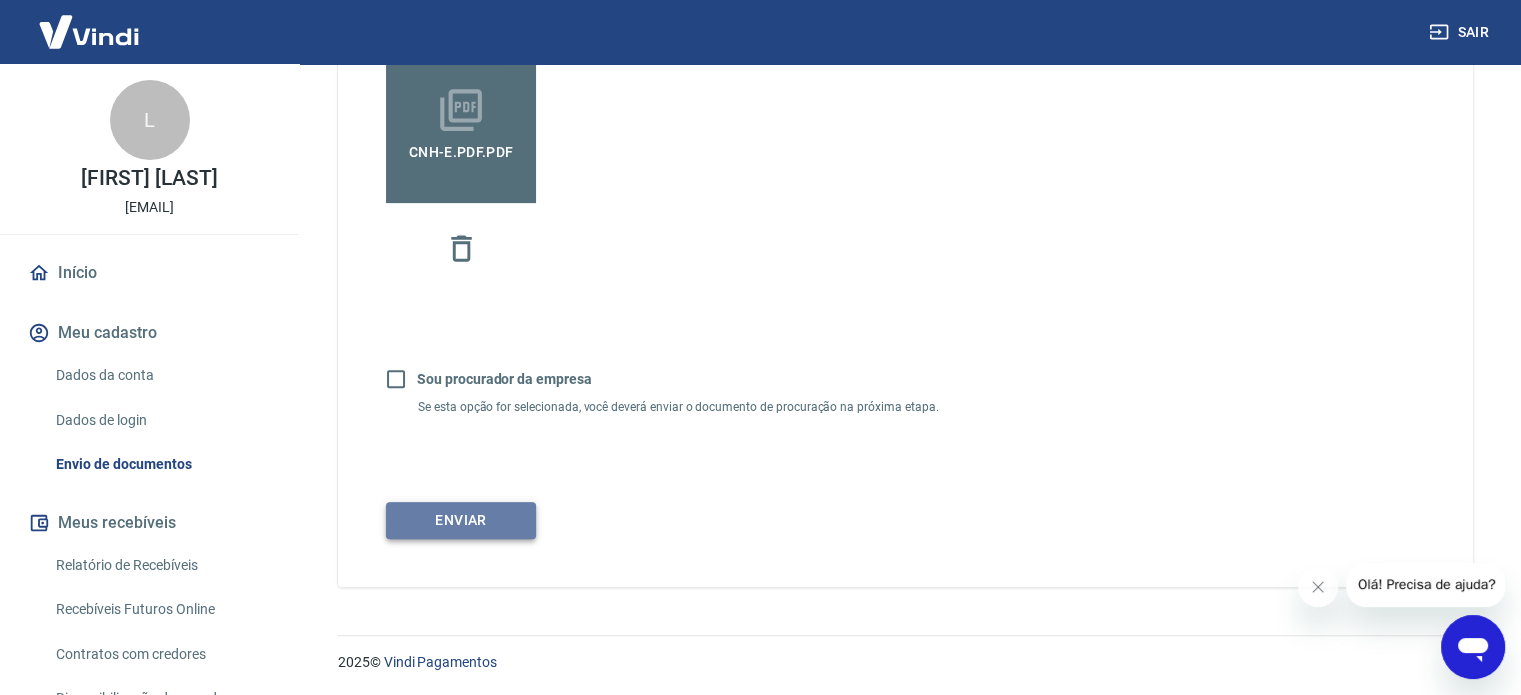 click on "Enviar" at bounding box center [461, 520] 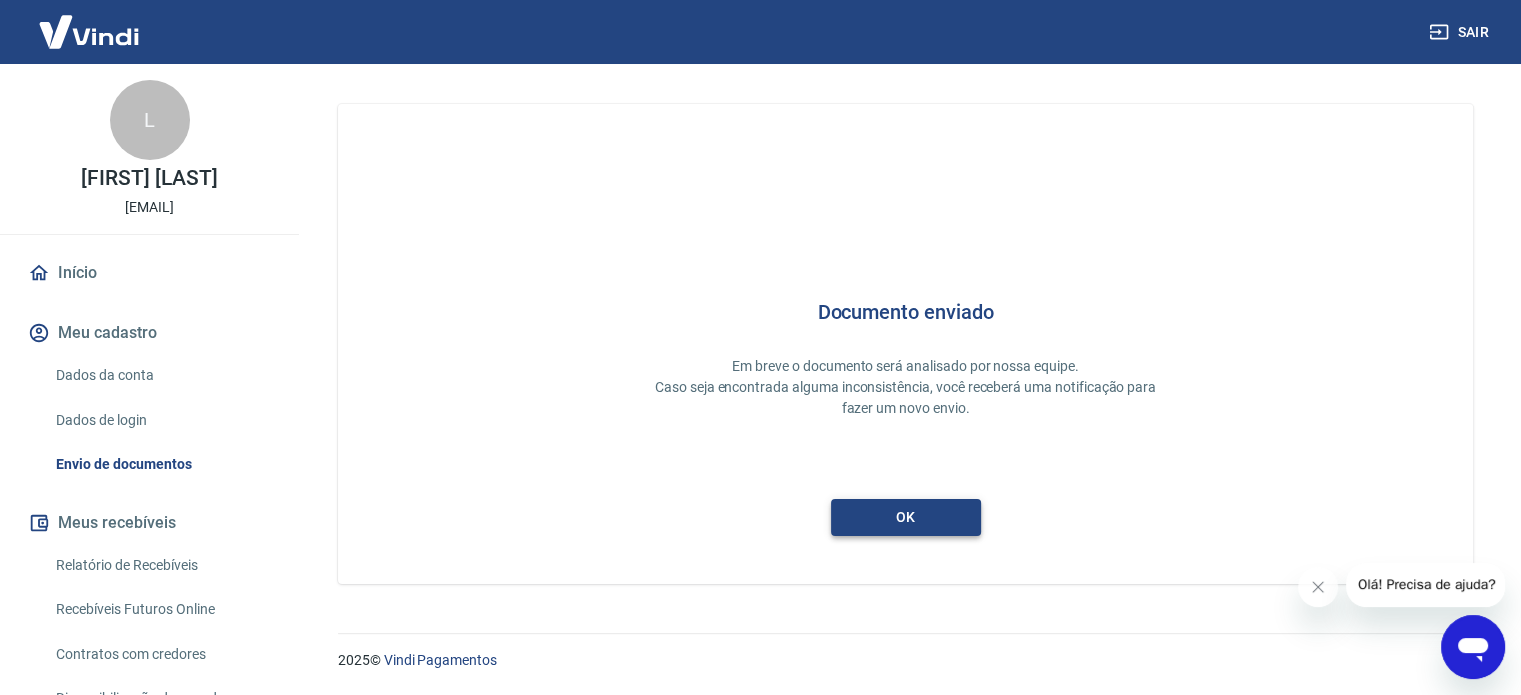 scroll, scrollTop: 0, scrollLeft: 0, axis: both 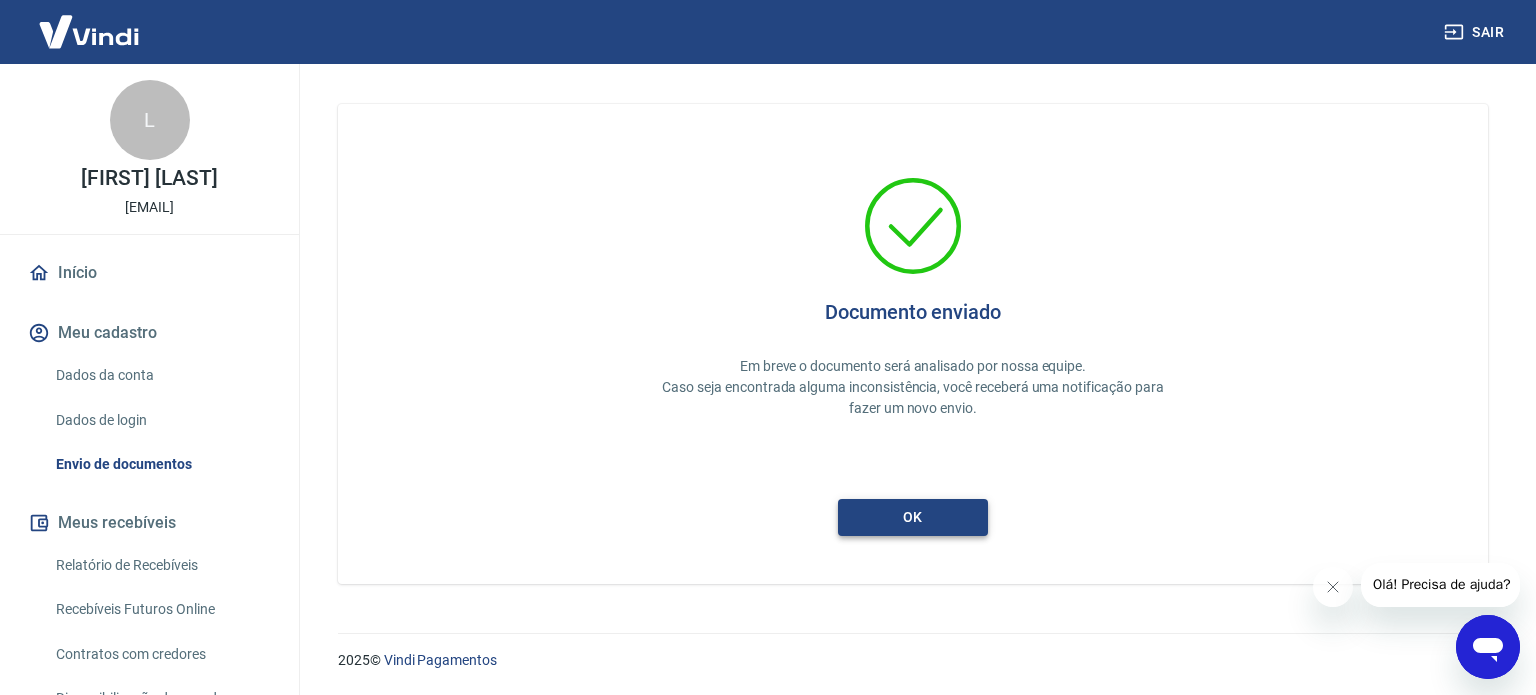 click on "ok" at bounding box center [913, 517] 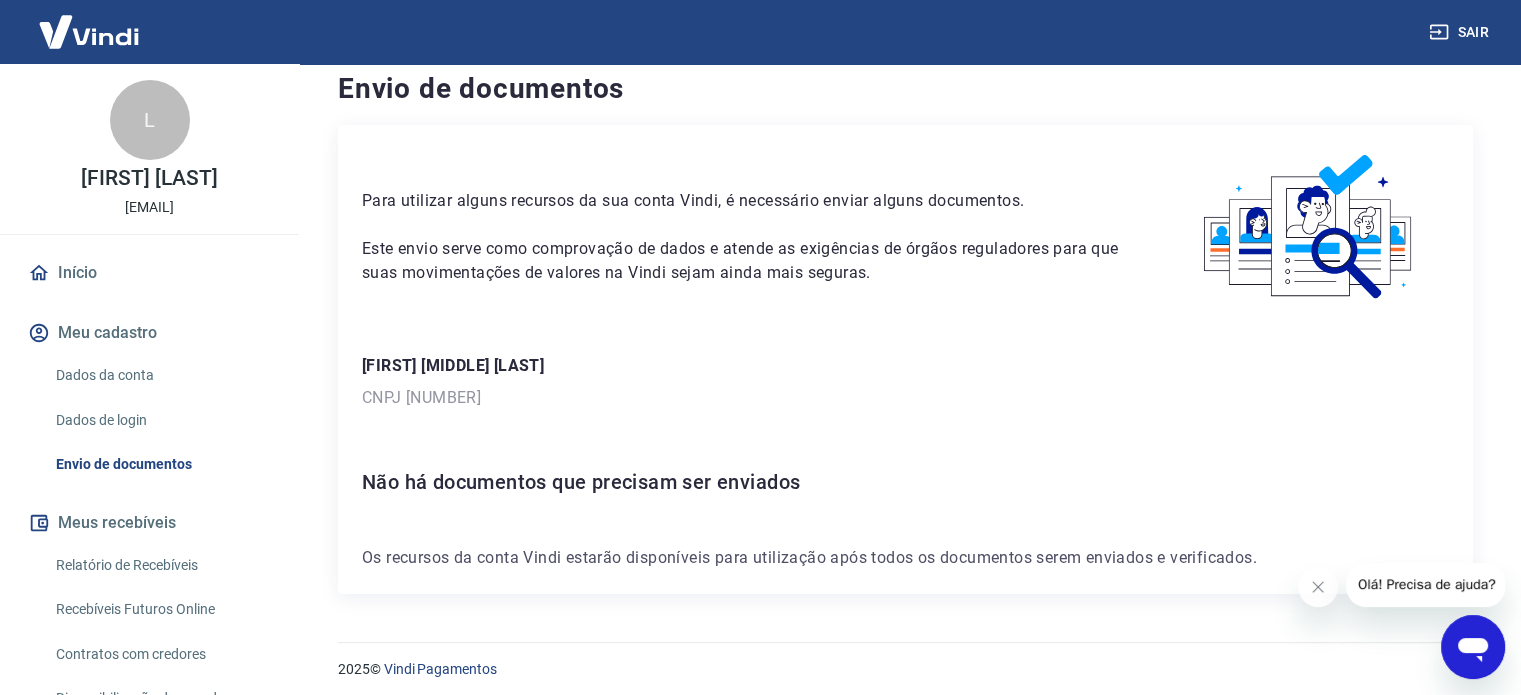 scroll, scrollTop: 28, scrollLeft: 0, axis: vertical 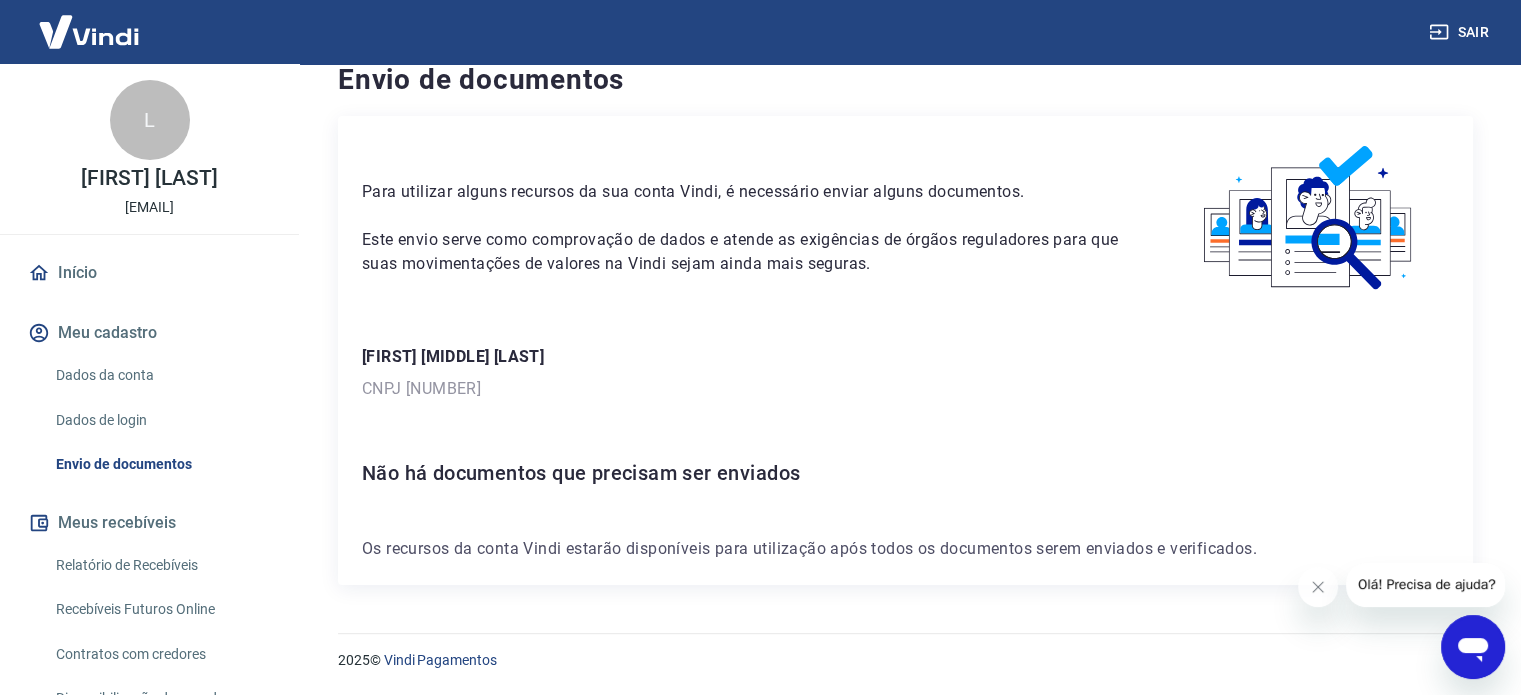 click on "Início" at bounding box center (149, 273) 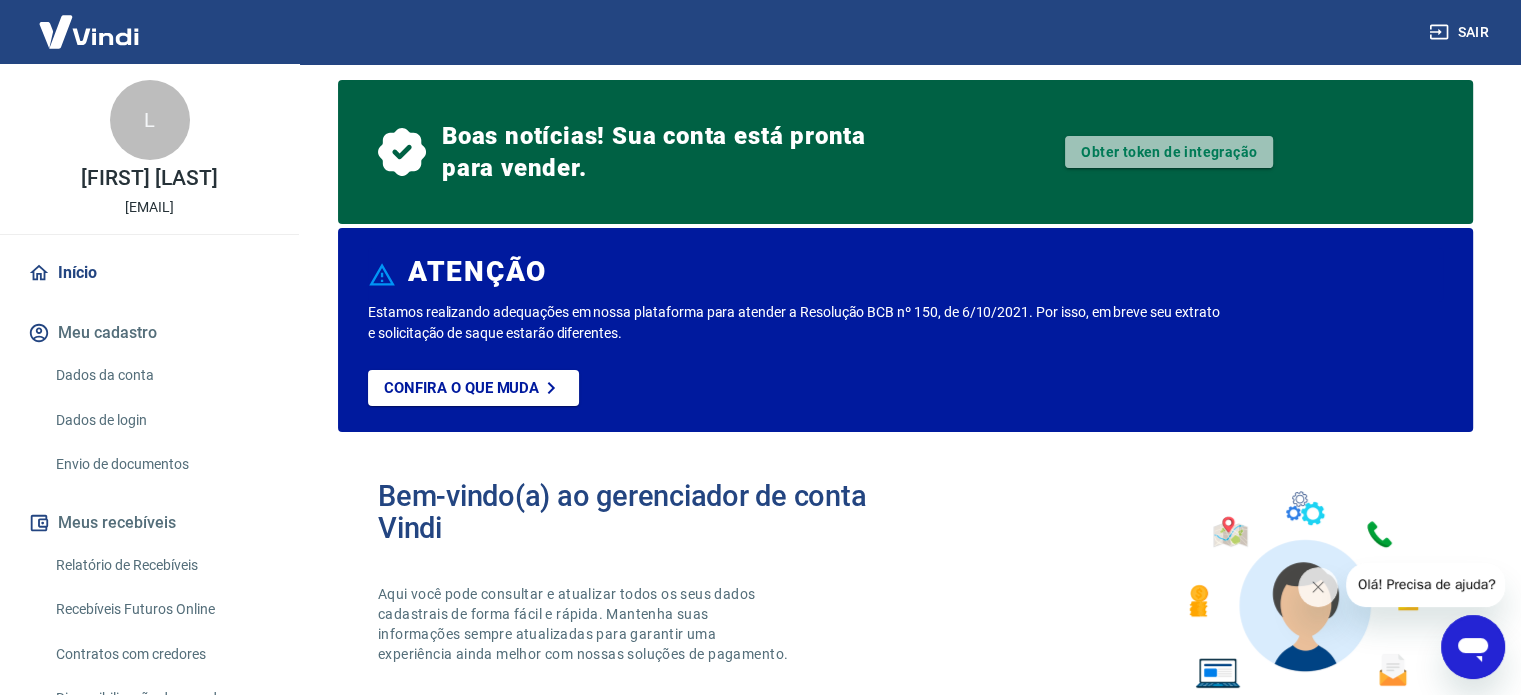 click on "Obter token de integração" at bounding box center [1169, 152] 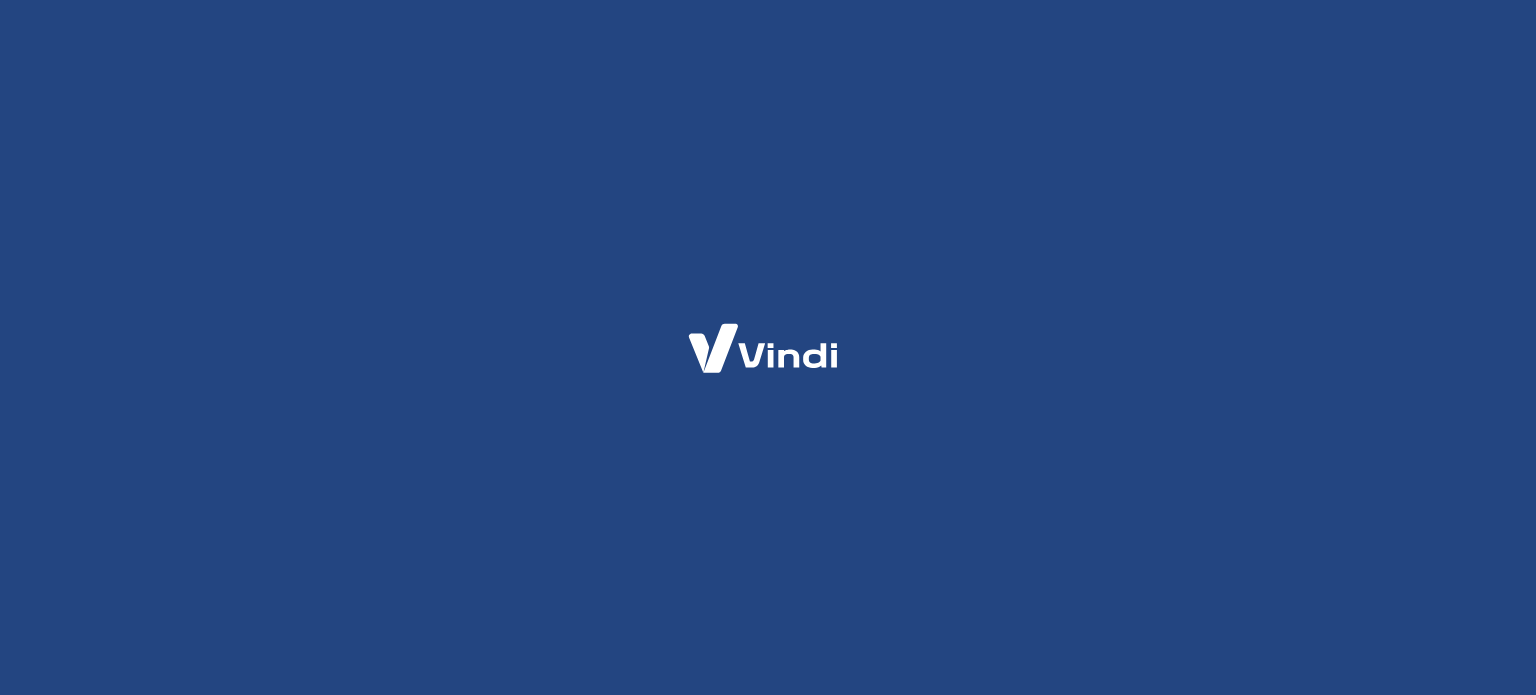 scroll, scrollTop: 0, scrollLeft: 0, axis: both 